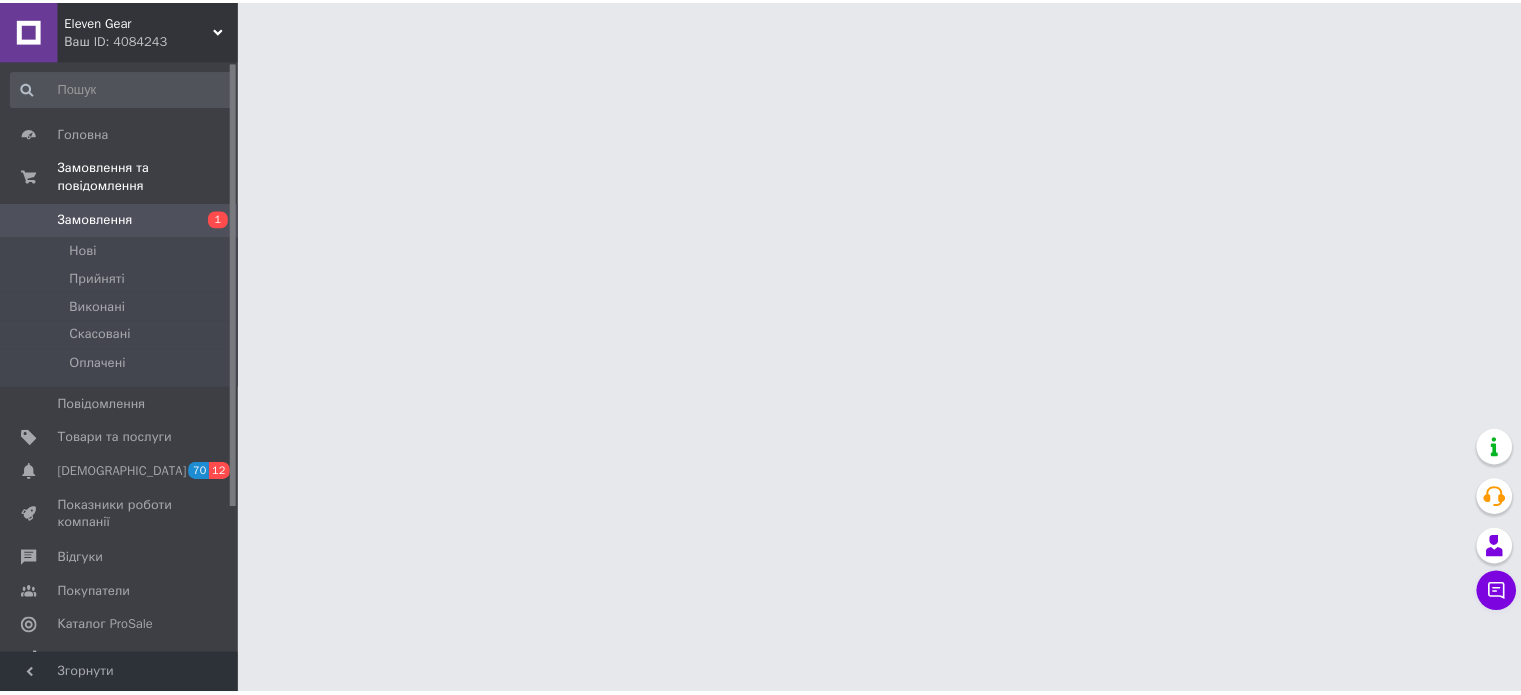 scroll, scrollTop: 0, scrollLeft: 0, axis: both 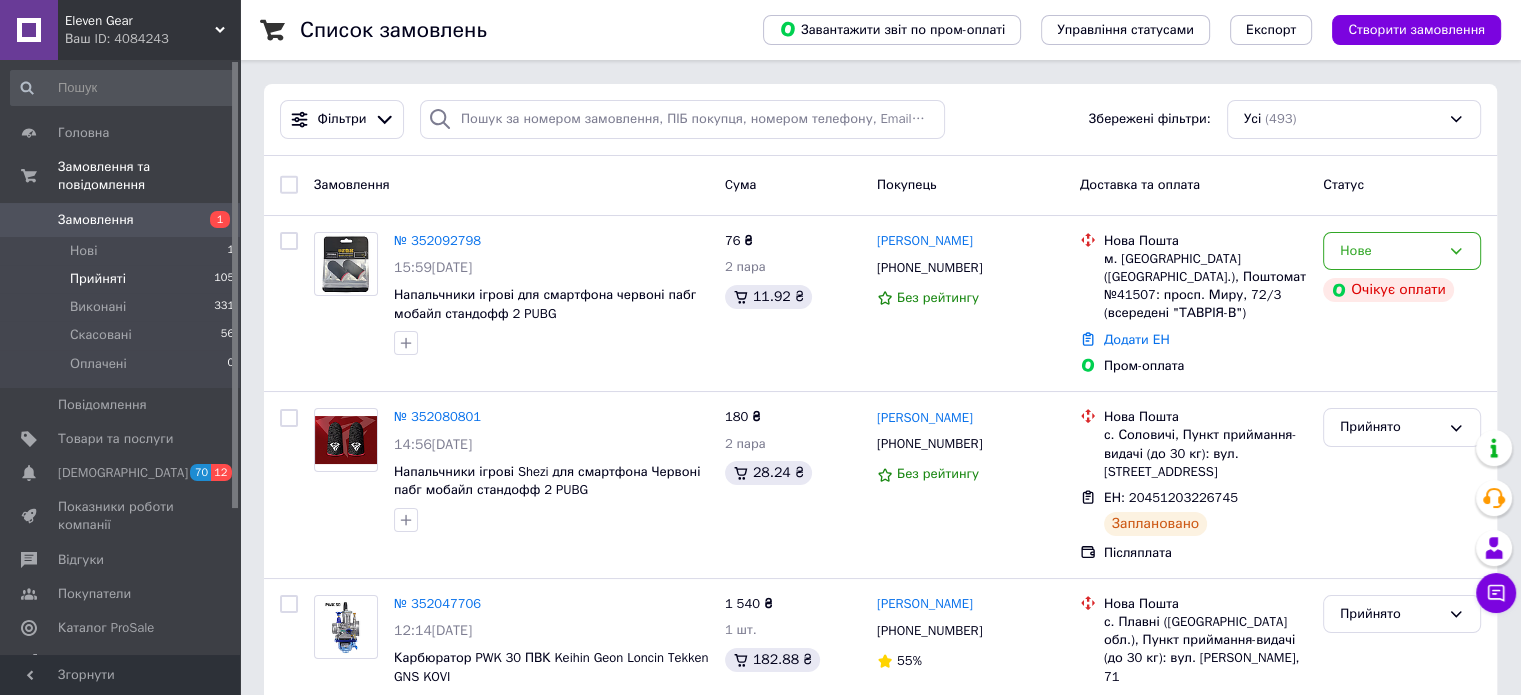click on "Прийняті 105" at bounding box center (123, 279) 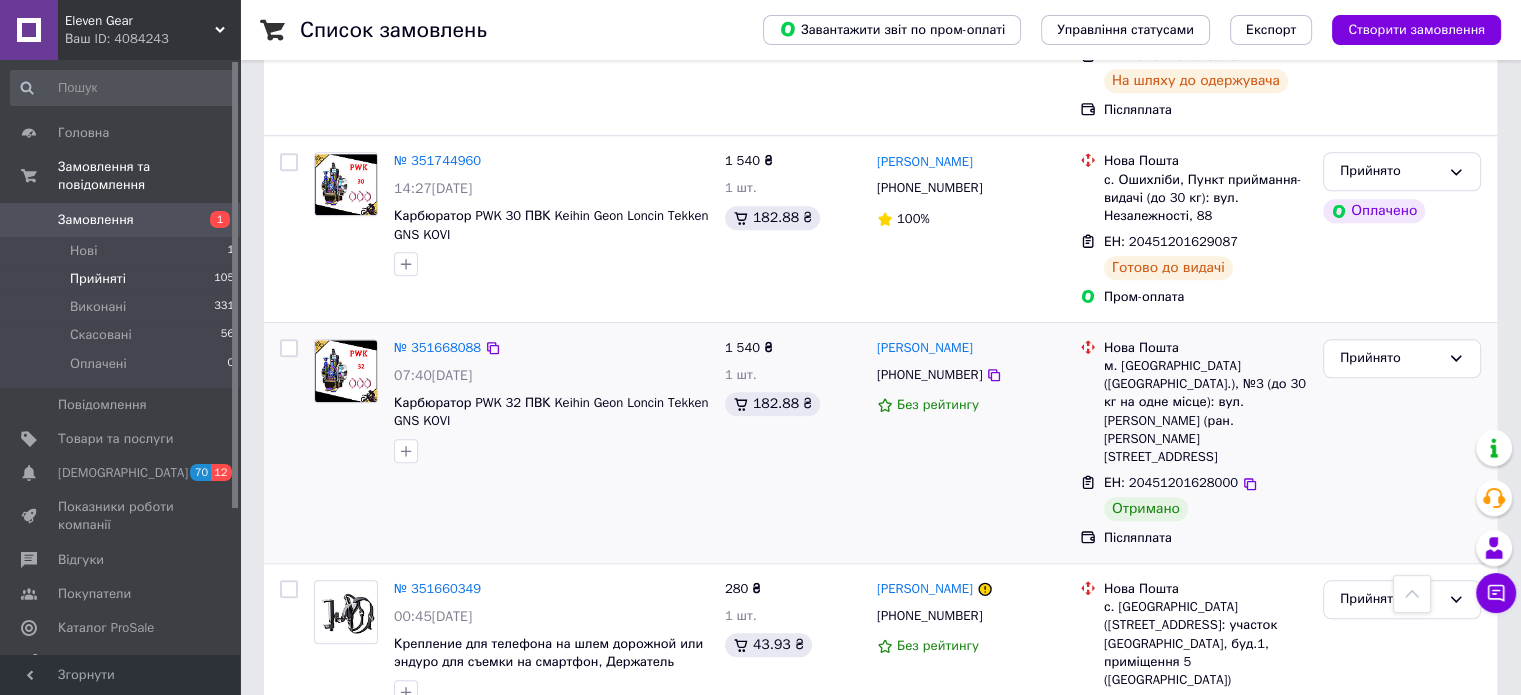 scroll, scrollTop: 1800, scrollLeft: 0, axis: vertical 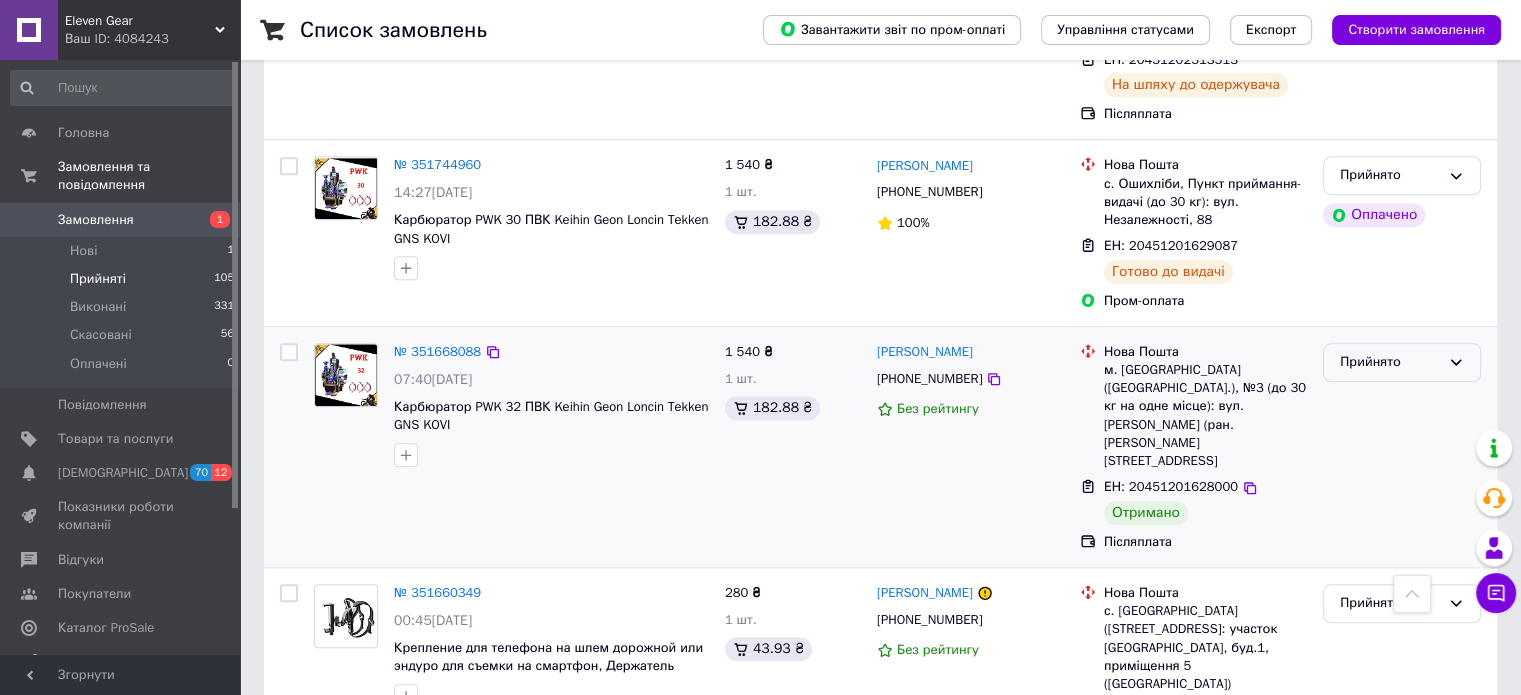 click on "Прийнято" at bounding box center (1390, 362) 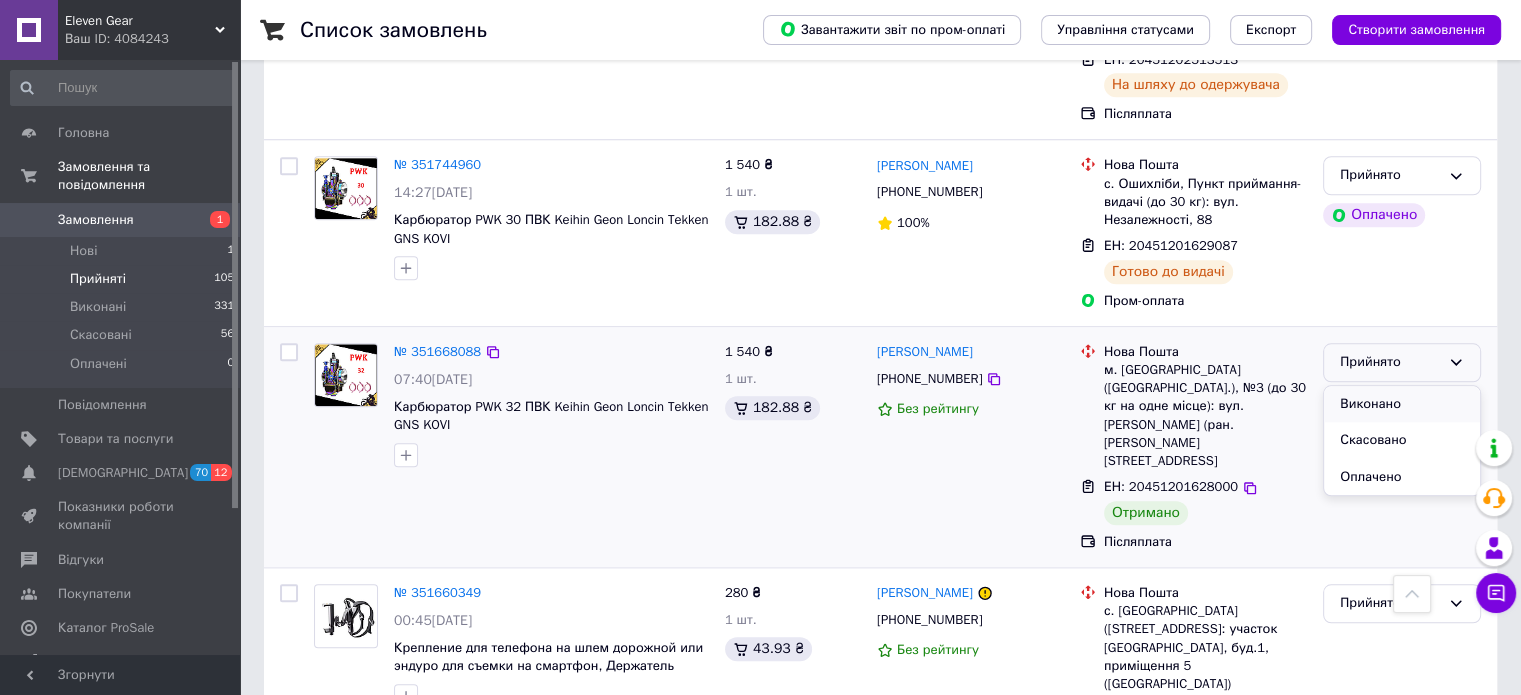 click on "Виконано" at bounding box center (1402, 404) 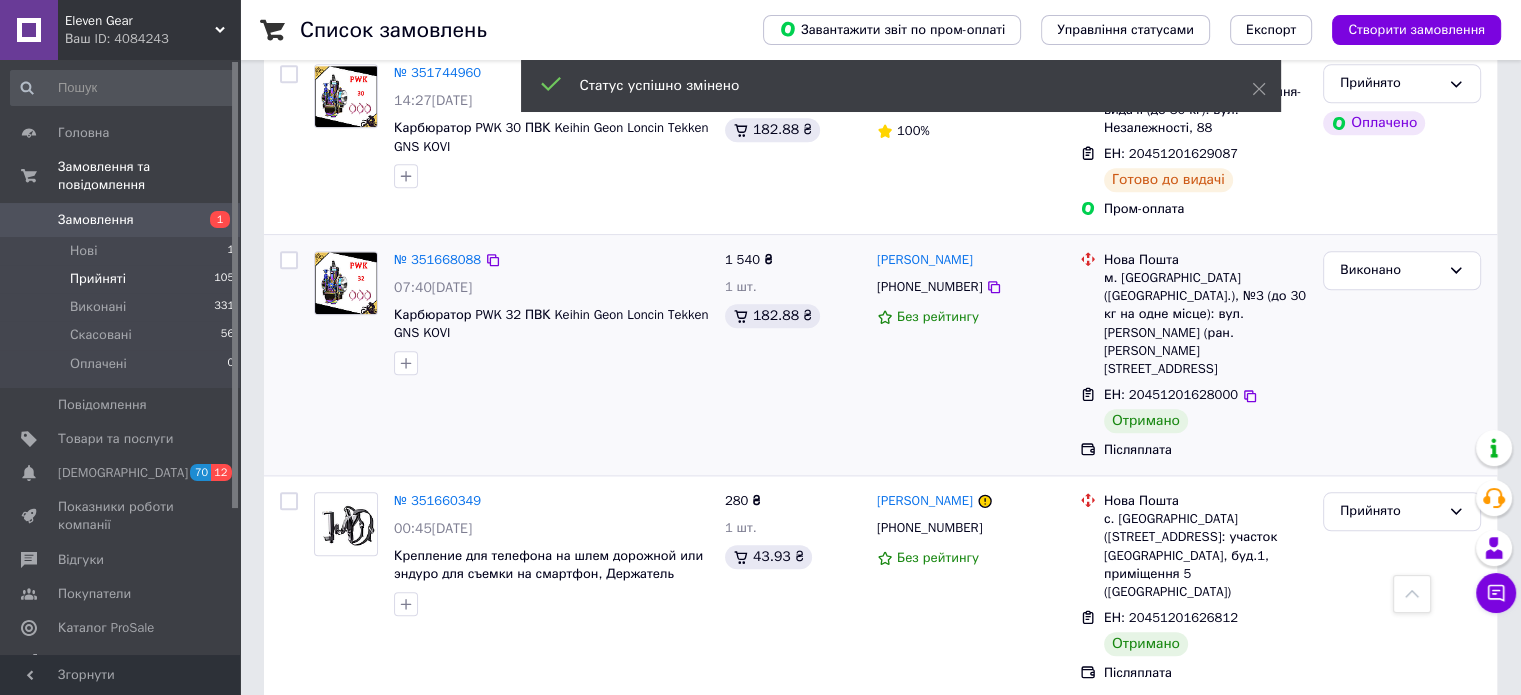 scroll, scrollTop: 1900, scrollLeft: 0, axis: vertical 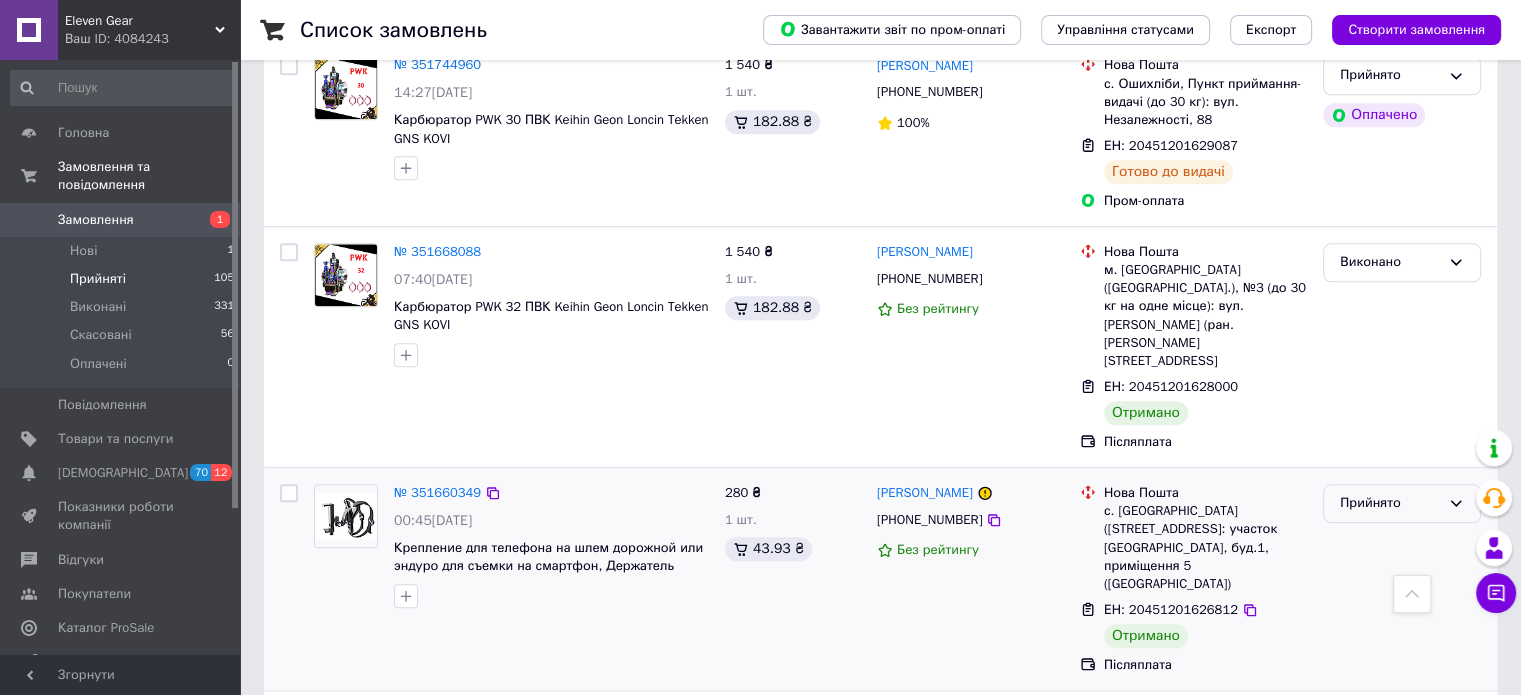 click on "Прийнято" at bounding box center [1390, 503] 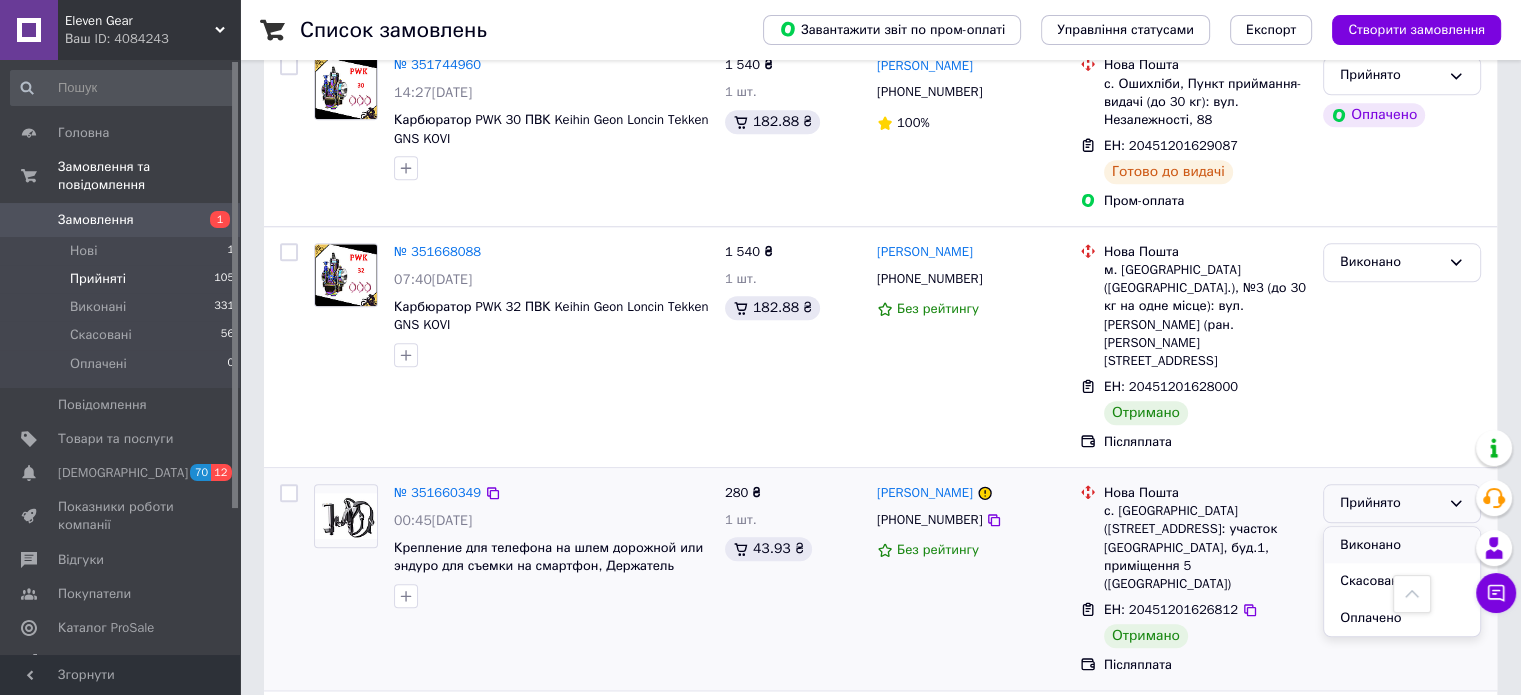 click on "Виконано" at bounding box center (1402, 545) 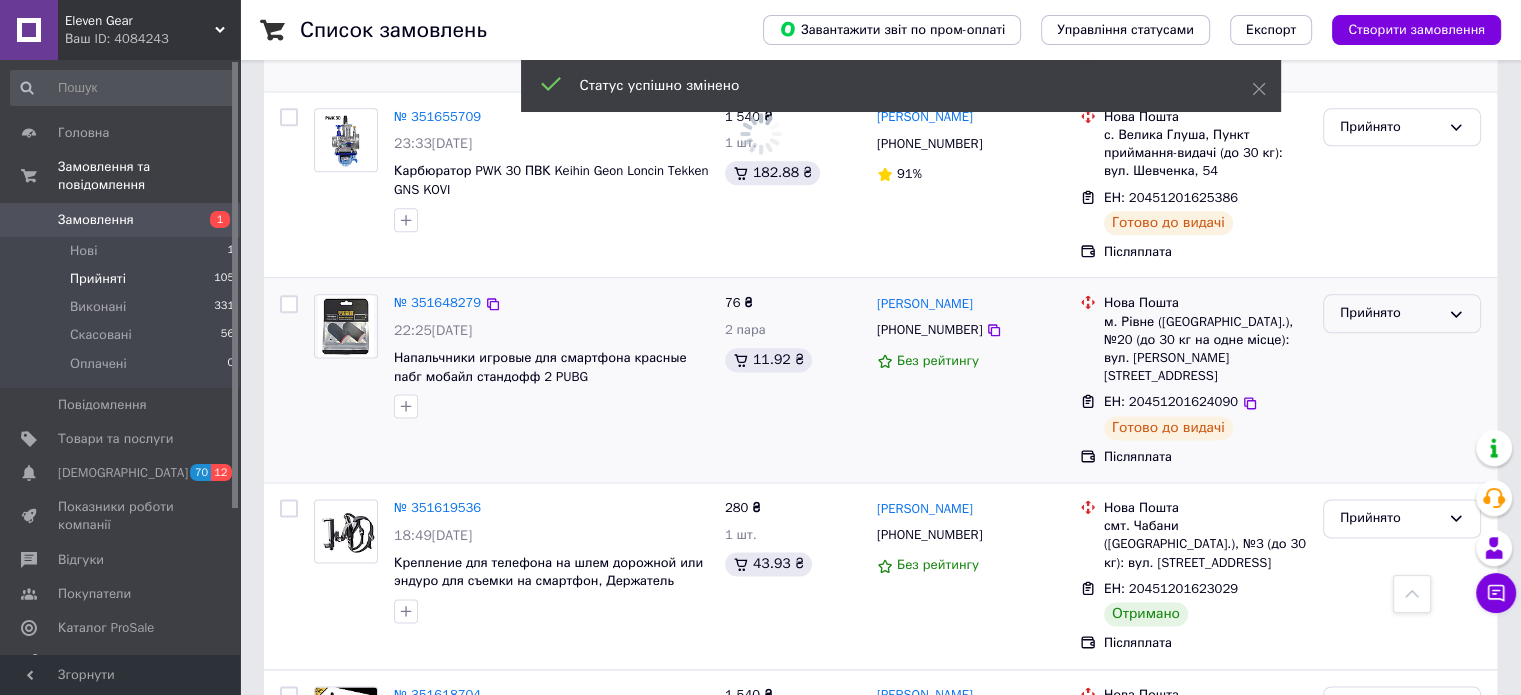 scroll, scrollTop: 2500, scrollLeft: 0, axis: vertical 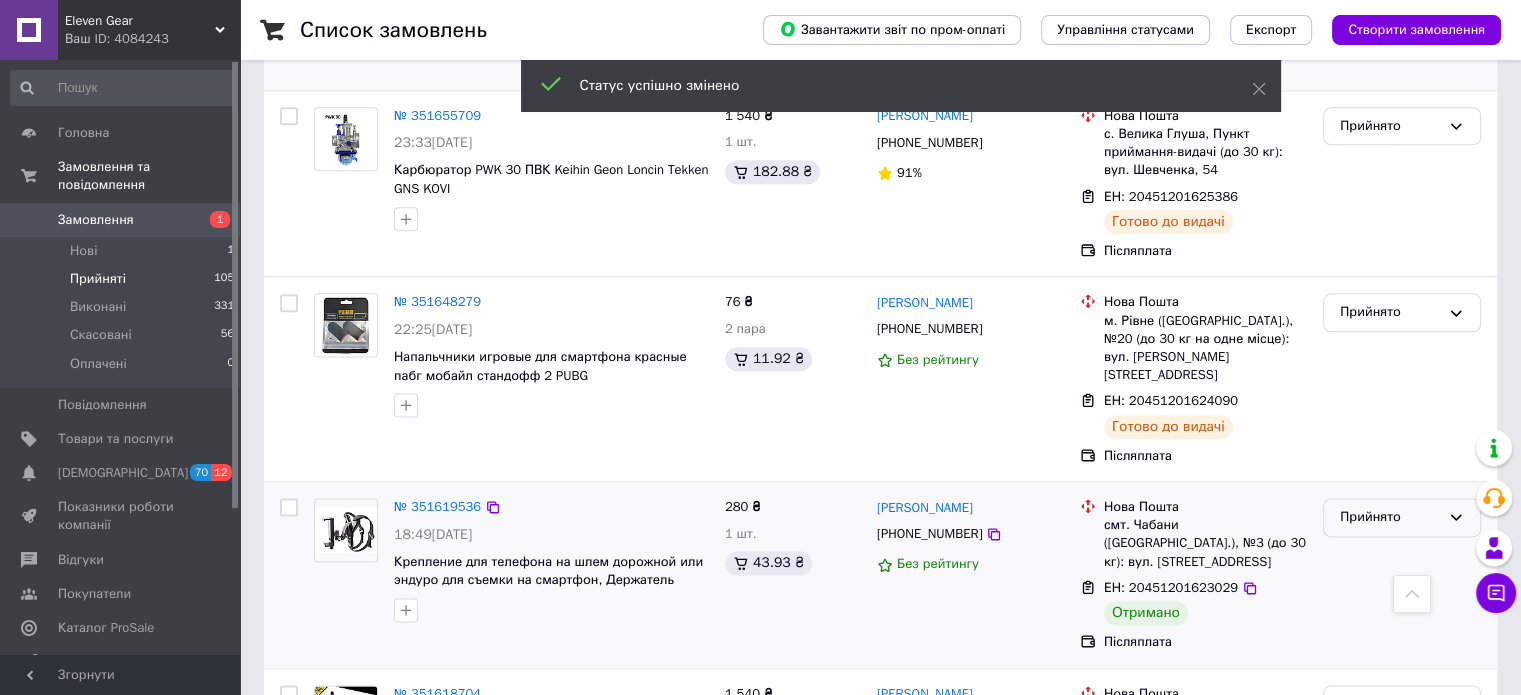 click on "Прийнято" at bounding box center [1390, 517] 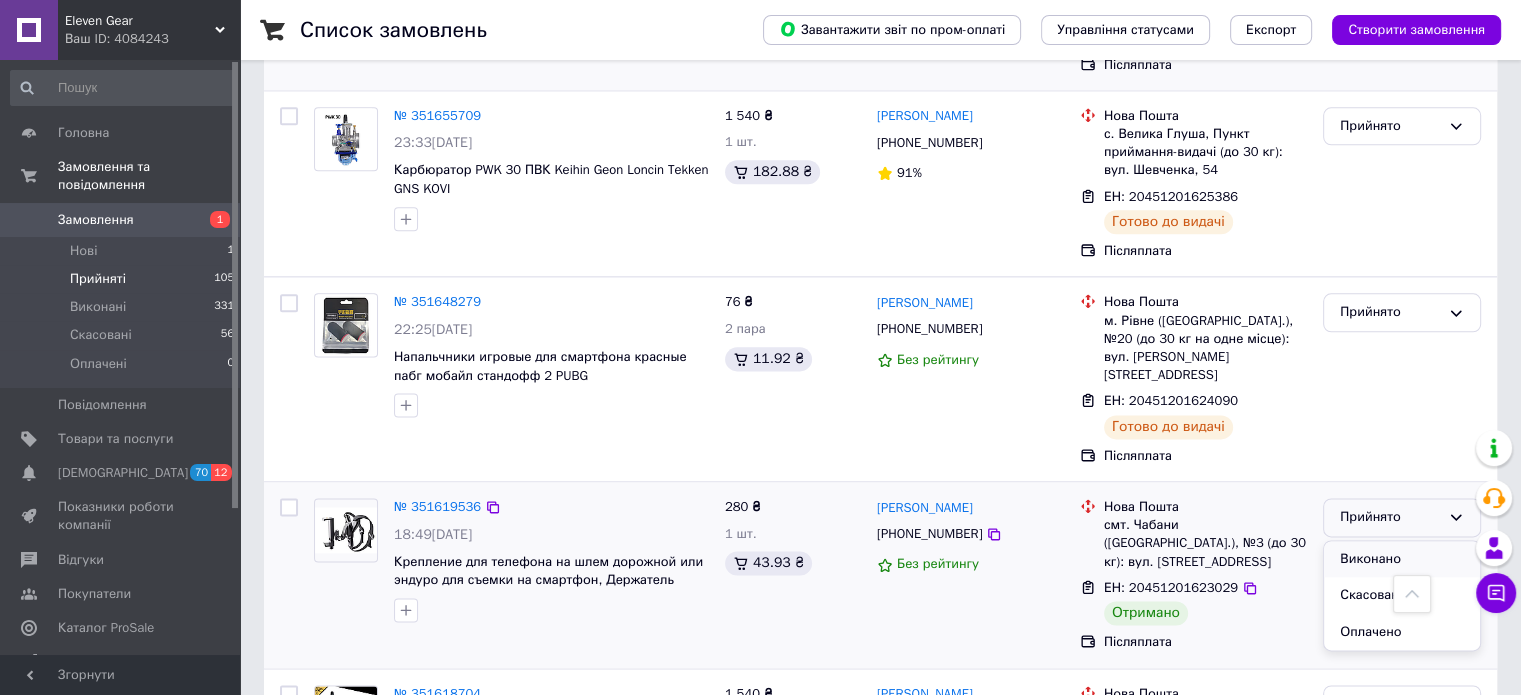 click on "Виконано" at bounding box center (1402, 559) 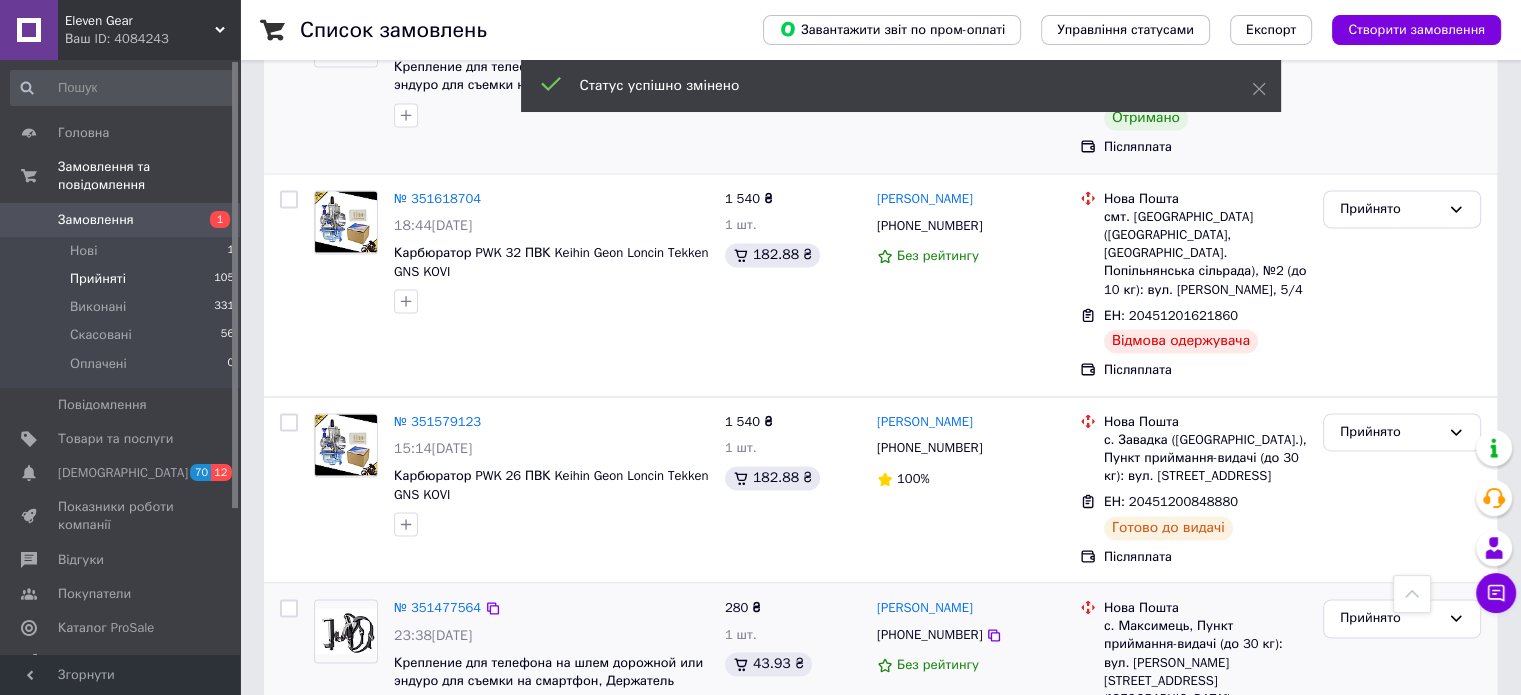 scroll, scrollTop: 3000, scrollLeft: 0, axis: vertical 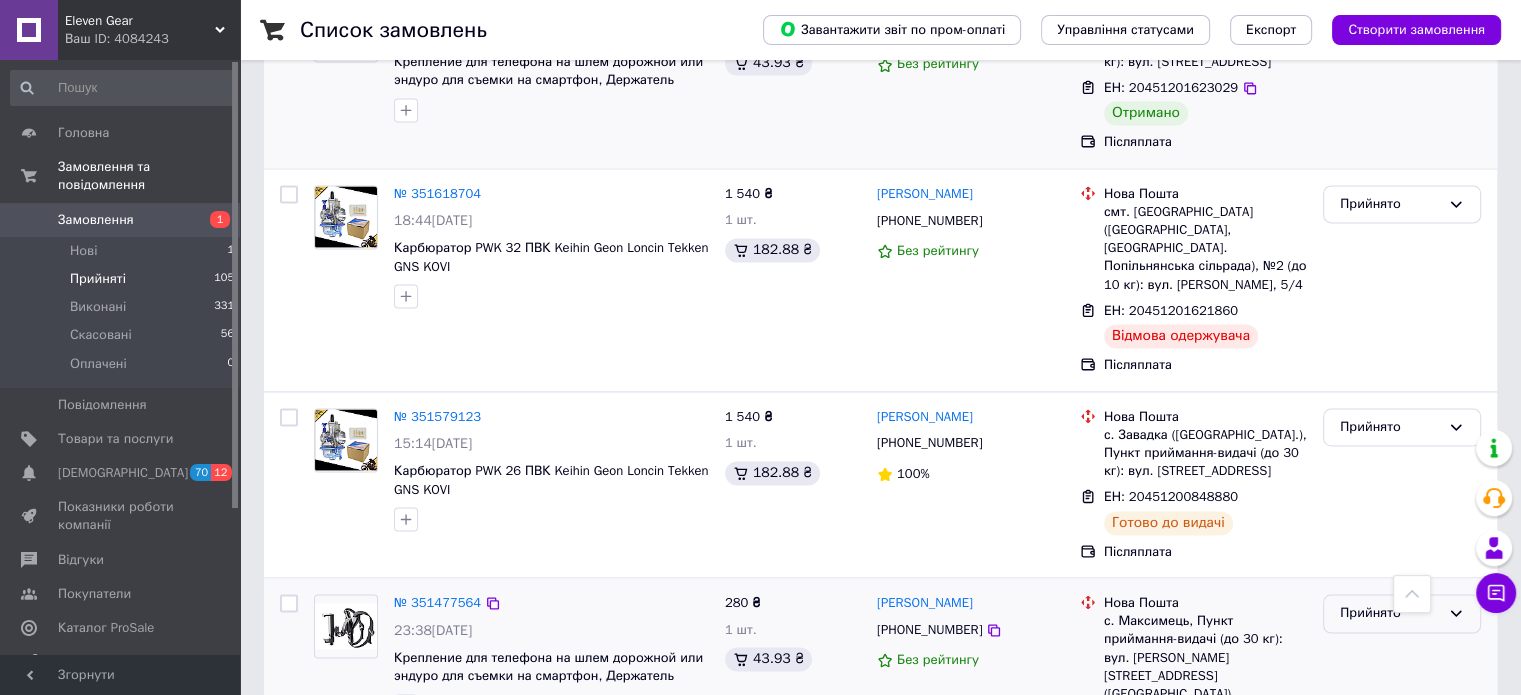 click on "Прийнято" at bounding box center [1402, 613] 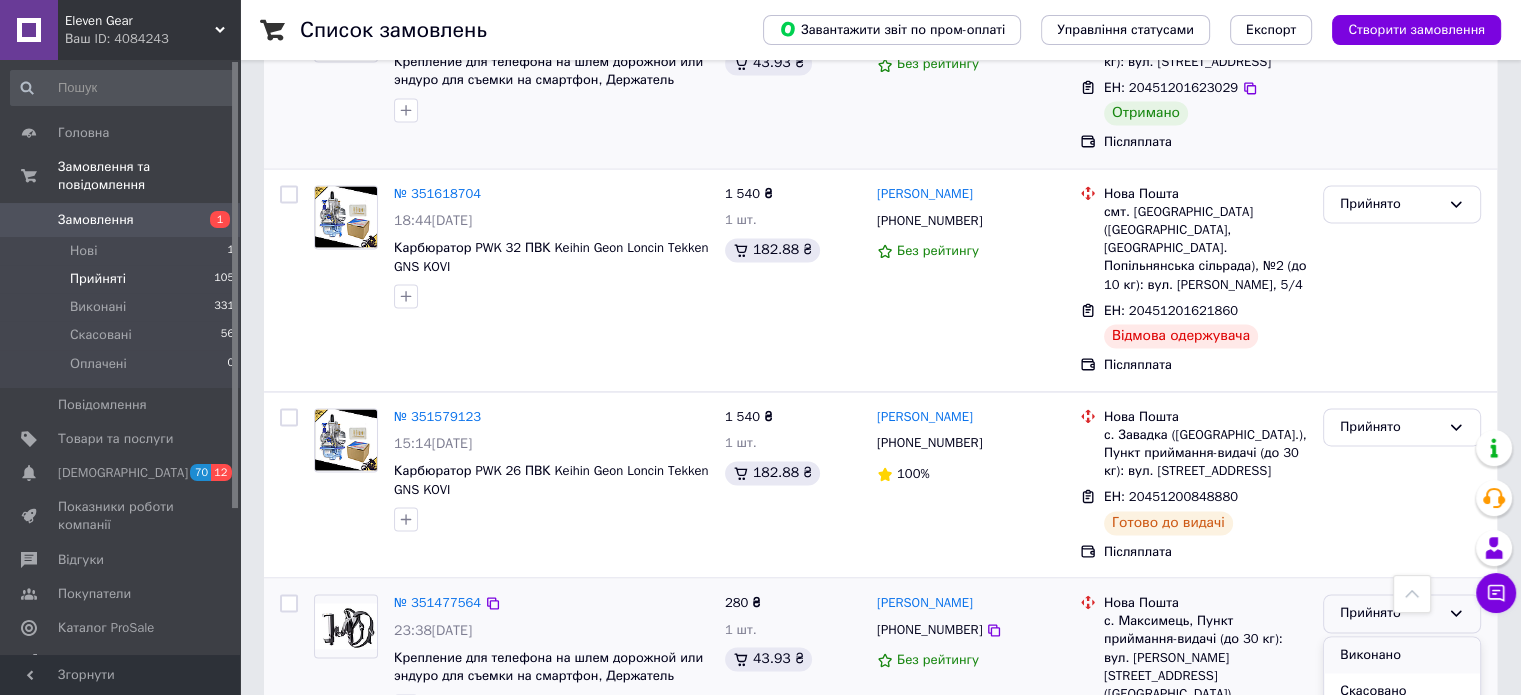 click on "Виконано" at bounding box center [1402, 655] 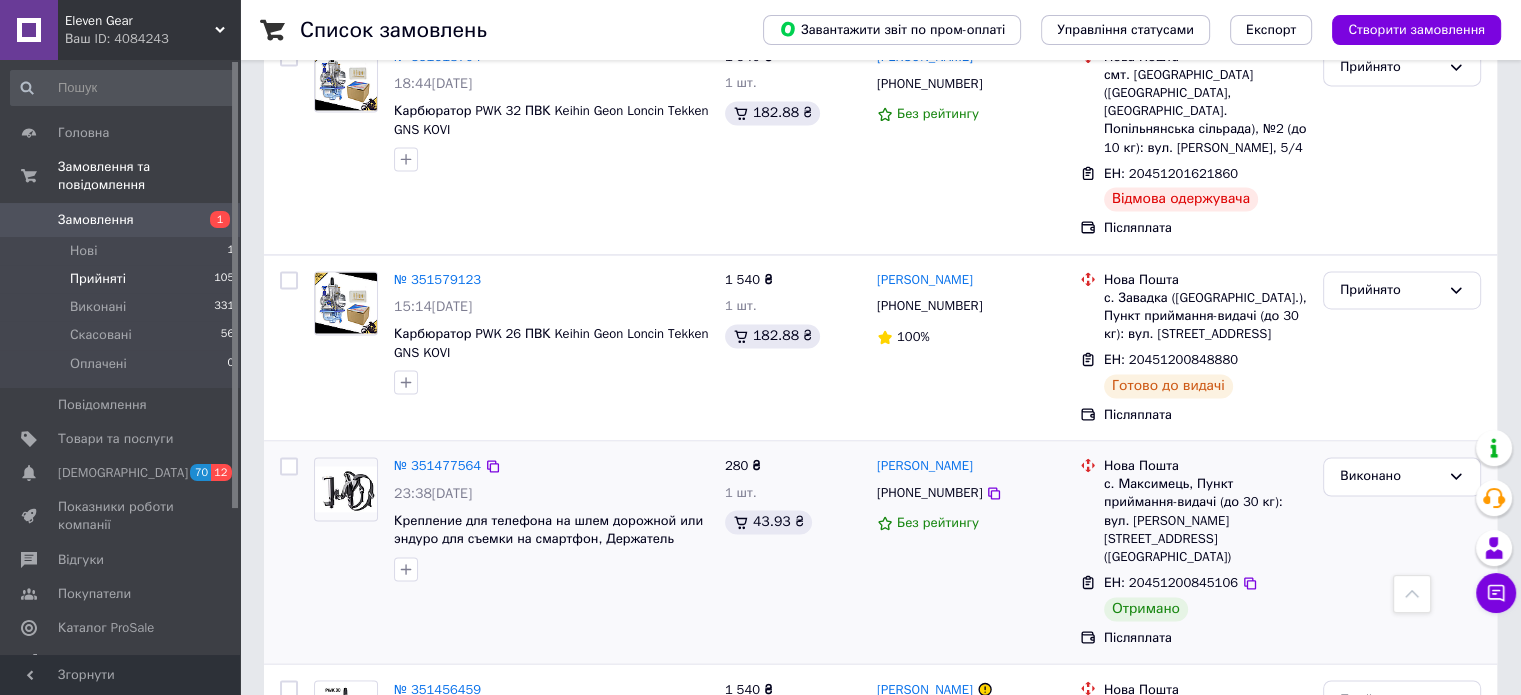 scroll, scrollTop: 3200, scrollLeft: 0, axis: vertical 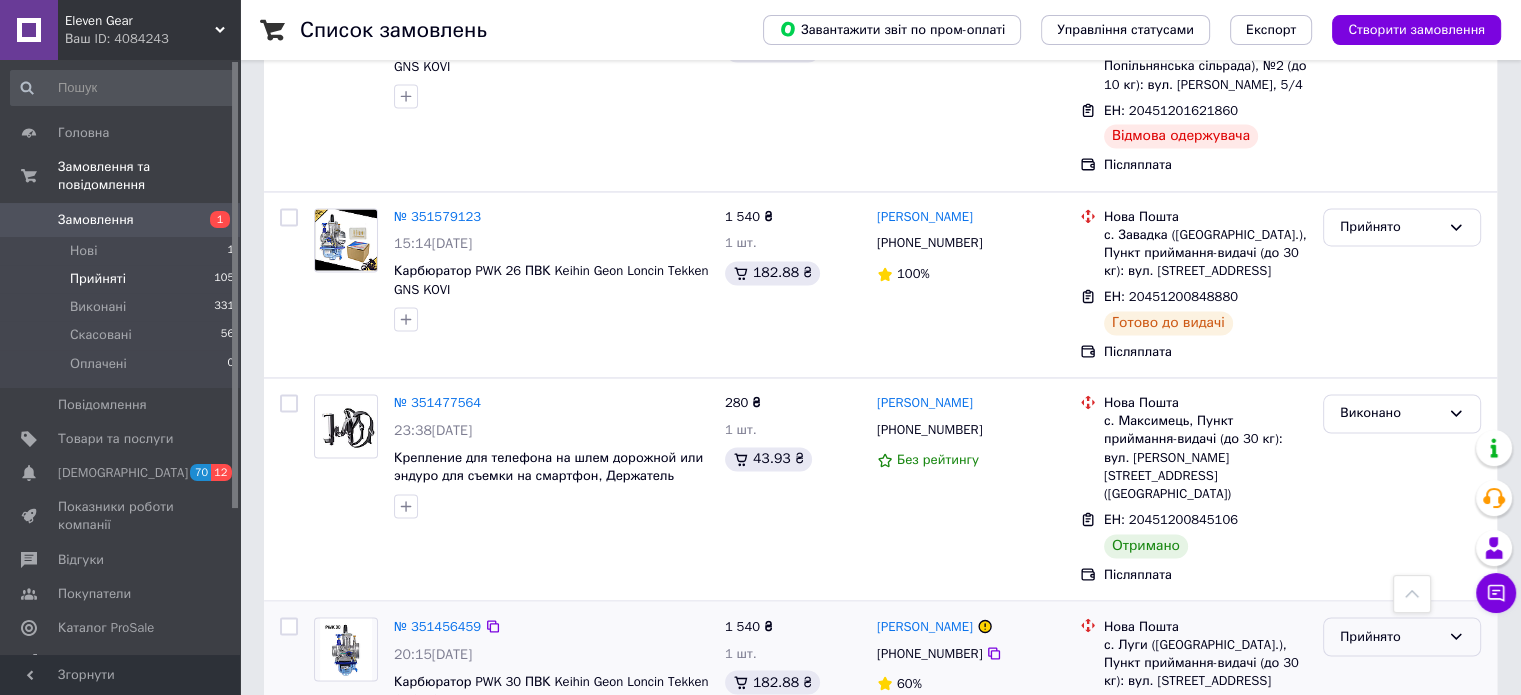 click on "Прийнято" at bounding box center [1390, 636] 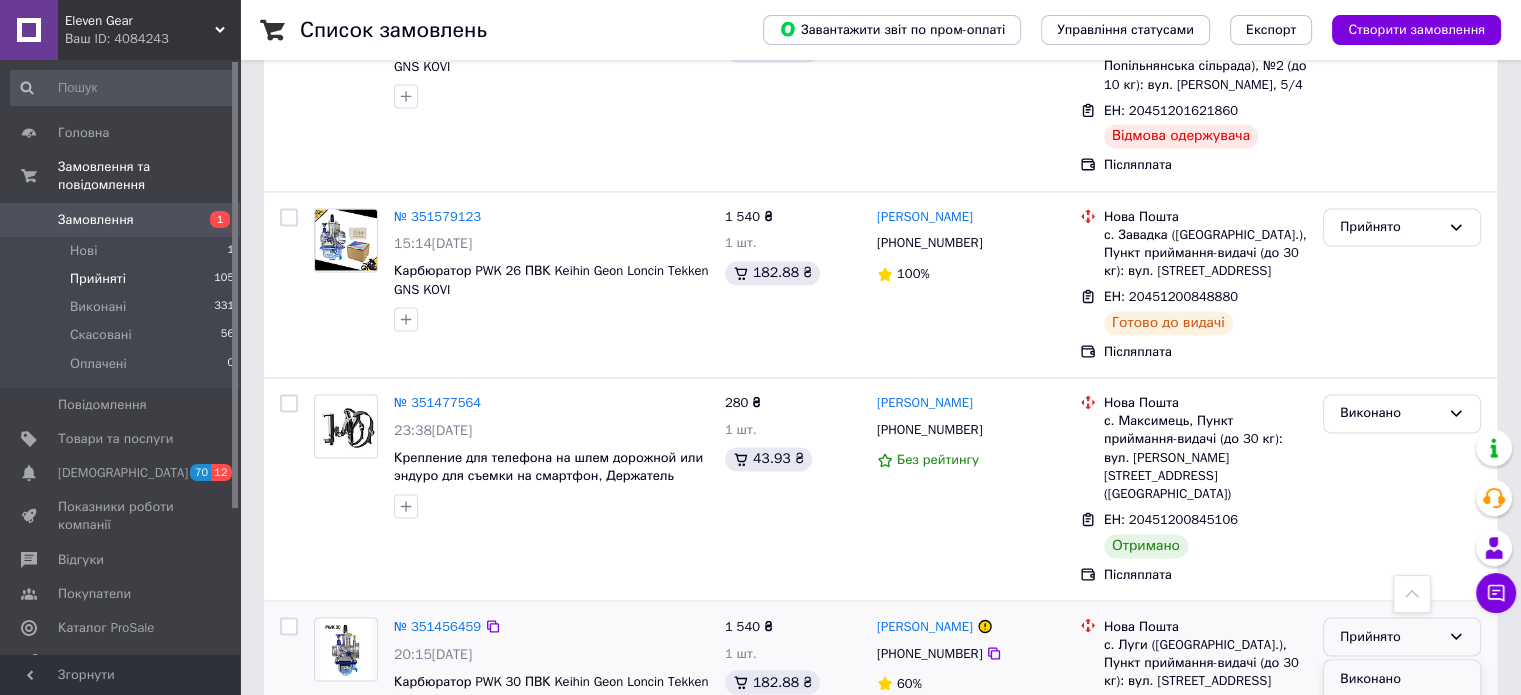 click on "Виконано" at bounding box center (1402, 678) 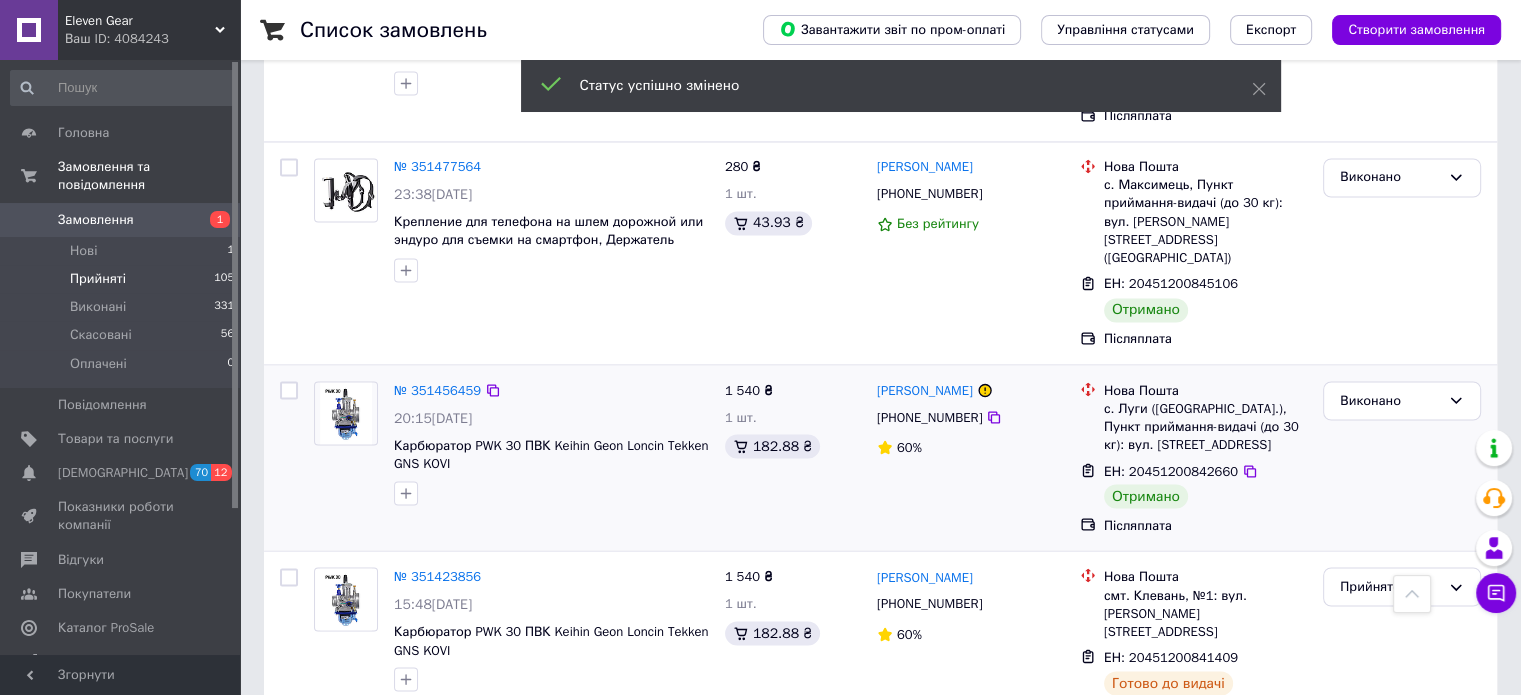 scroll, scrollTop: 3438, scrollLeft: 0, axis: vertical 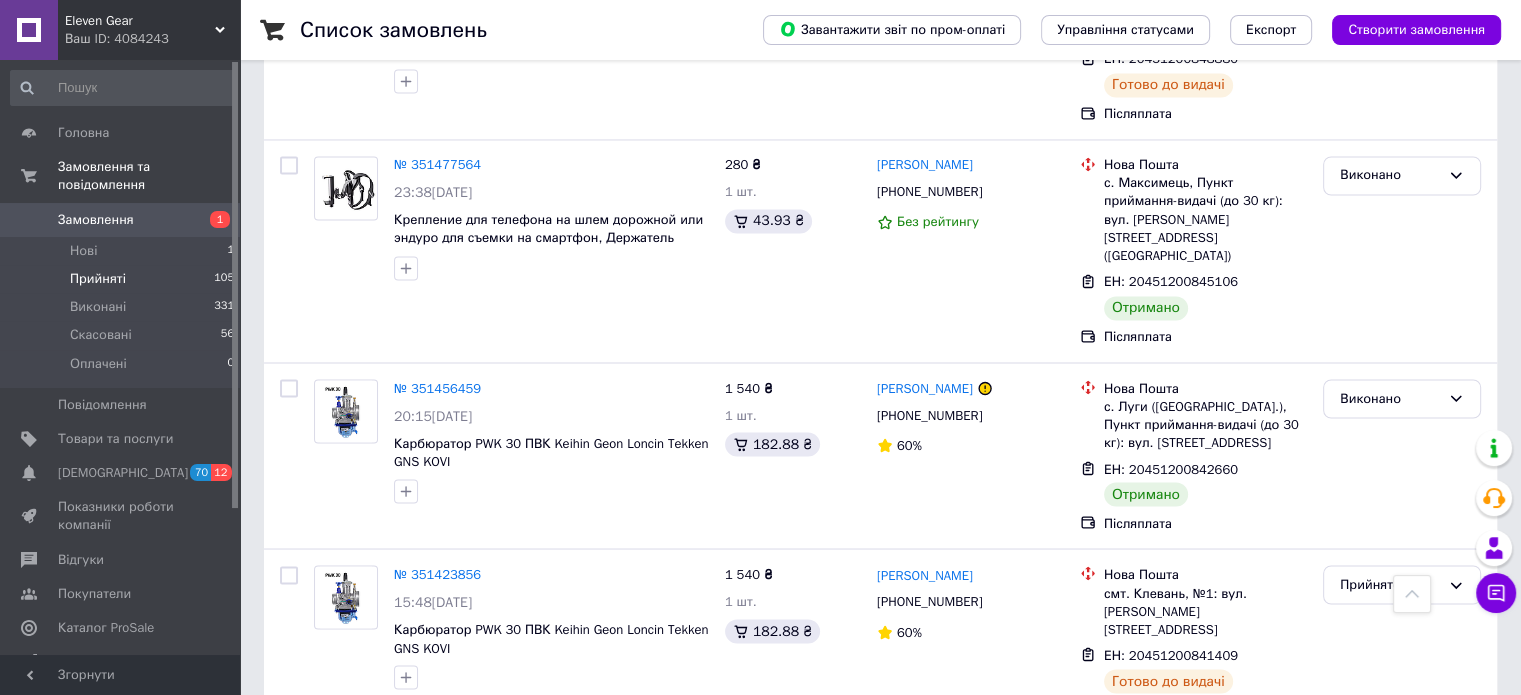 click on "2" at bounding box center (327, 966) 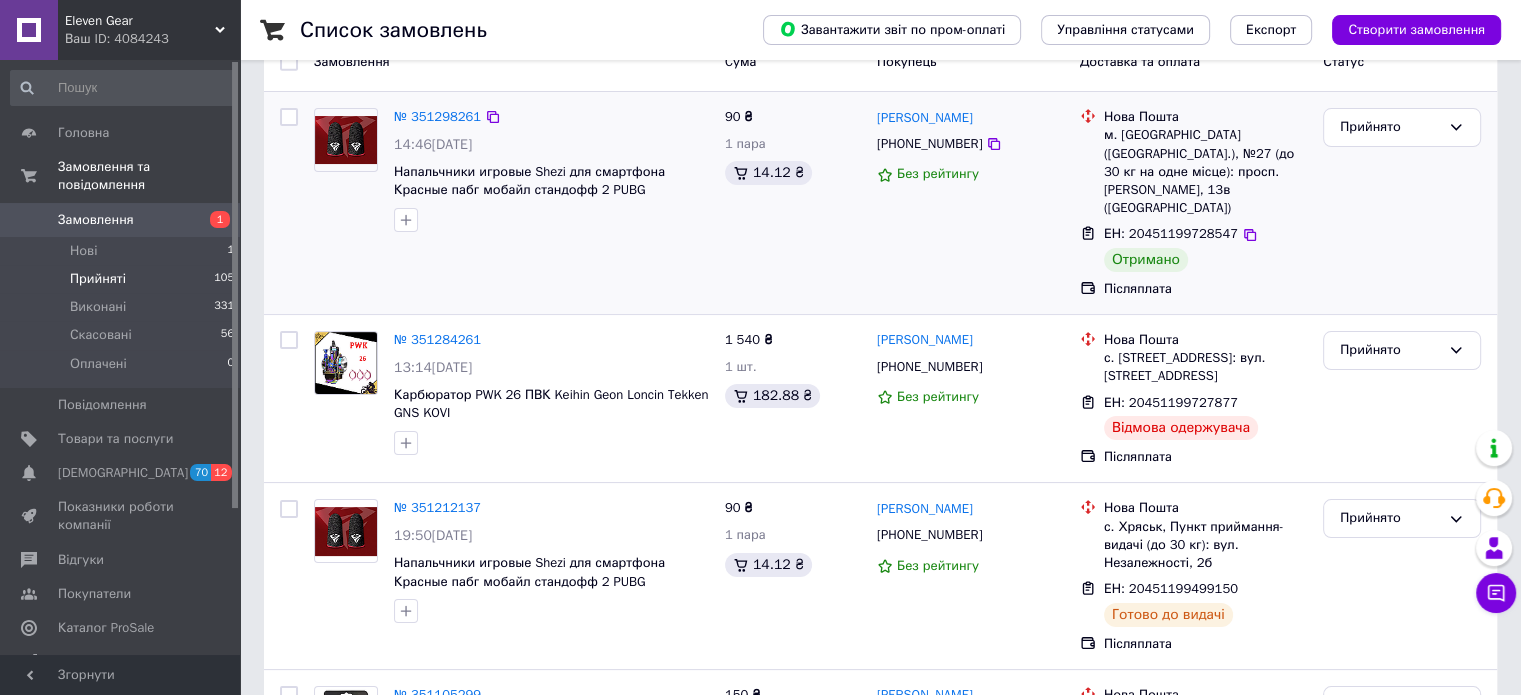 scroll, scrollTop: 200, scrollLeft: 0, axis: vertical 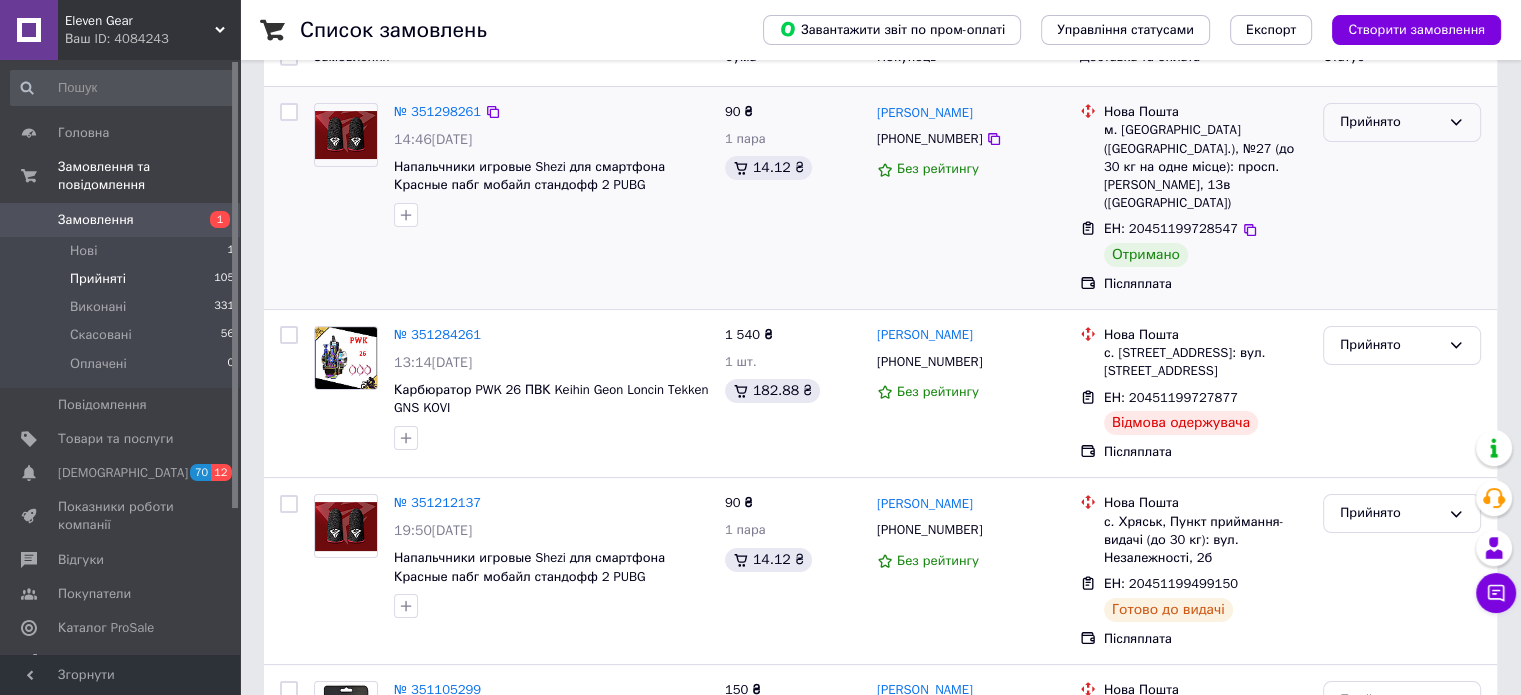 click on "Прийнято" at bounding box center (1390, 122) 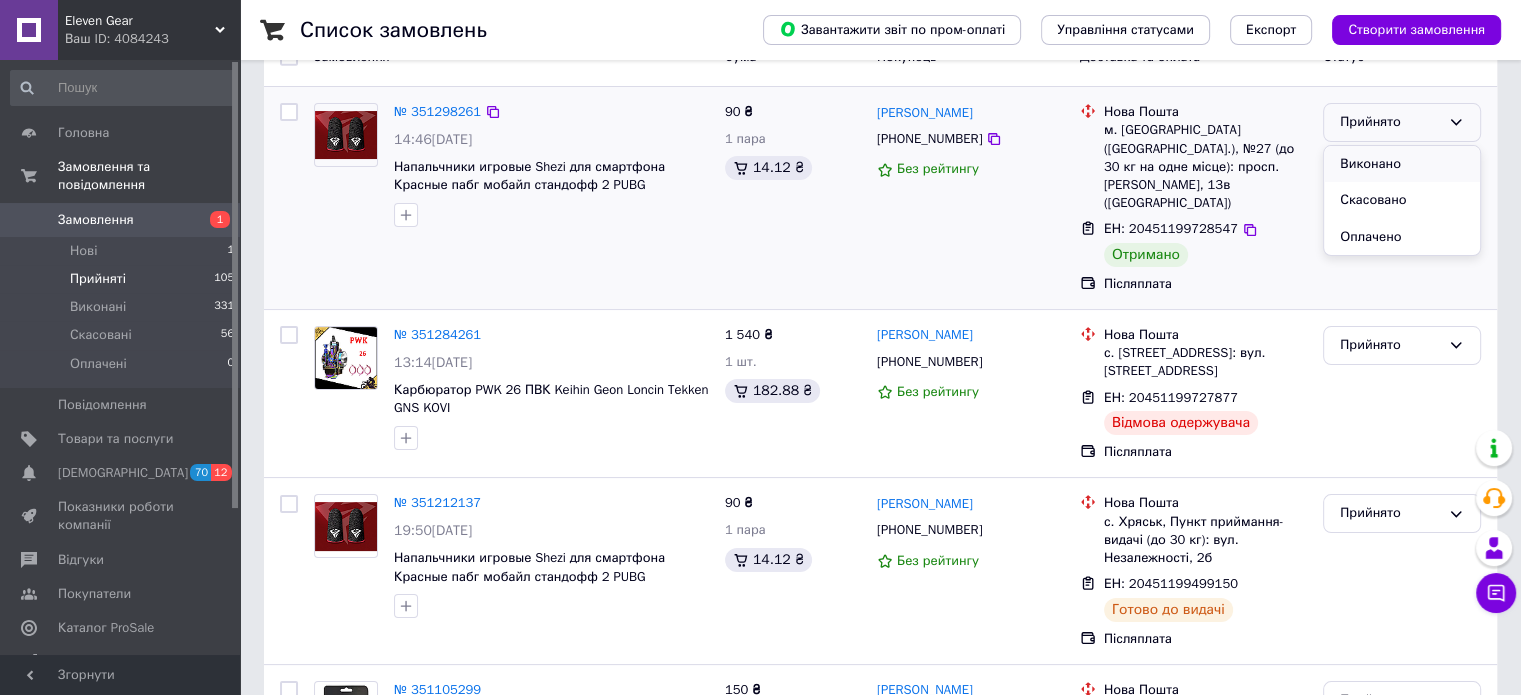 click on "Виконано" at bounding box center [1402, 164] 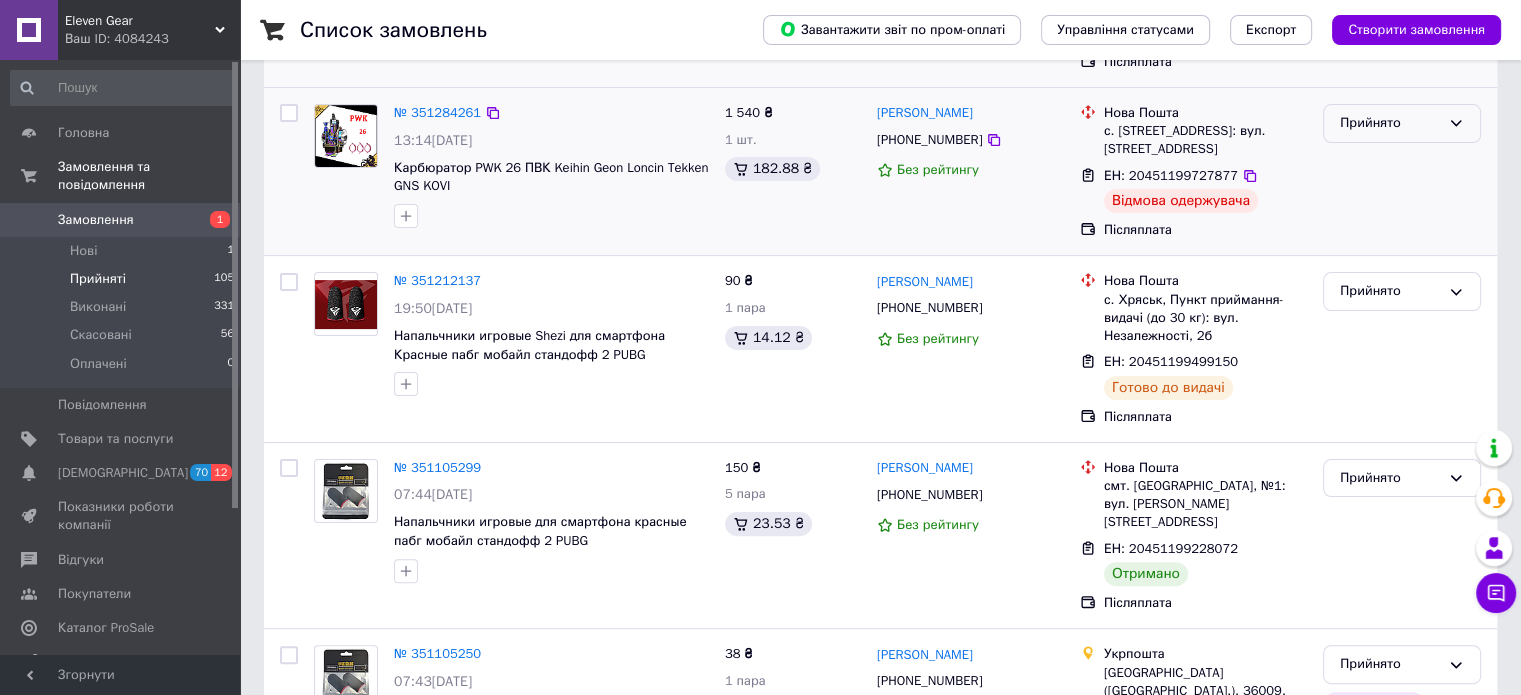 scroll, scrollTop: 500, scrollLeft: 0, axis: vertical 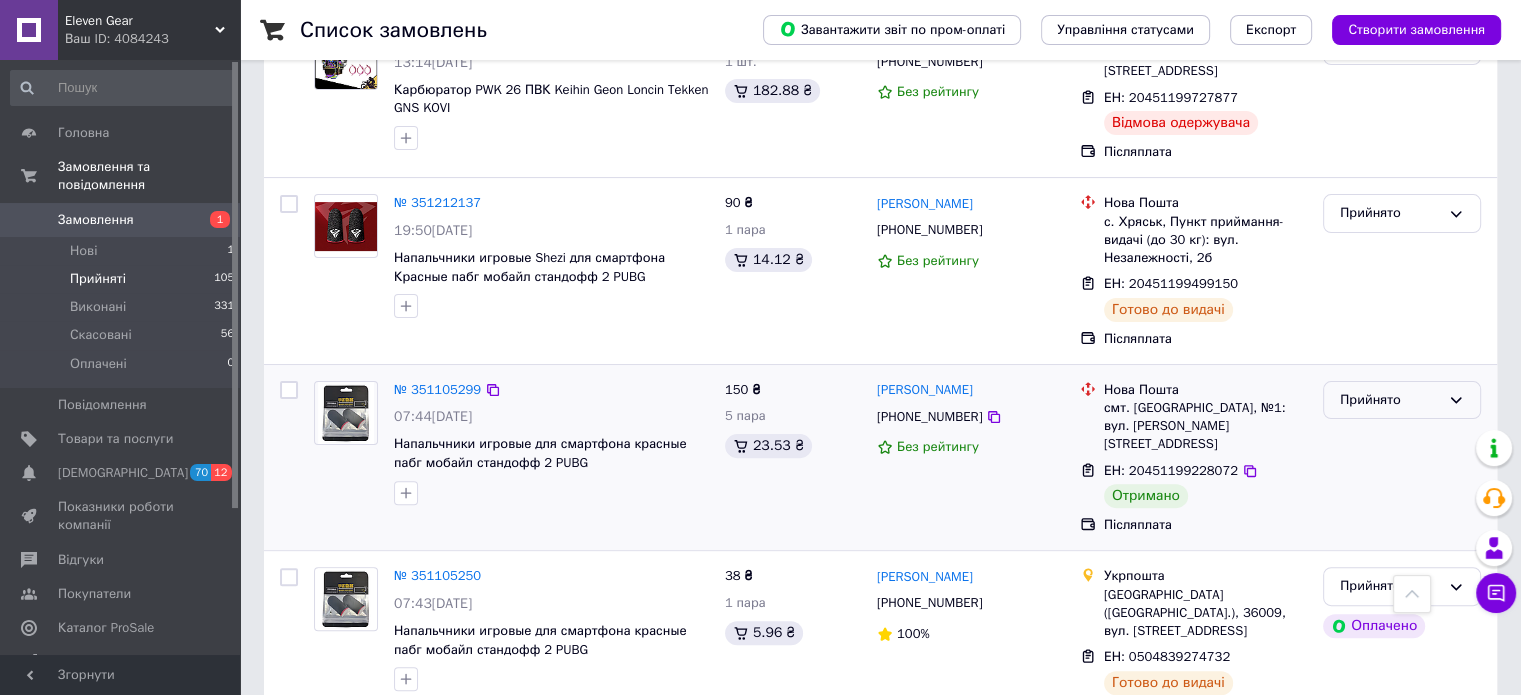 click on "Прийнято" at bounding box center [1390, 400] 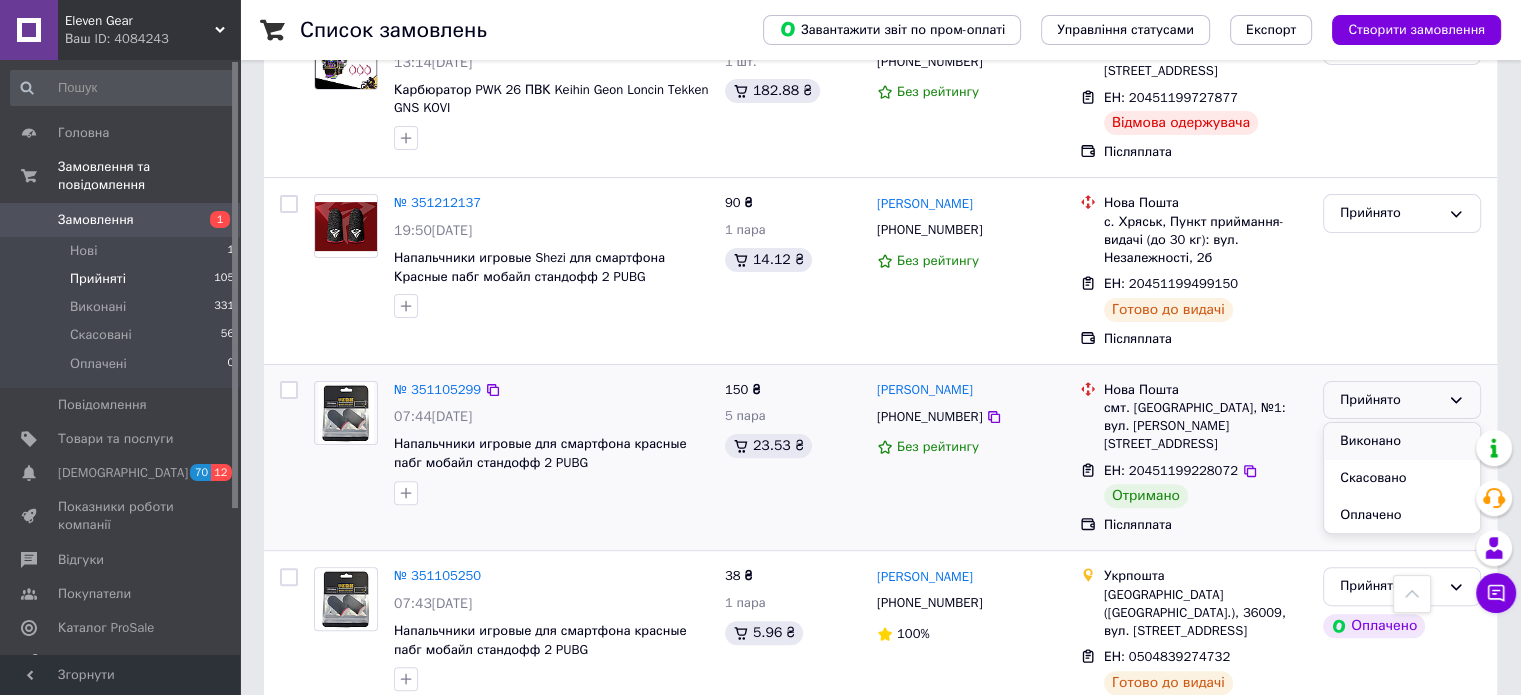 click on "Виконано" at bounding box center [1402, 441] 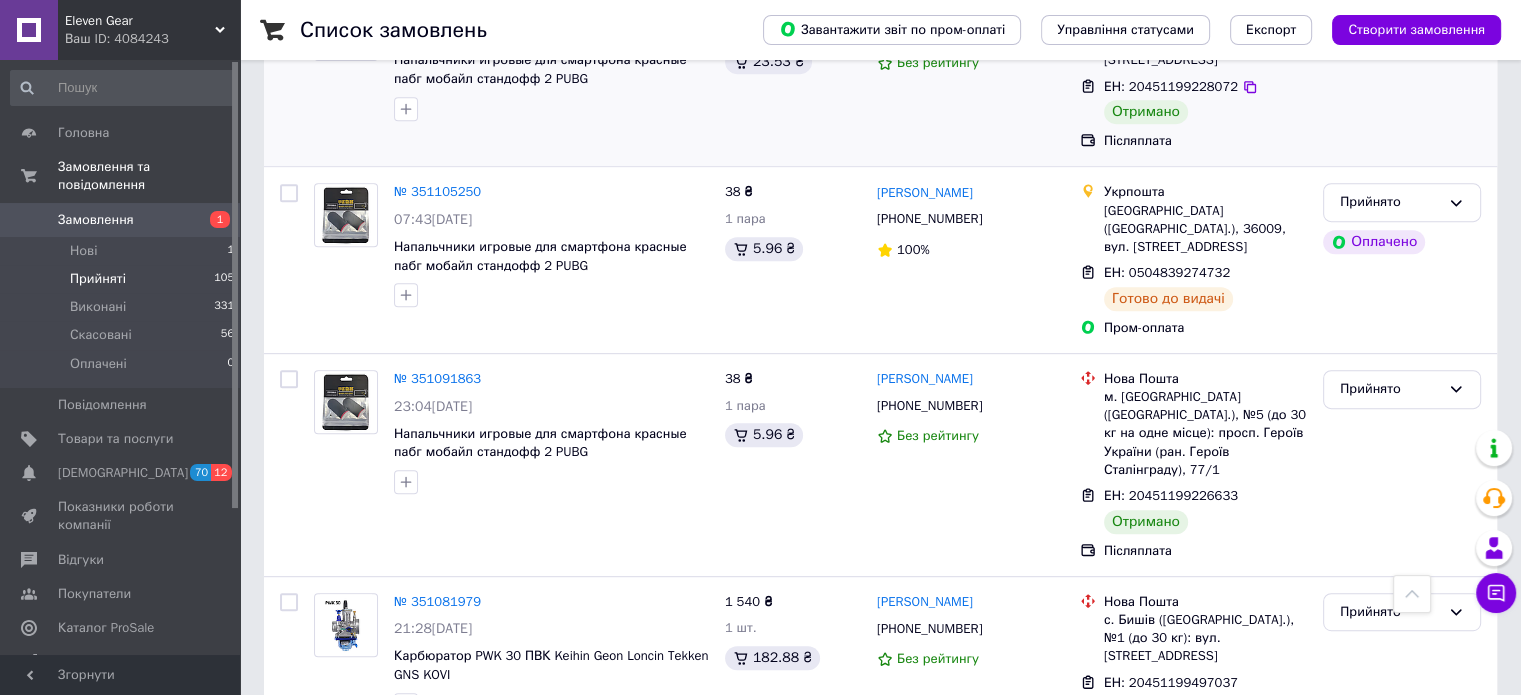 scroll, scrollTop: 900, scrollLeft: 0, axis: vertical 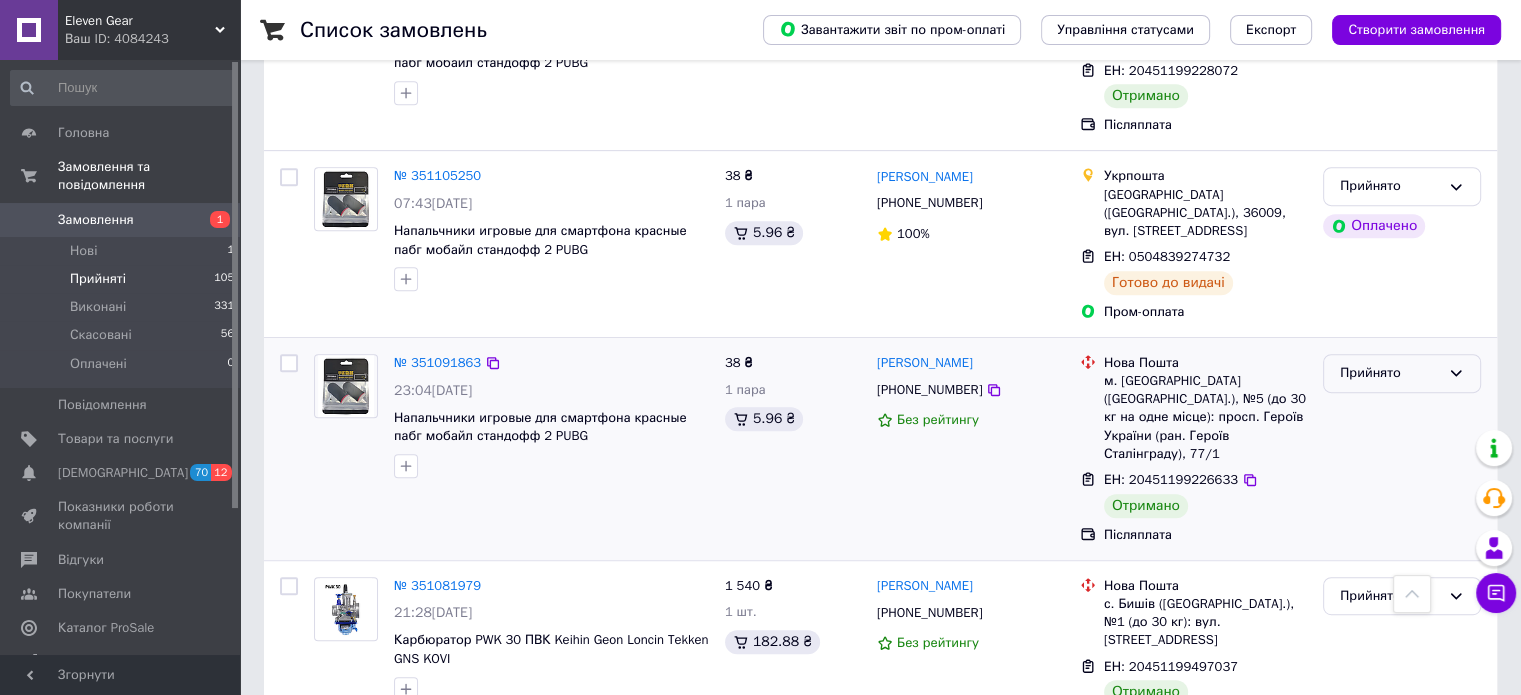 click on "Прийнято" at bounding box center [1390, 373] 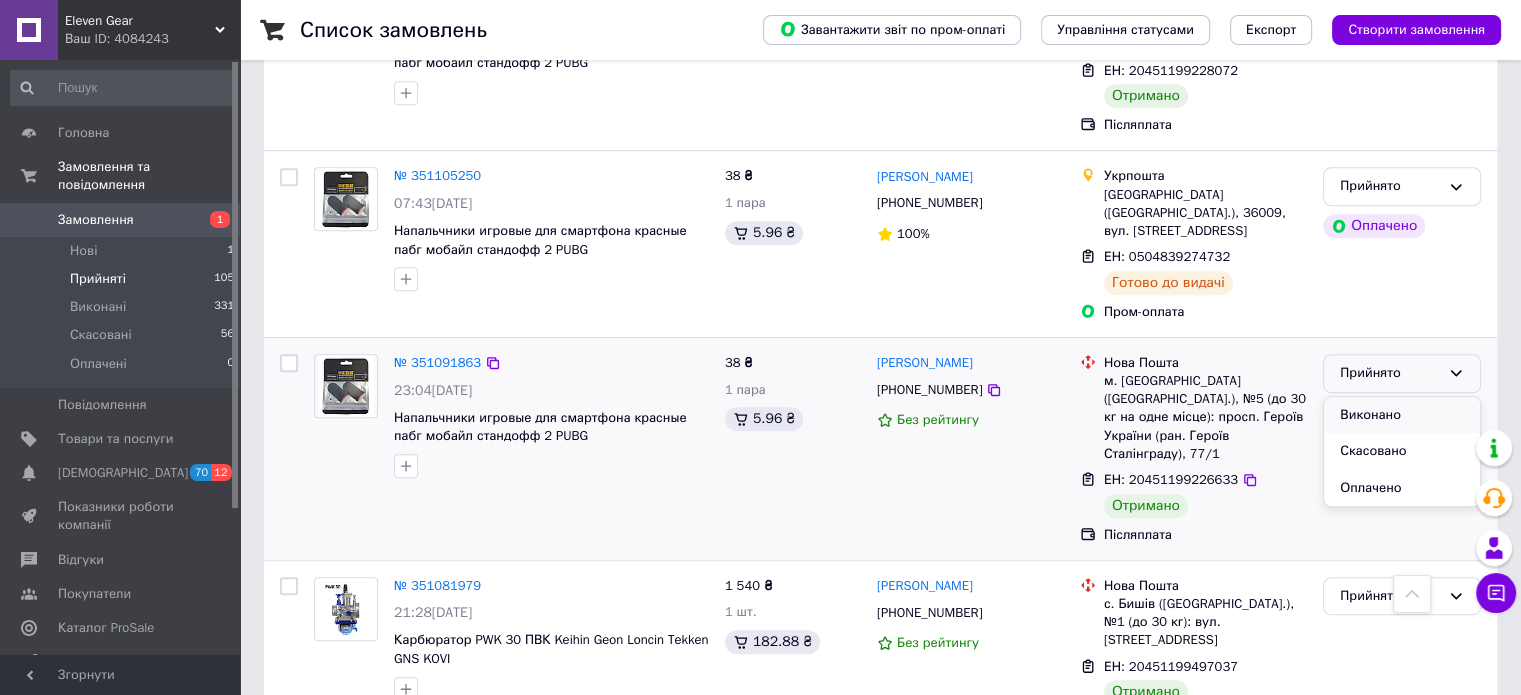click on "Виконано" at bounding box center (1402, 415) 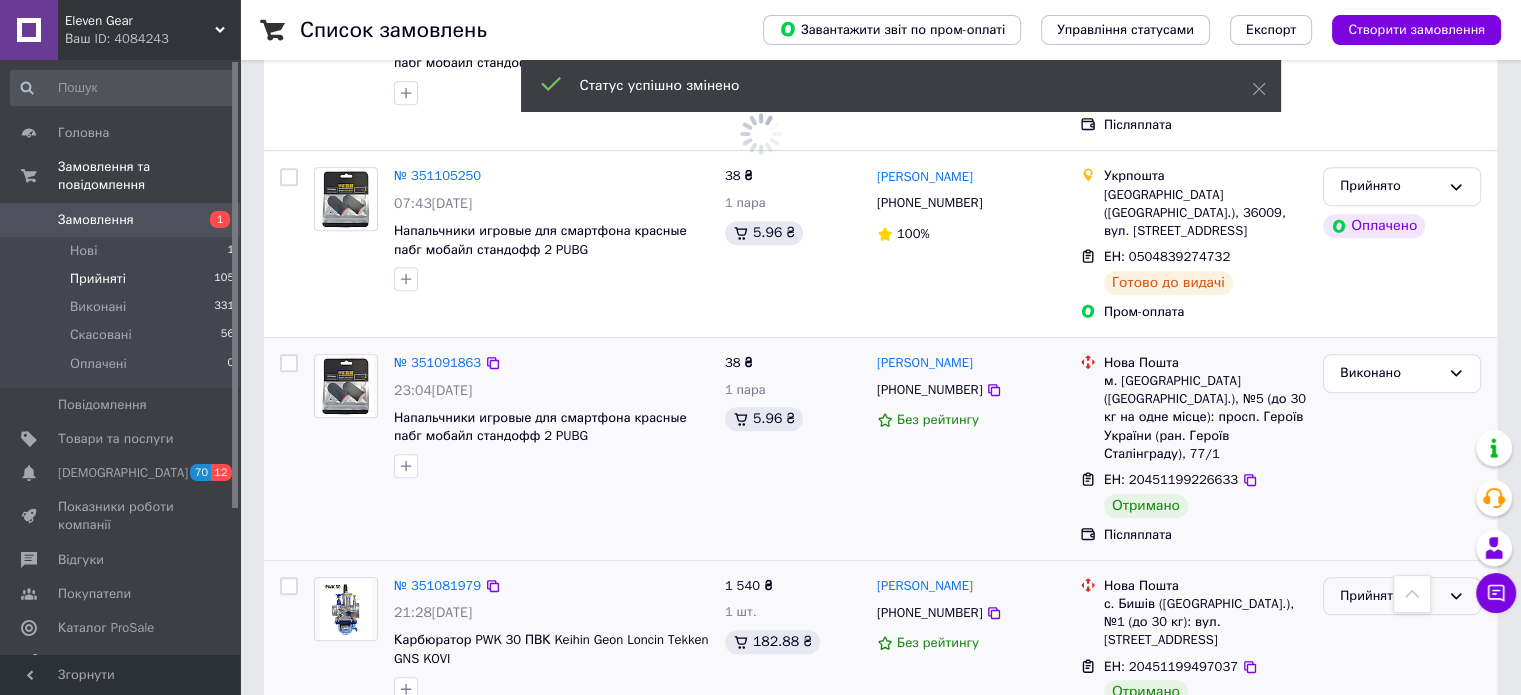 click on "Прийнято" at bounding box center (1390, 596) 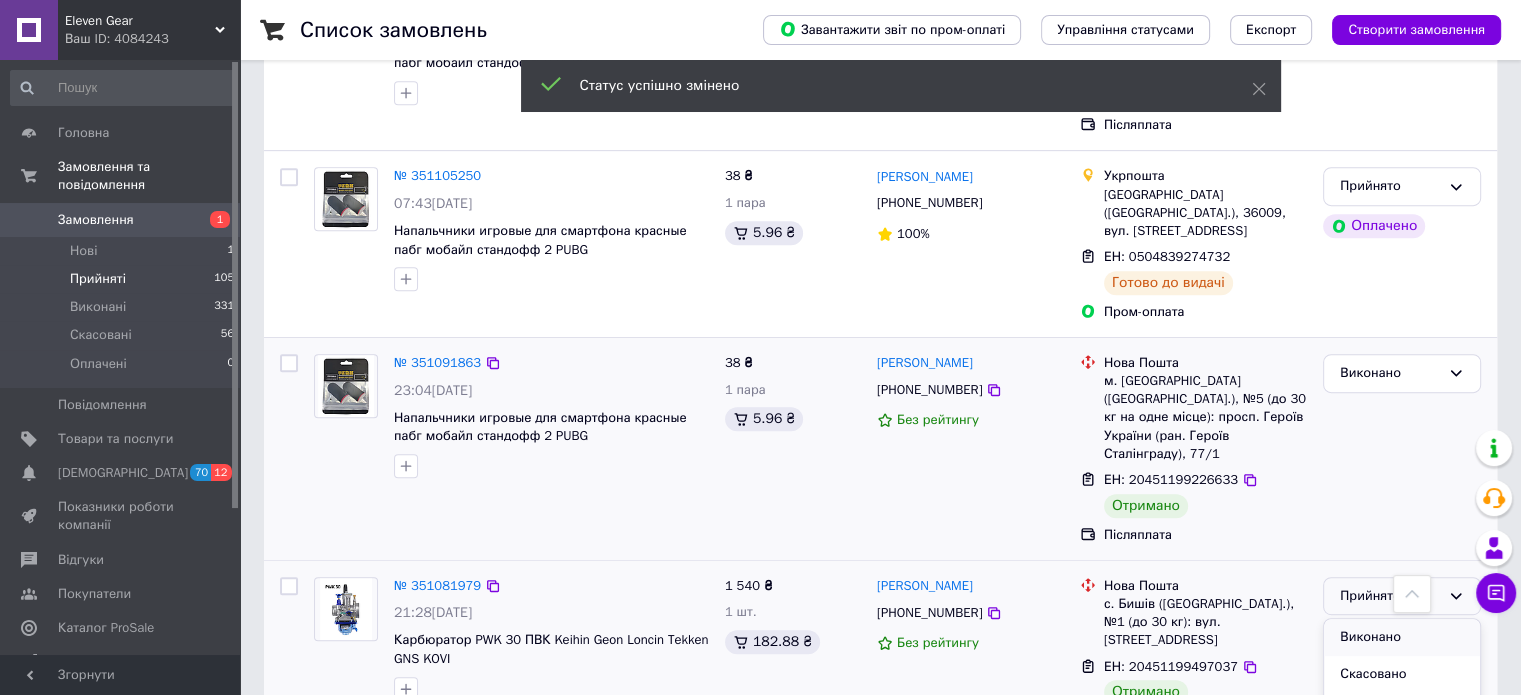 click on "Виконано" at bounding box center (1402, 637) 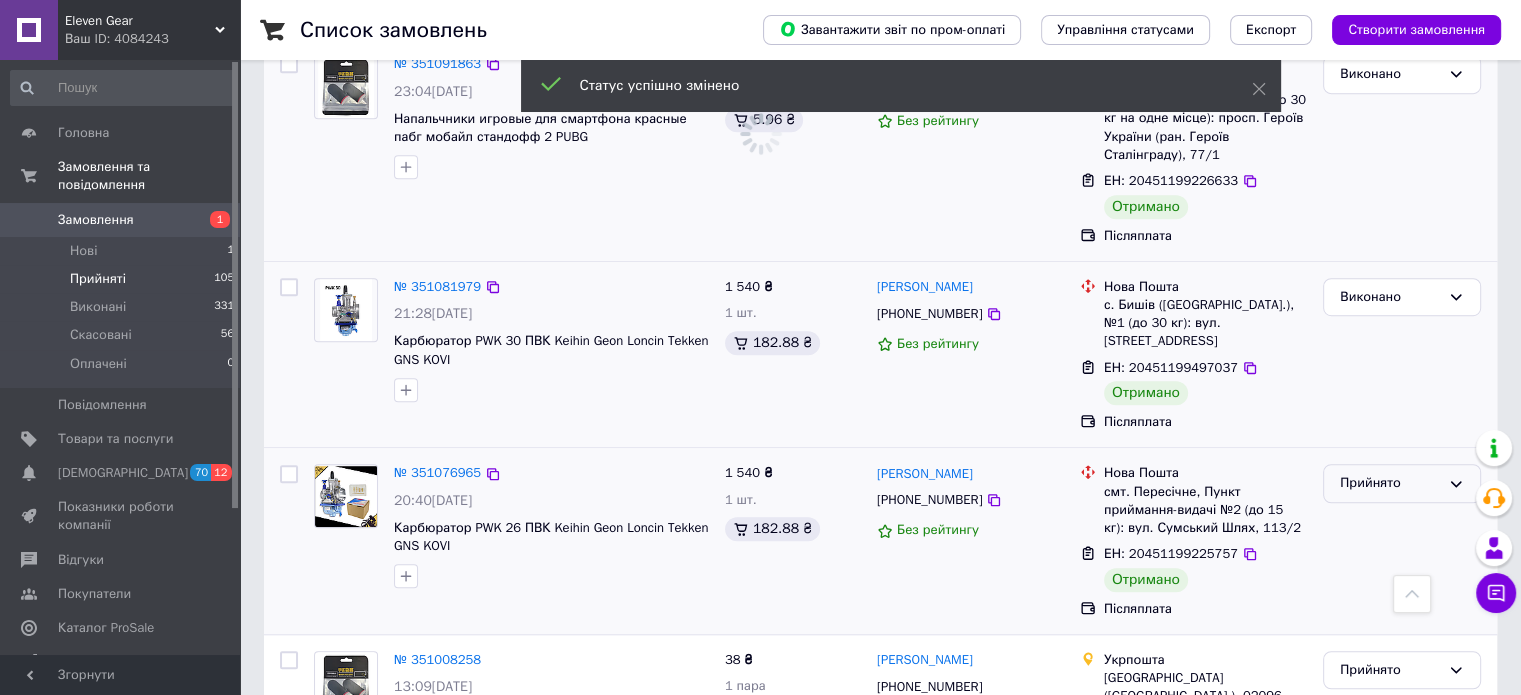 scroll, scrollTop: 1200, scrollLeft: 0, axis: vertical 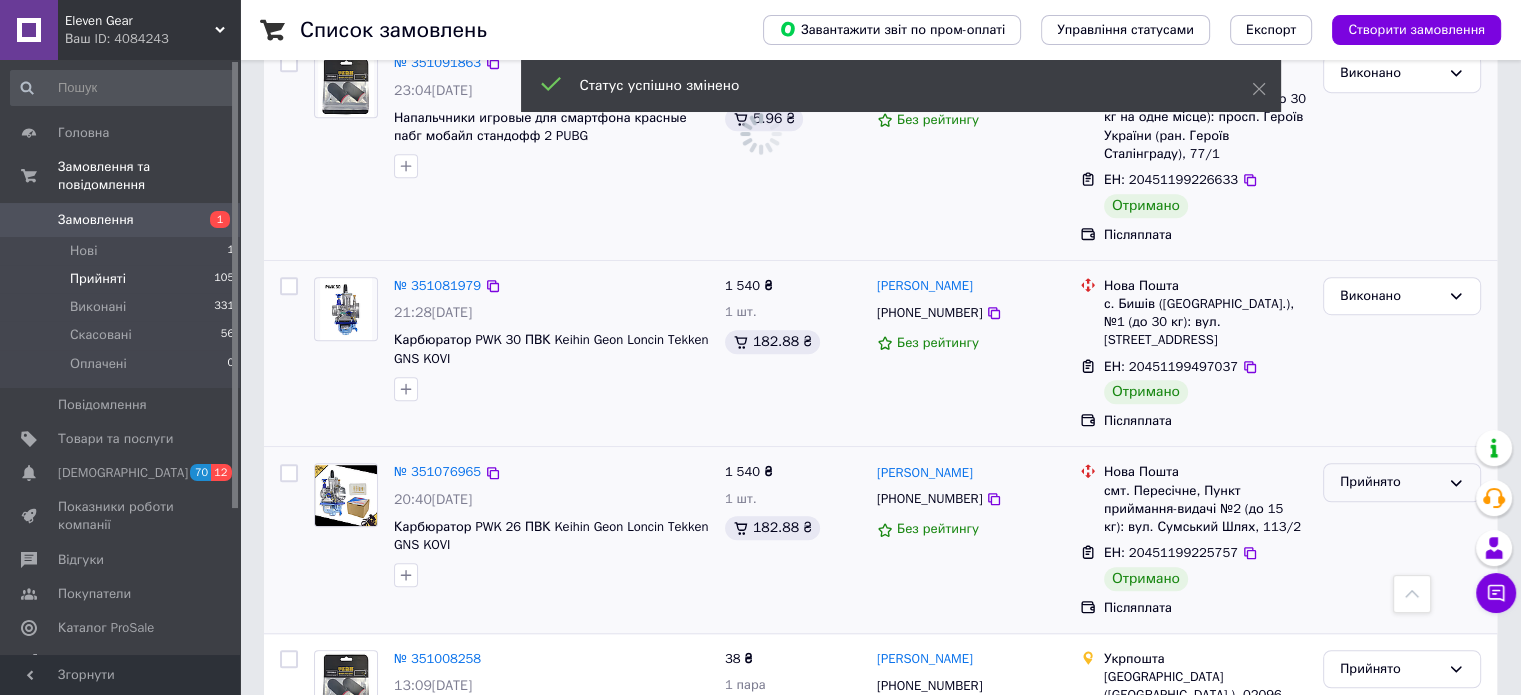 click on "Прийнято" at bounding box center (1390, 482) 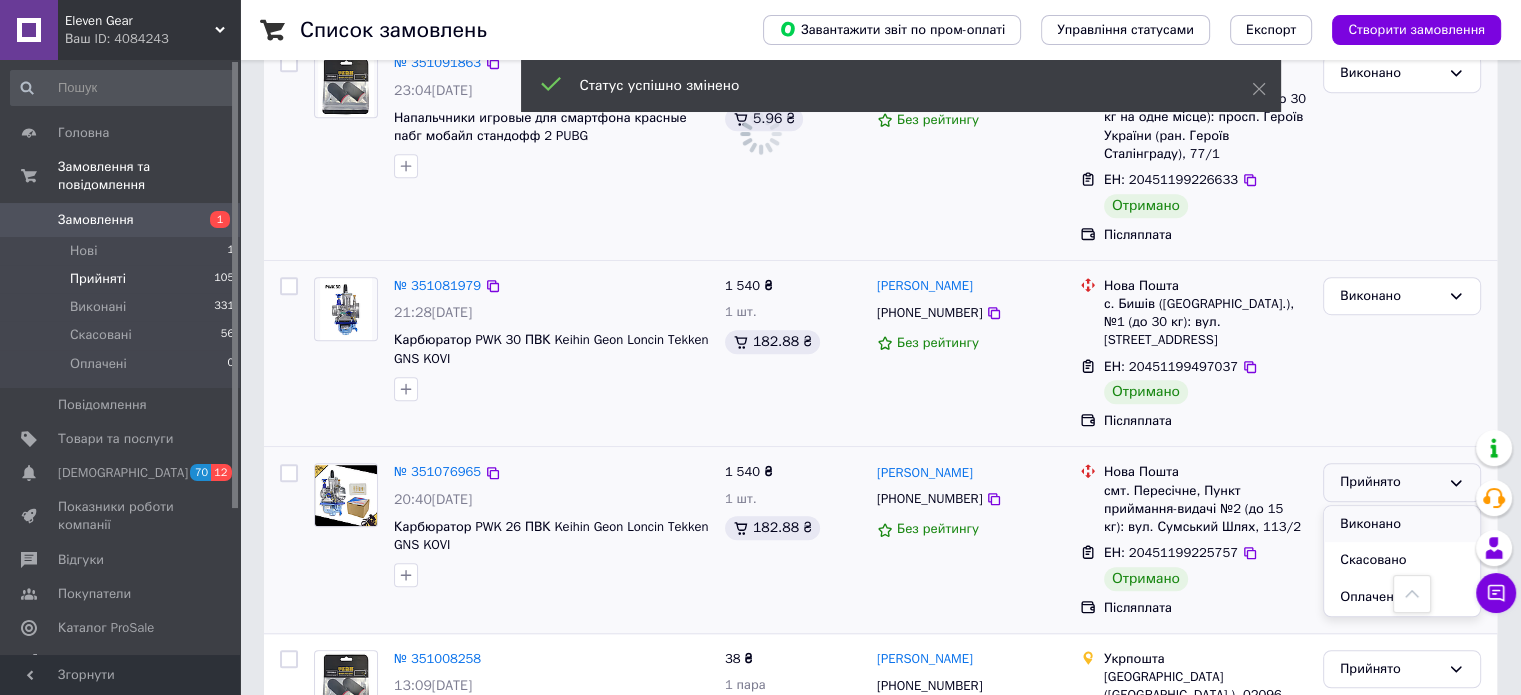 click on "Виконано" at bounding box center [1402, 524] 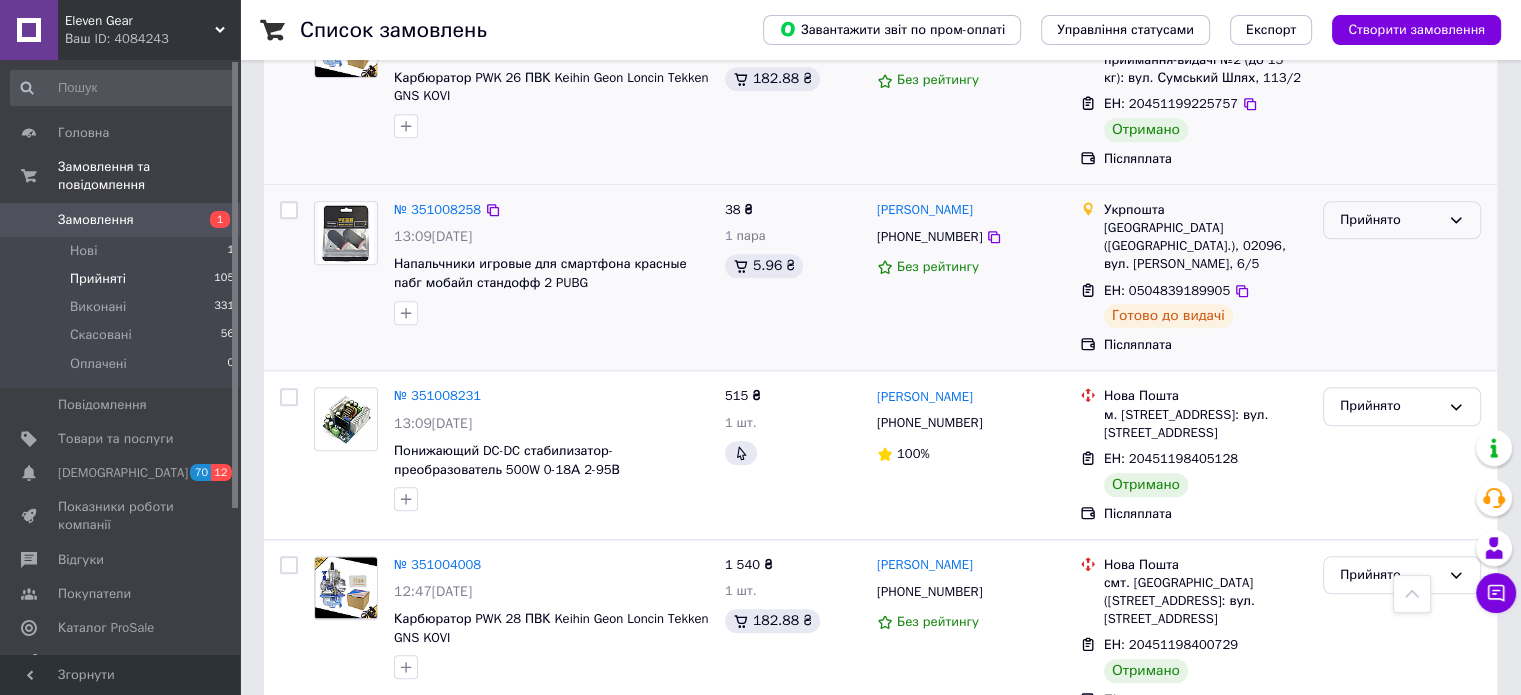 scroll, scrollTop: 1700, scrollLeft: 0, axis: vertical 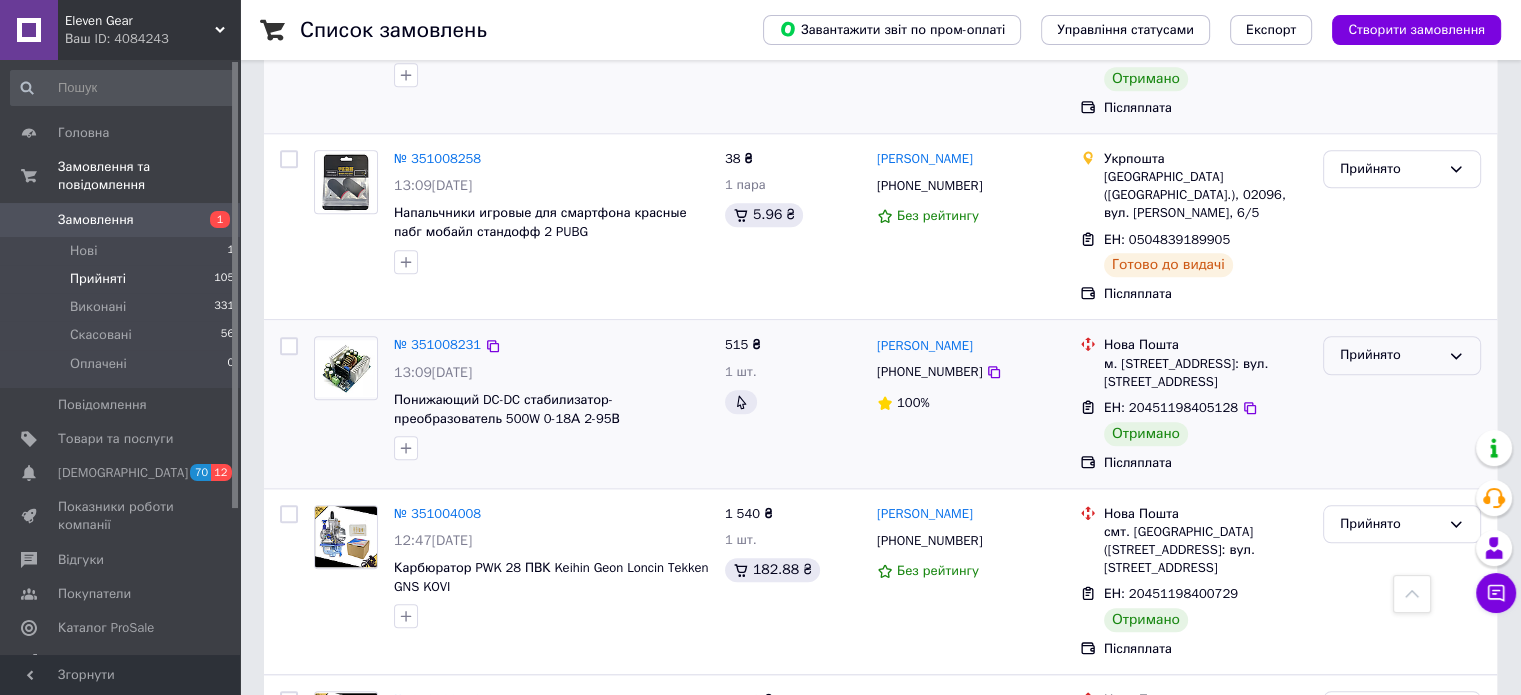 click on "Прийнято" at bounding box center (1390, 355) 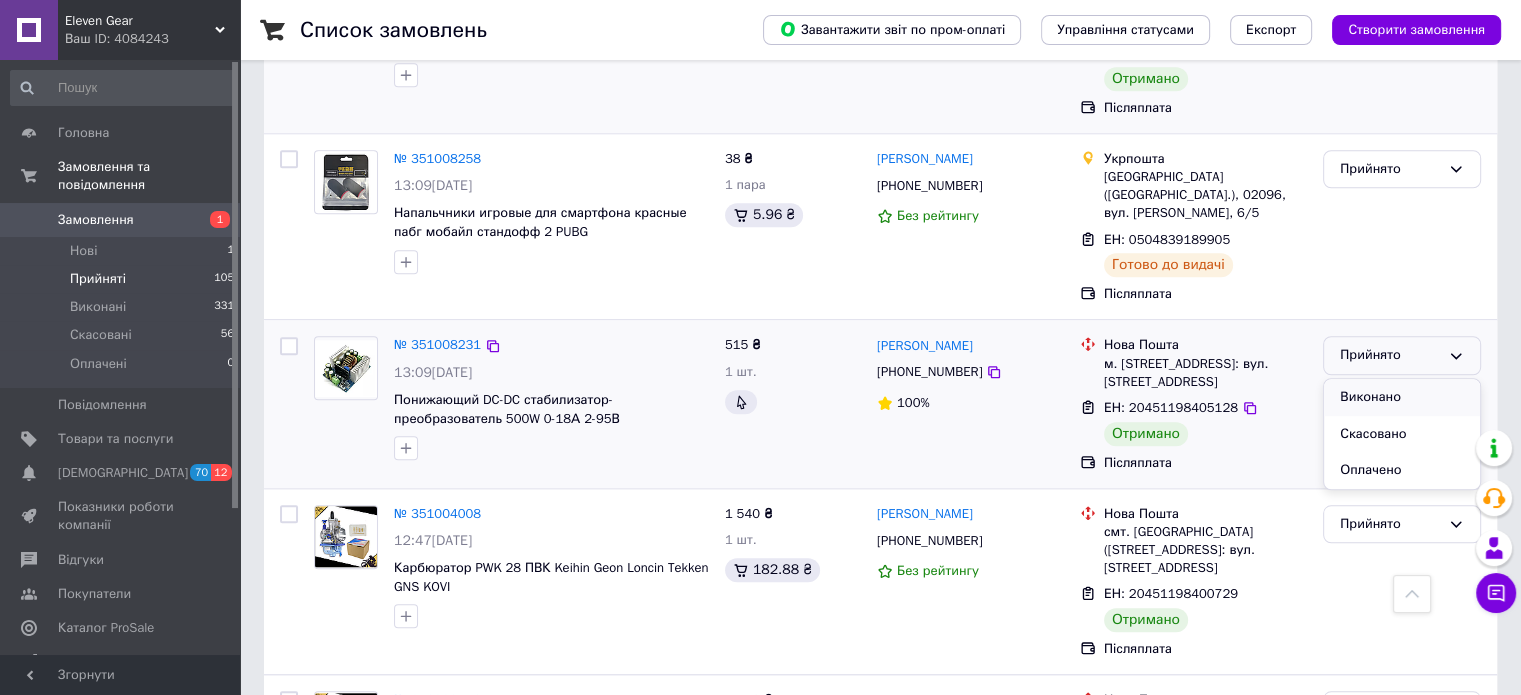 click on "Виконано" at bounding box center (1402, 397) 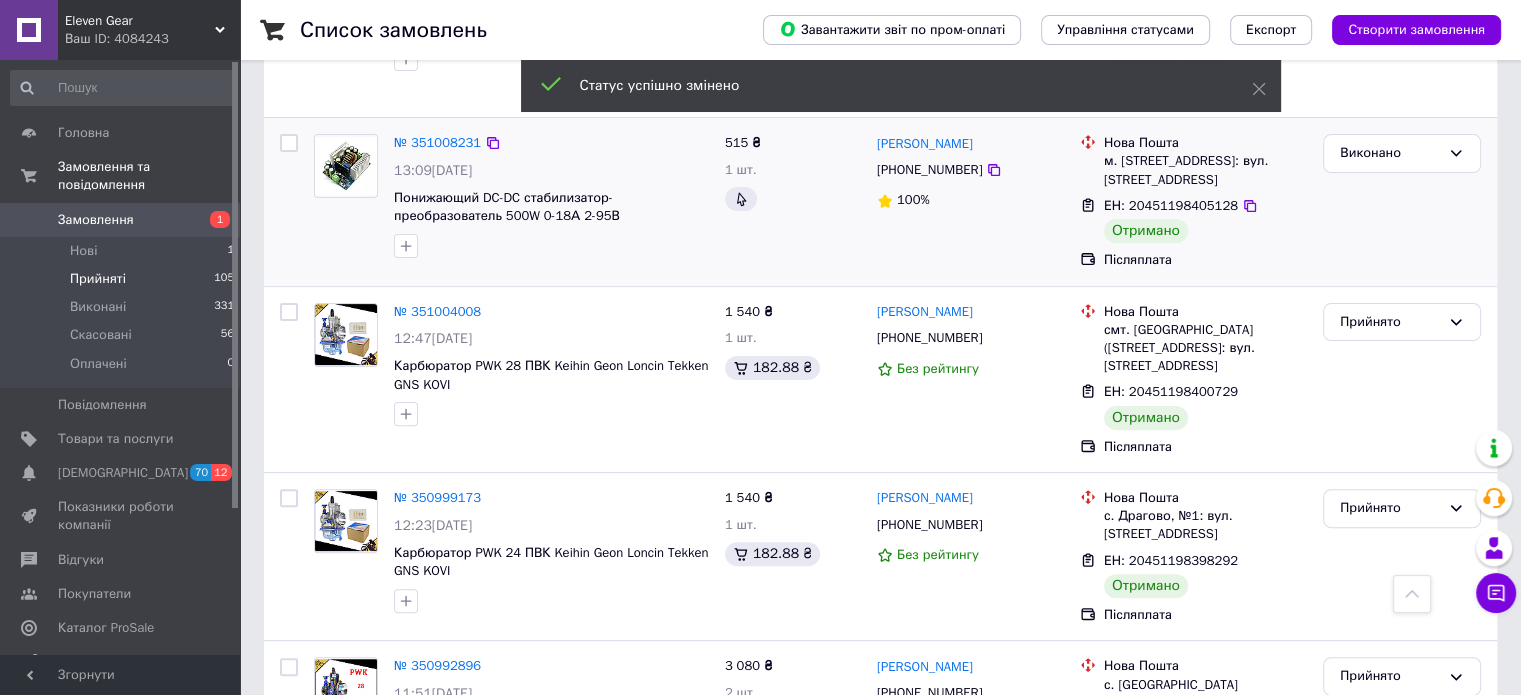 scroll, scrollTop: 549, scrollLeft: 0, axis: vertical 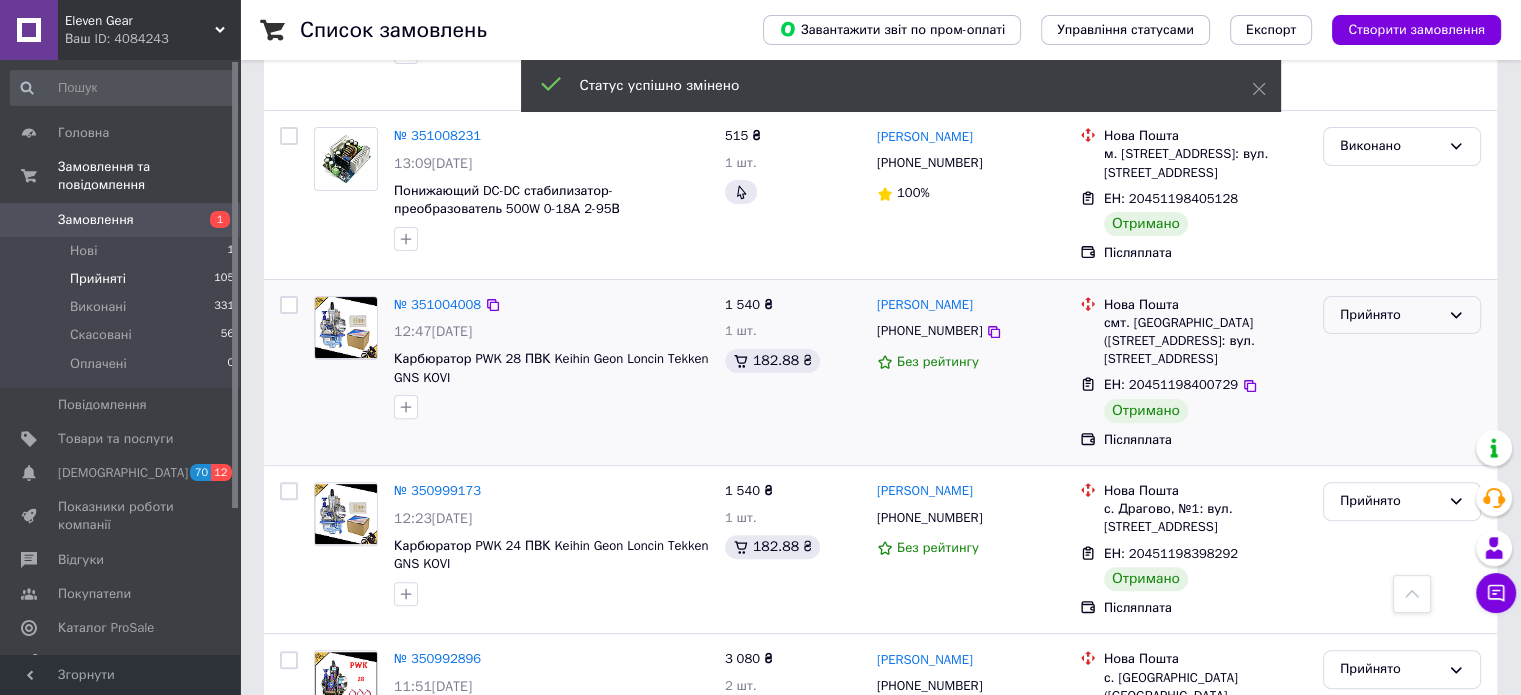 click on "Прийнято" at bounding box center (1390, 315) 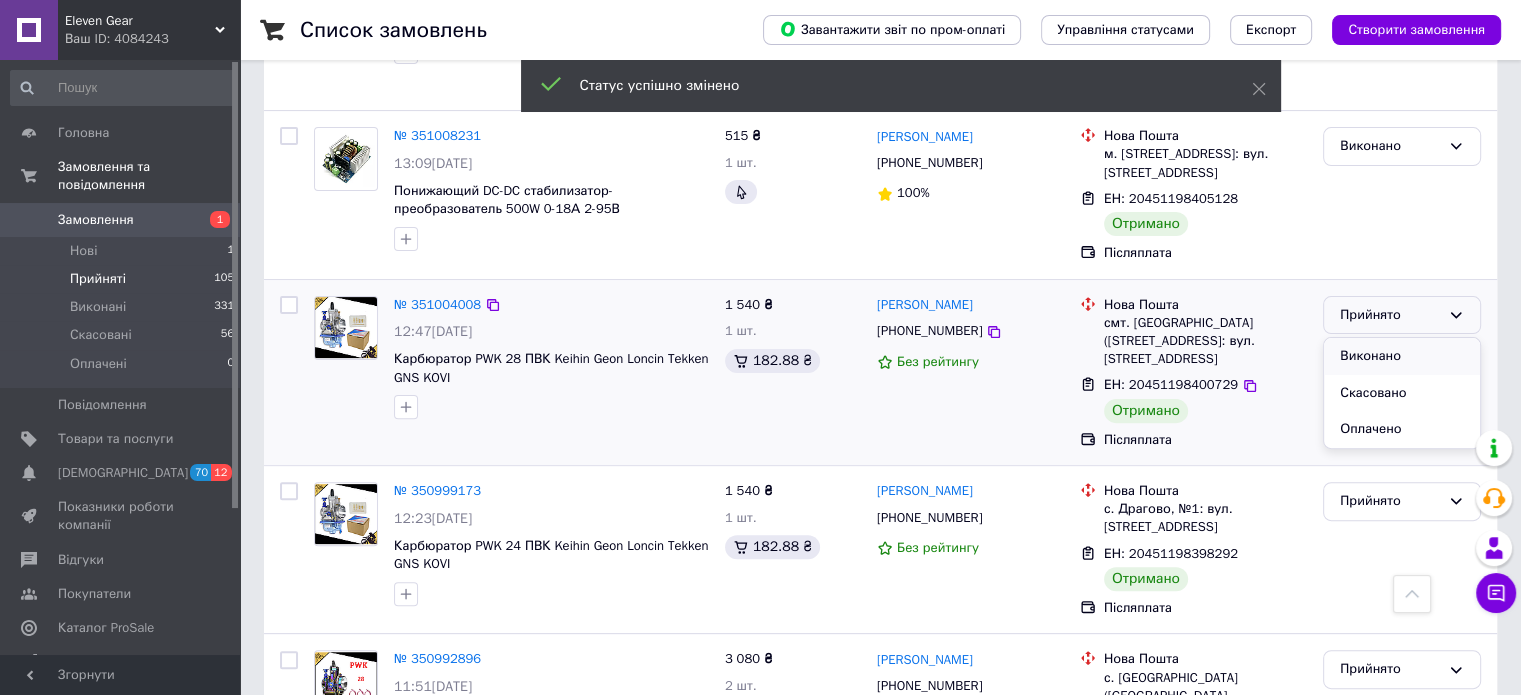 click on "Виконано" at bounding box center [1402, 356] 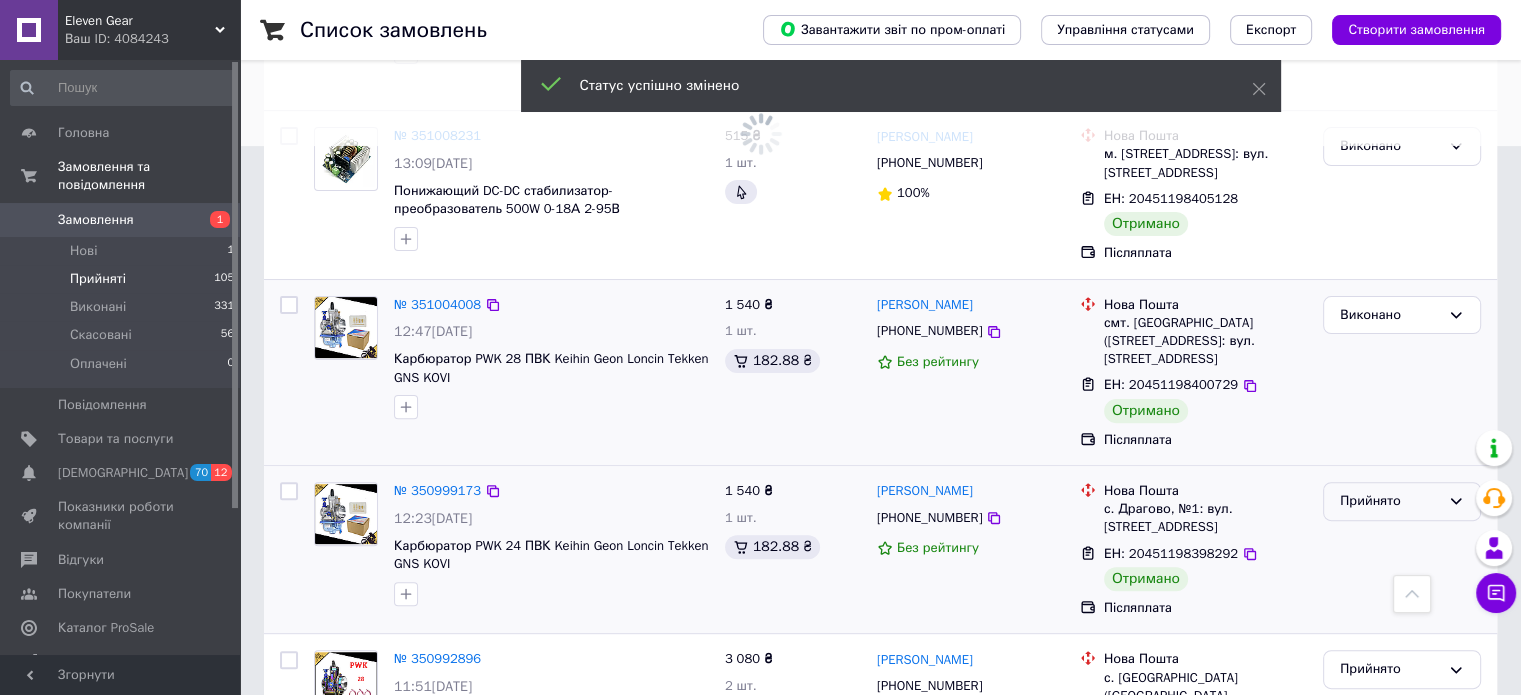 click on "Прийнято" at bounding box center (1390, 501) 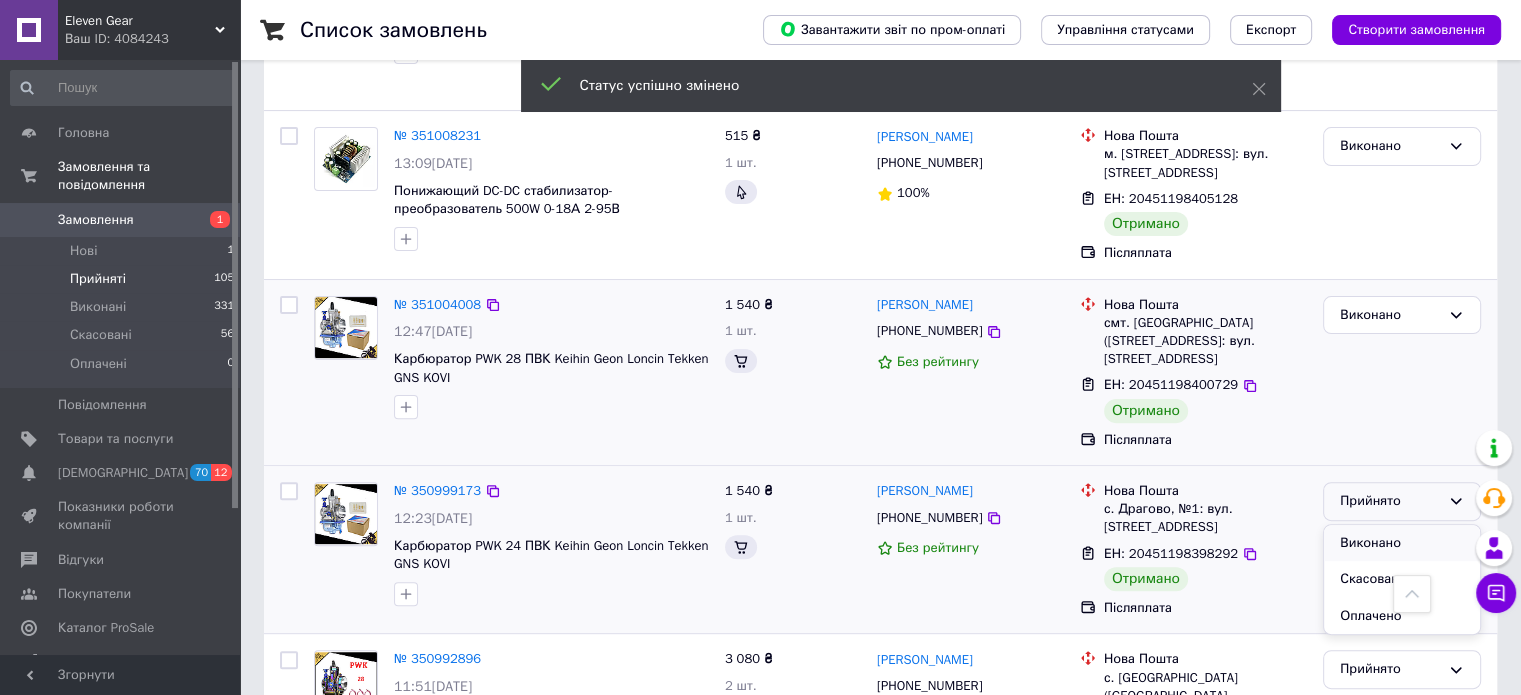 click on "Виконано" at bounding box center [1402, 543] 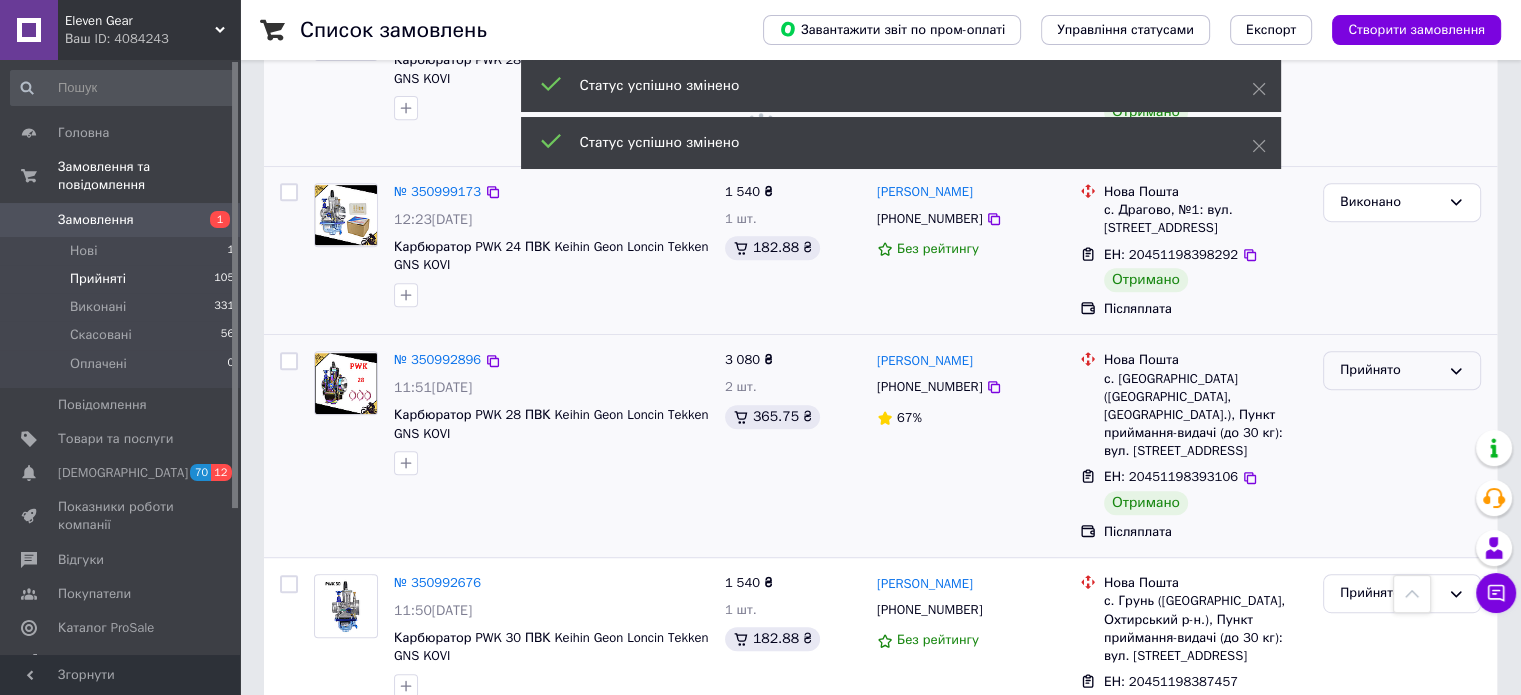 scroll, scrollTop: 849, scrollLeft: 0, axis: vertical 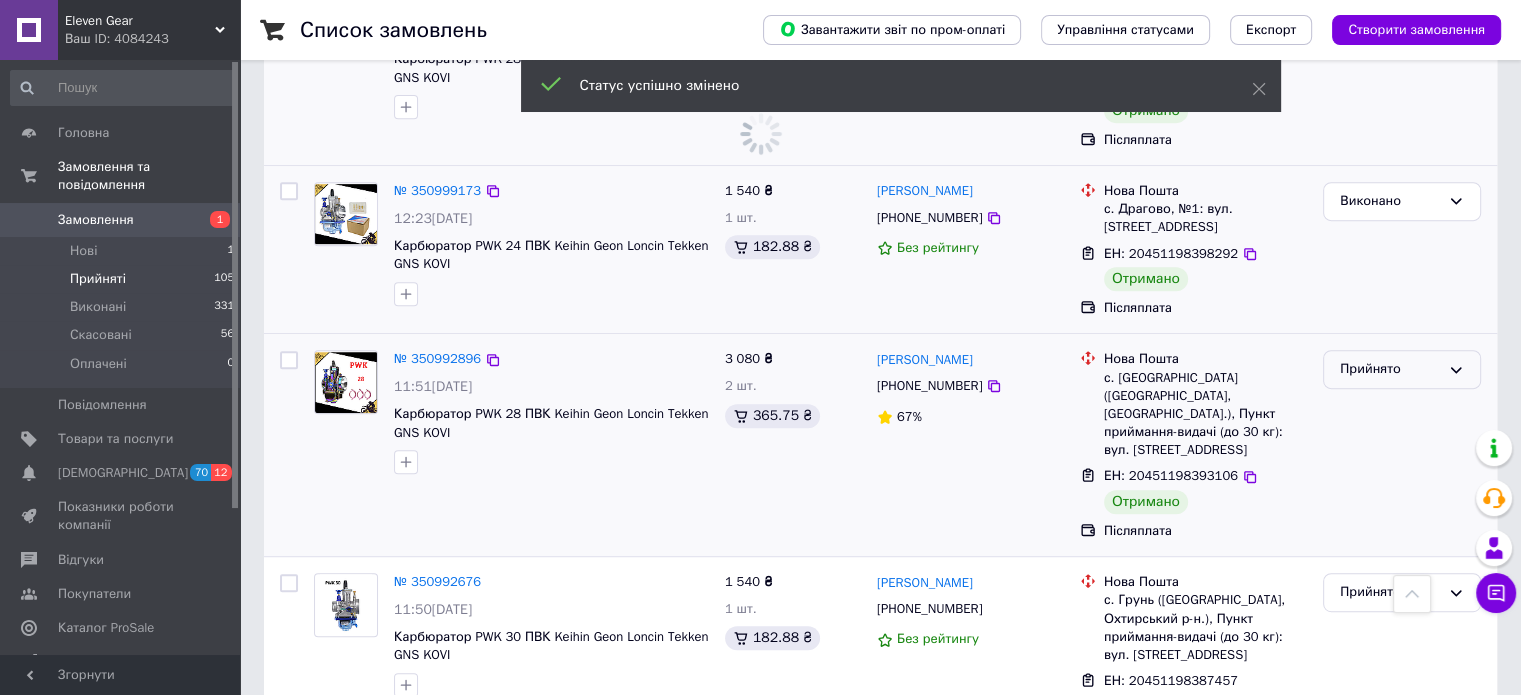 click on "Прийнято" at bounding box center (1390, 369) 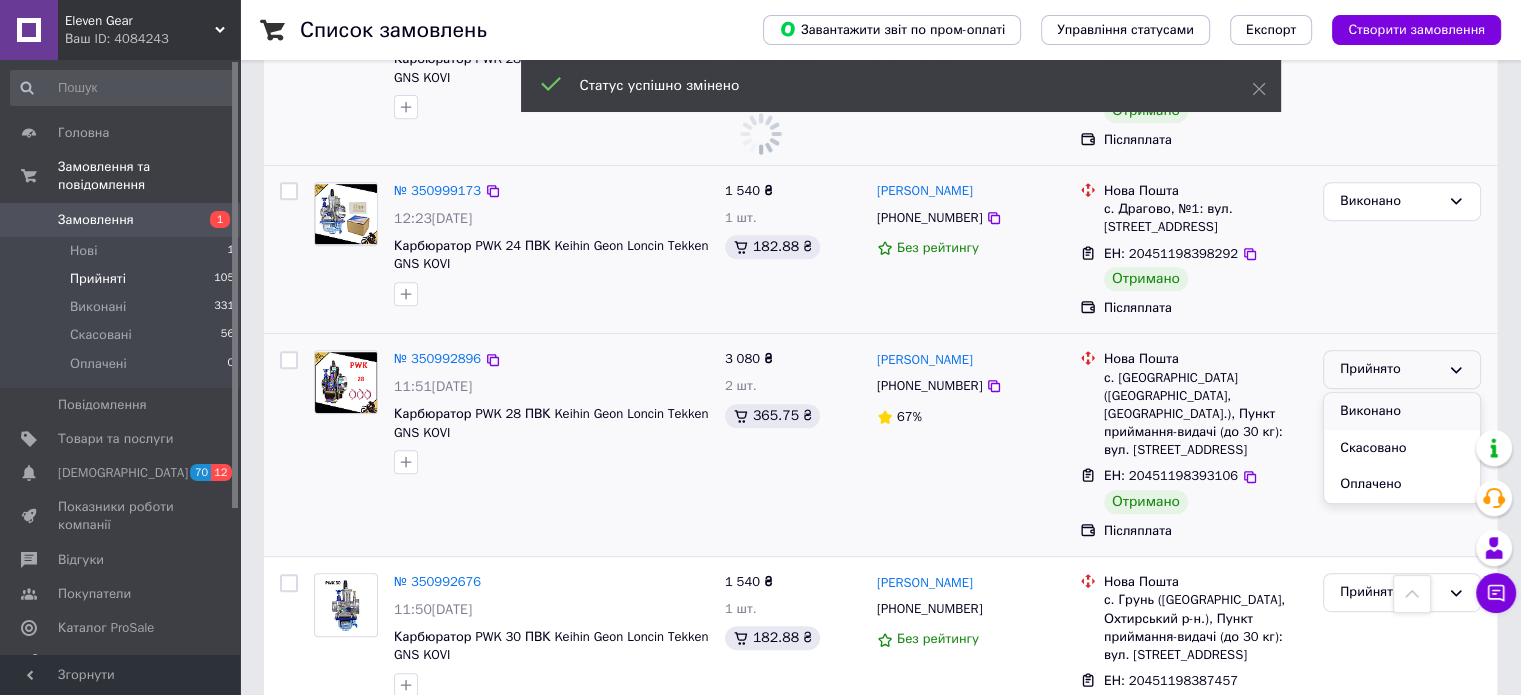click on "Виконано" at bounding box center (1402, 411) 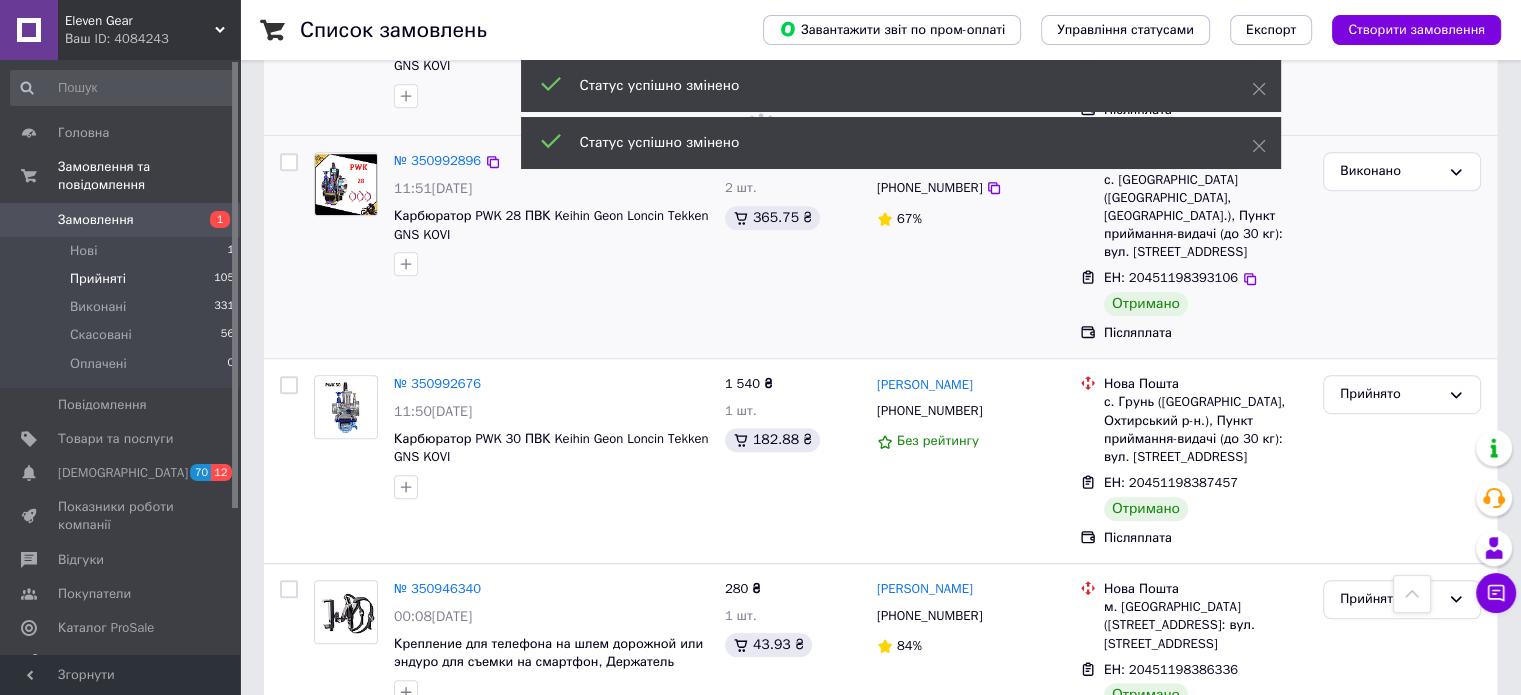 scroll, scrollTop: 1049, scrollLeft: 0, axis: vertical 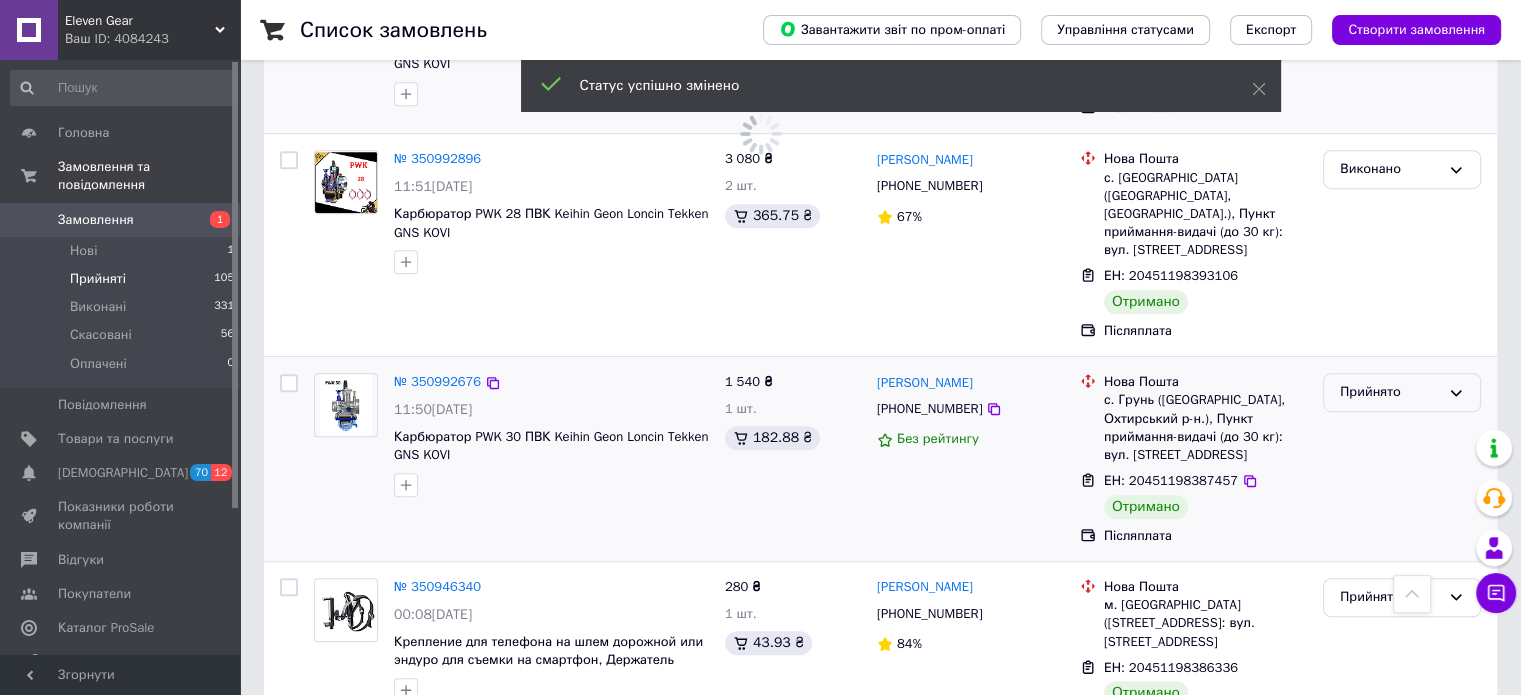 click on "Прийнято" at bounding box center (1390, 392) 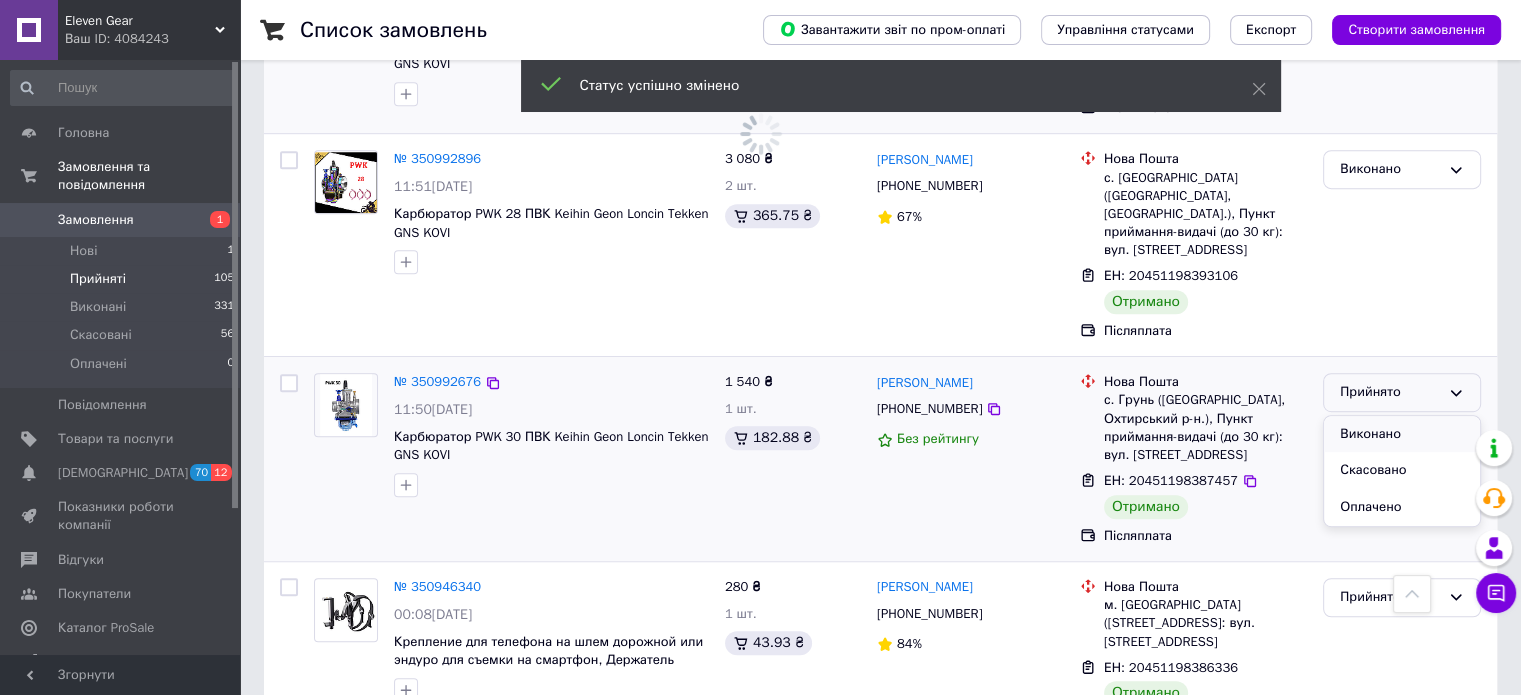 click on "Виконано" at bounding box center (1402, 434) 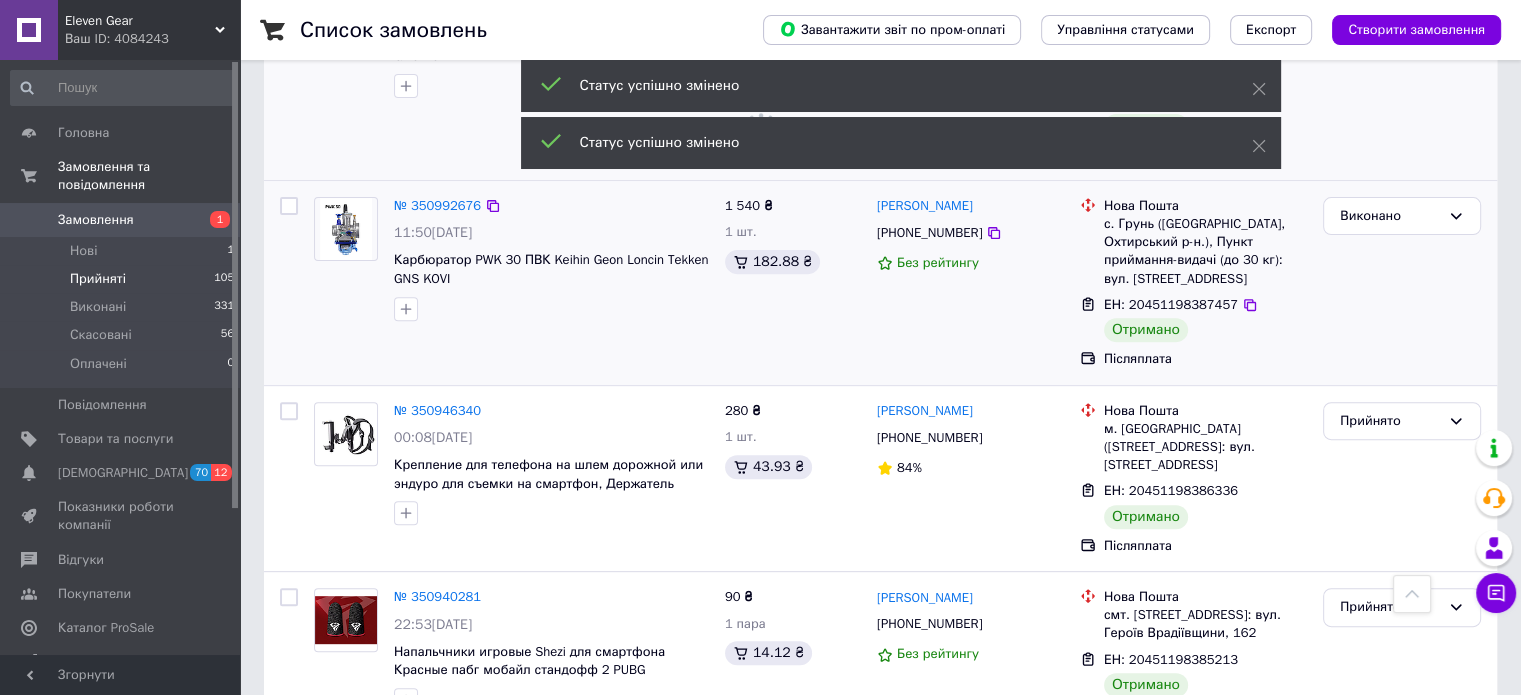 scroll, scrollTop: 726, scrollLeft: 0, axis: vertical 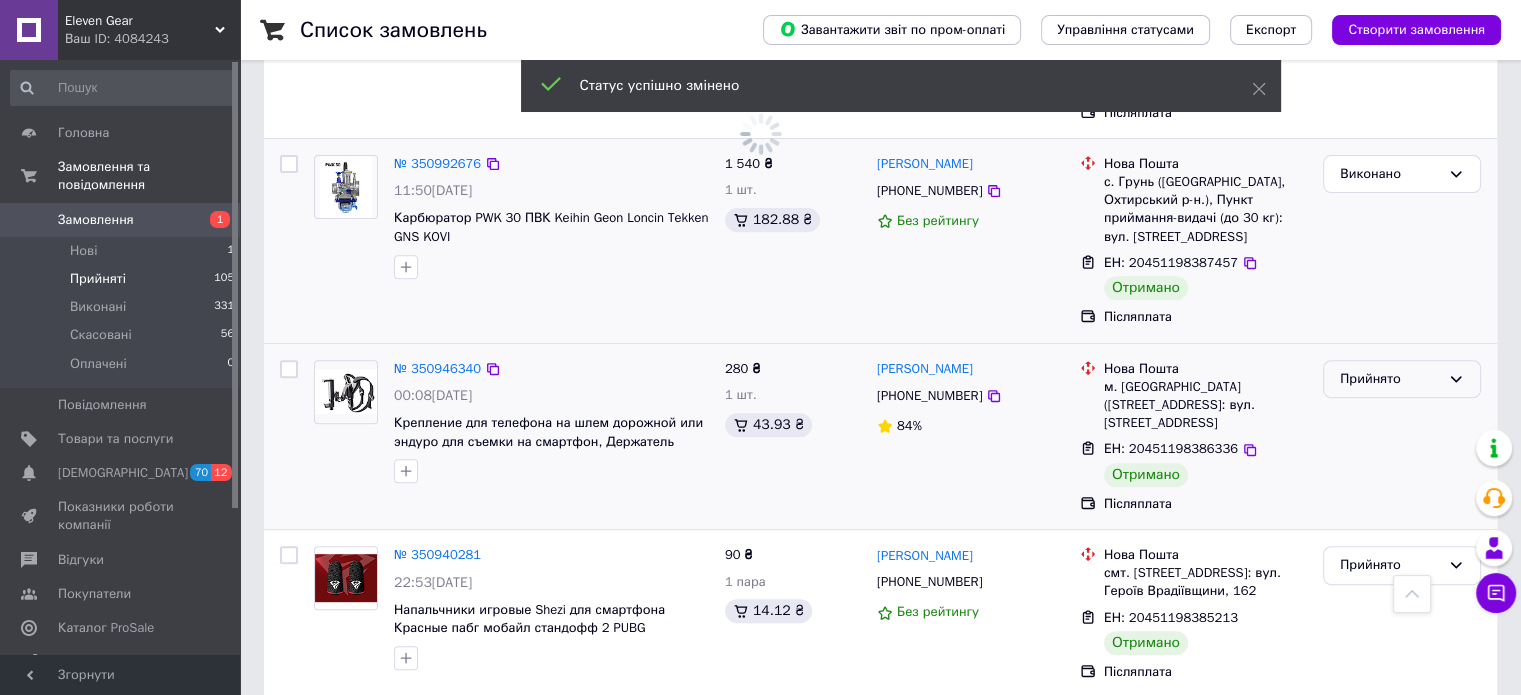 click on "Прийнято" at bounding box center [1390, 379] 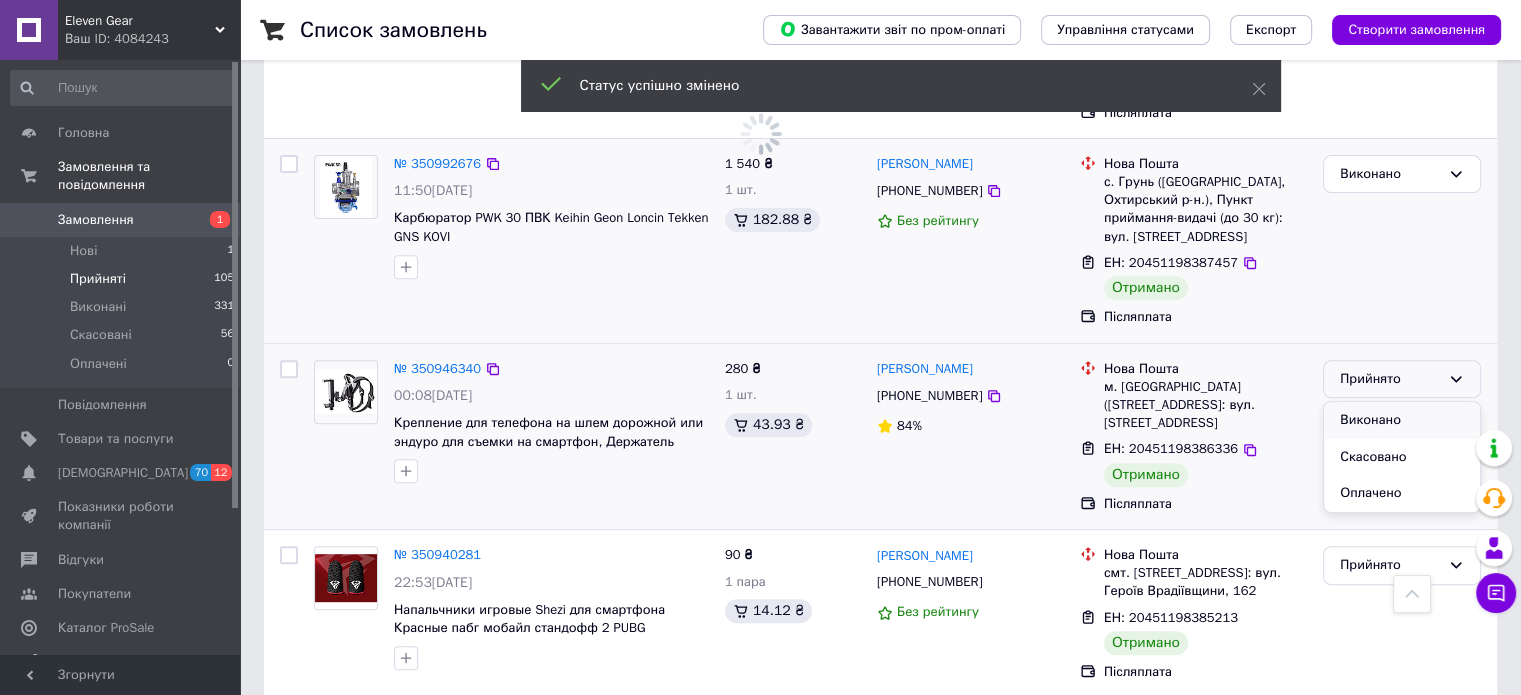 click on "Виконано" at bounding box center [1402, 420] 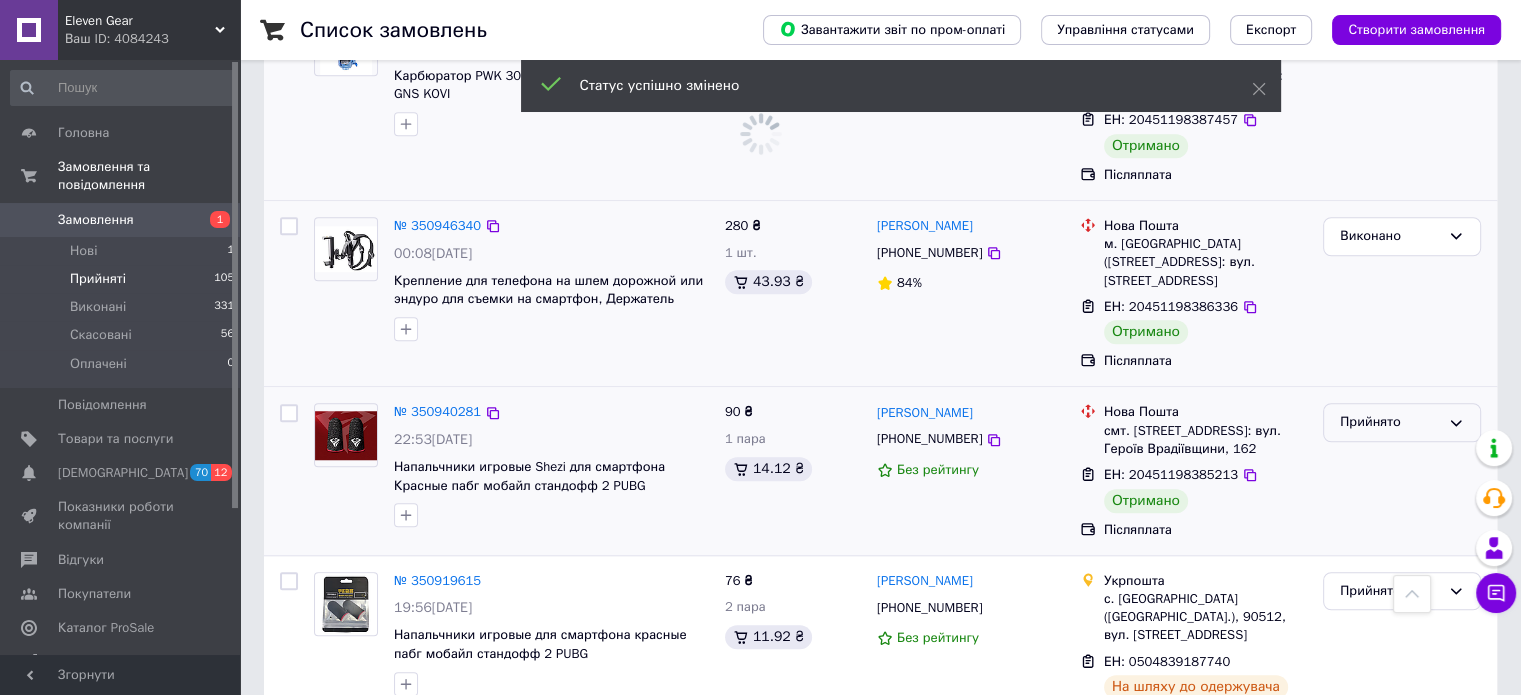 scroll, scrollTop: 1448, scrollLeft: 0, axis: vertical 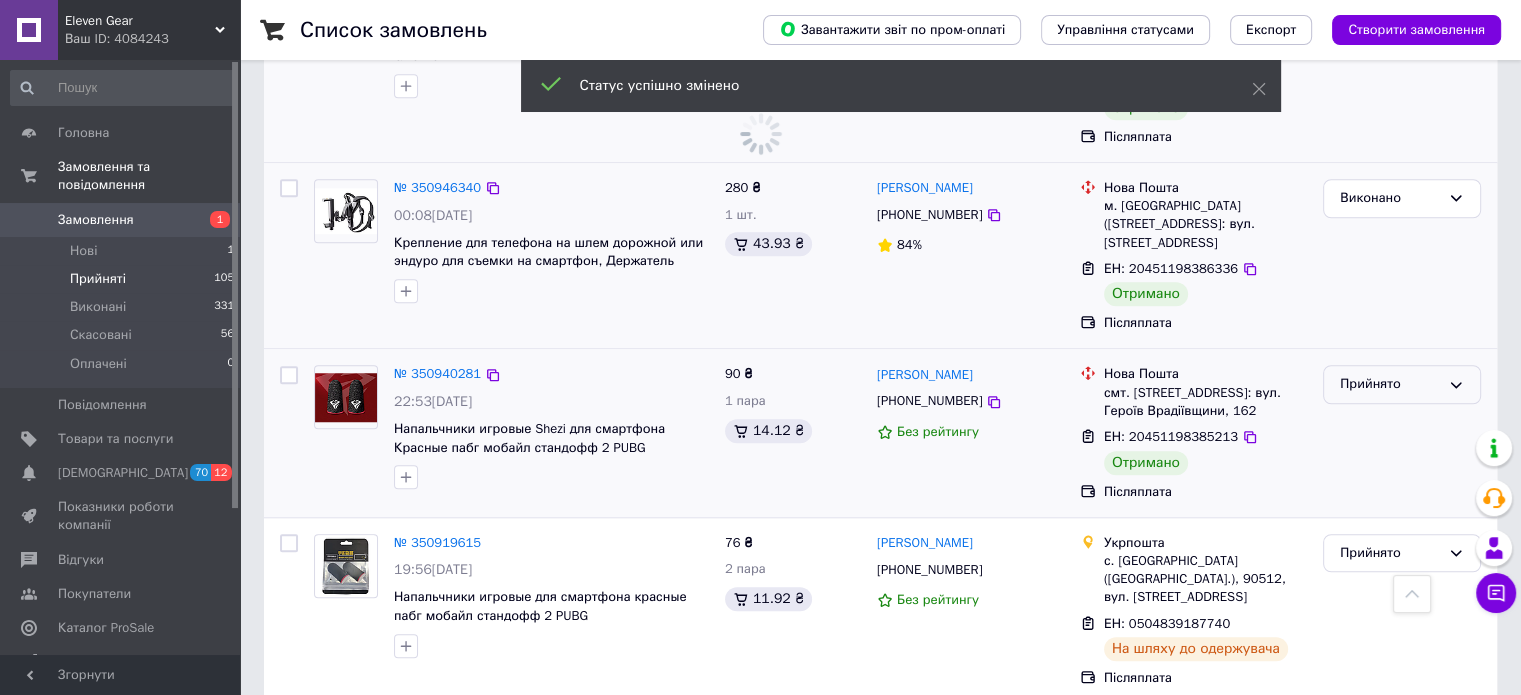 click on "Прийнято" at bounding box center [1390, 384] 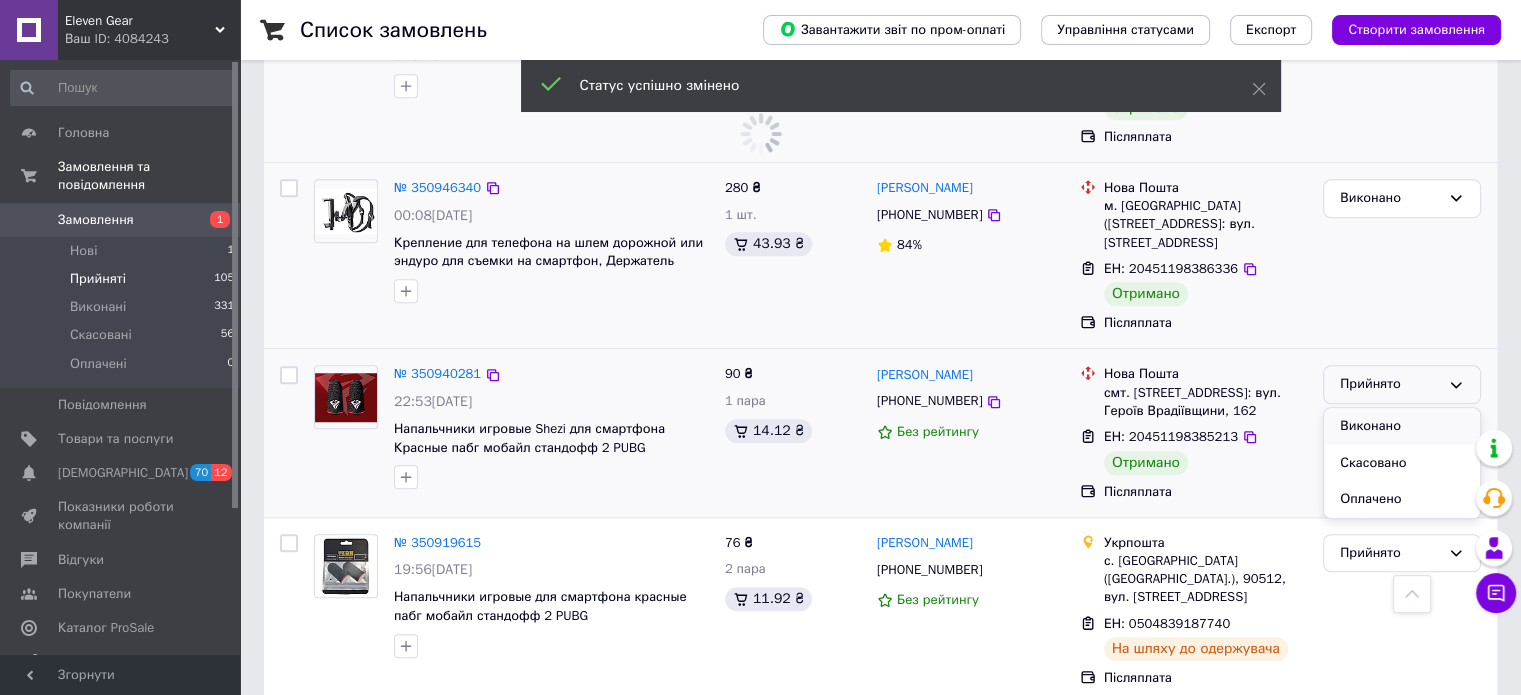 click on "Виконано" at bounding box center (1402, 426) 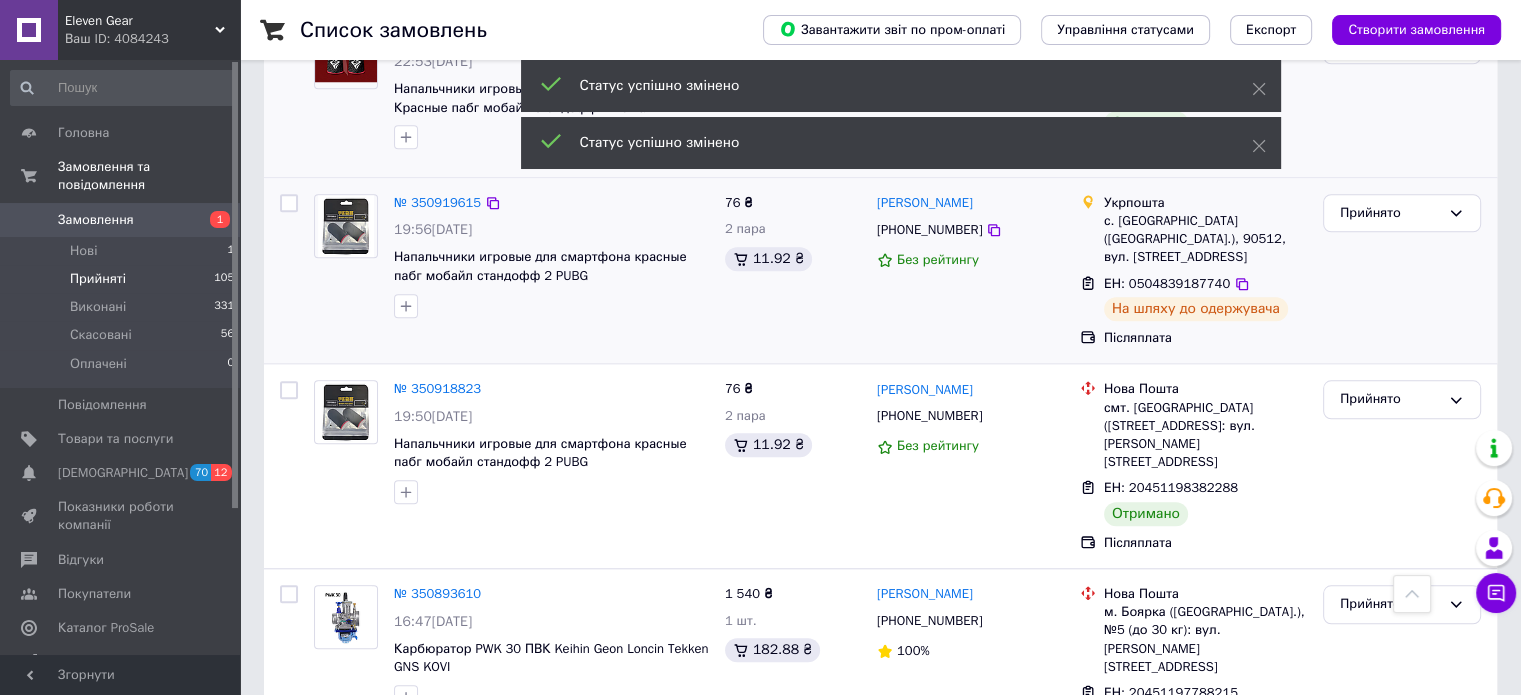 scroll, scrollTop: 1848, scrollLeft: 0, axis: vertical 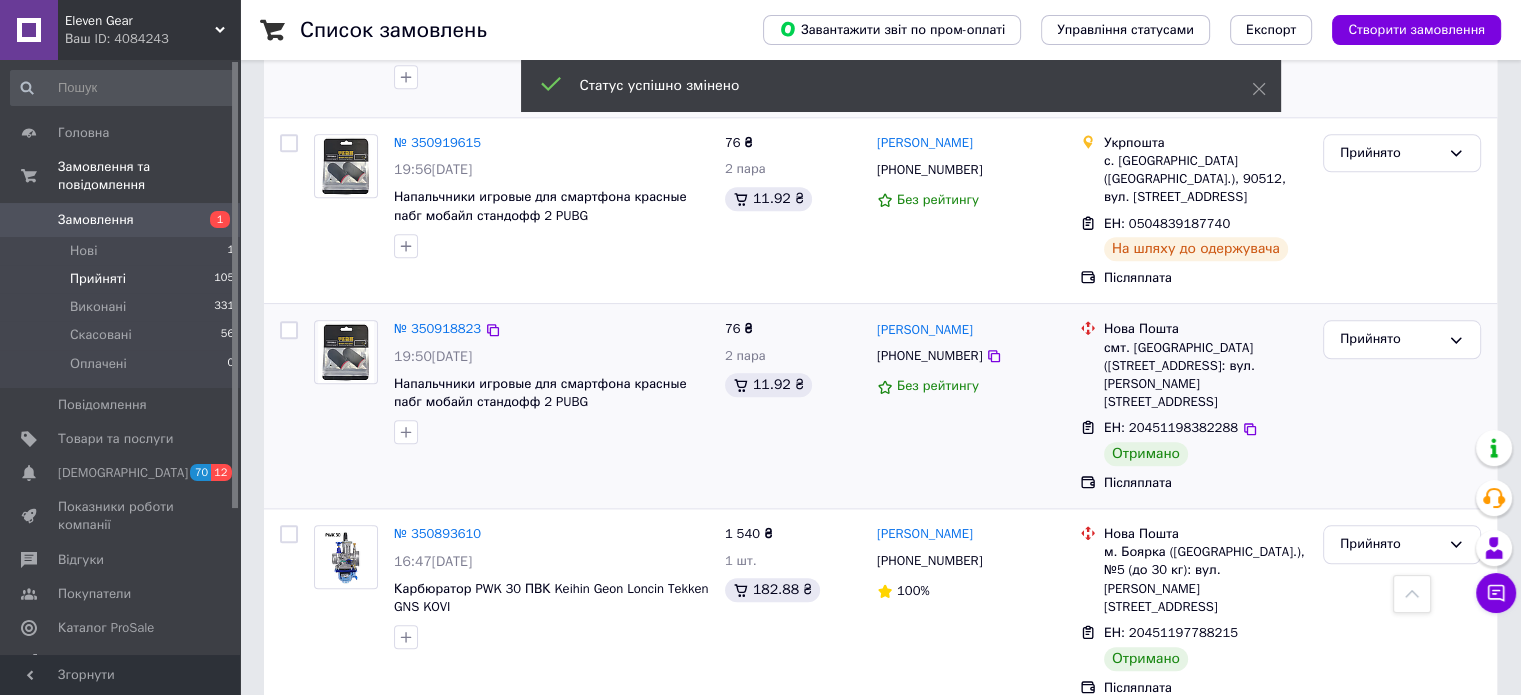 click on "Прийнято" at bounding box center (1402, 406) 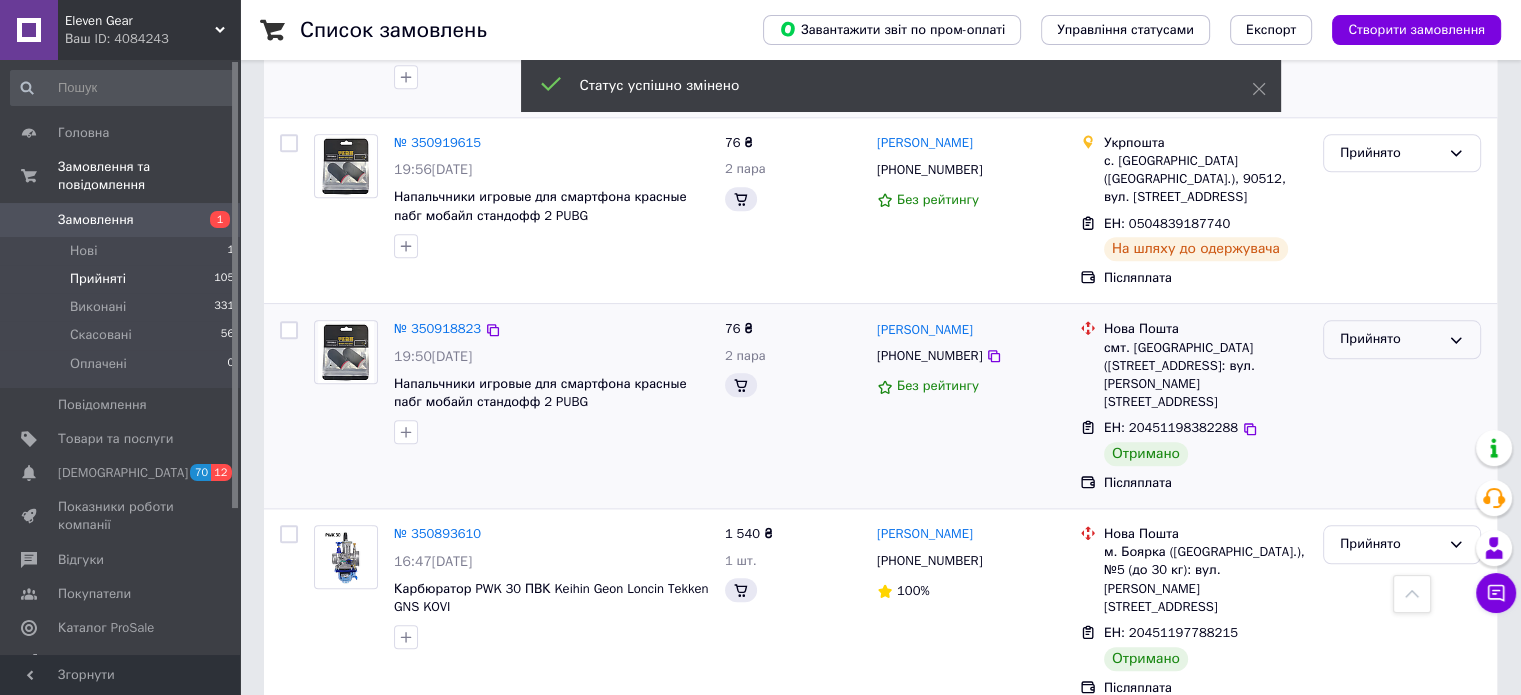 click on "Прийнято" at bounding box center [1402, 339] 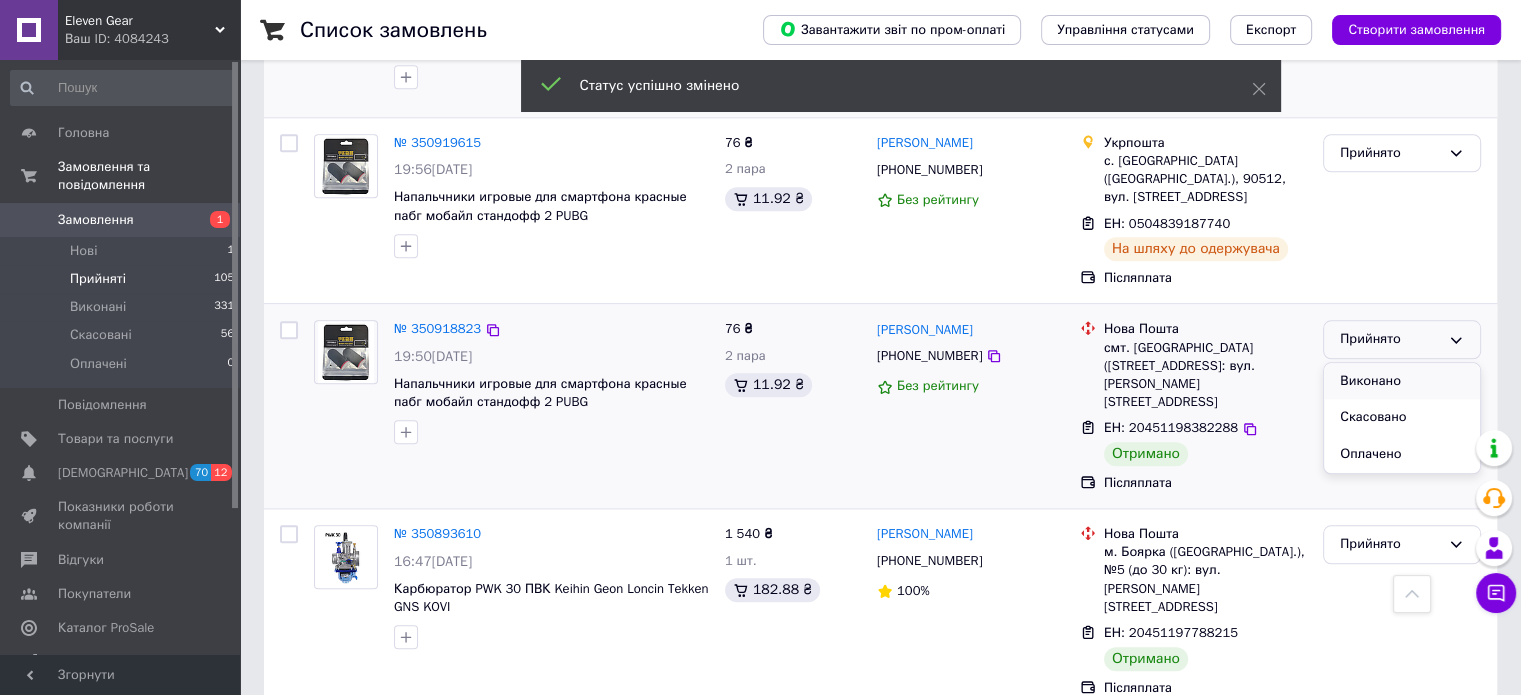 click on "Виконано" at bounding box center (1402, 381) 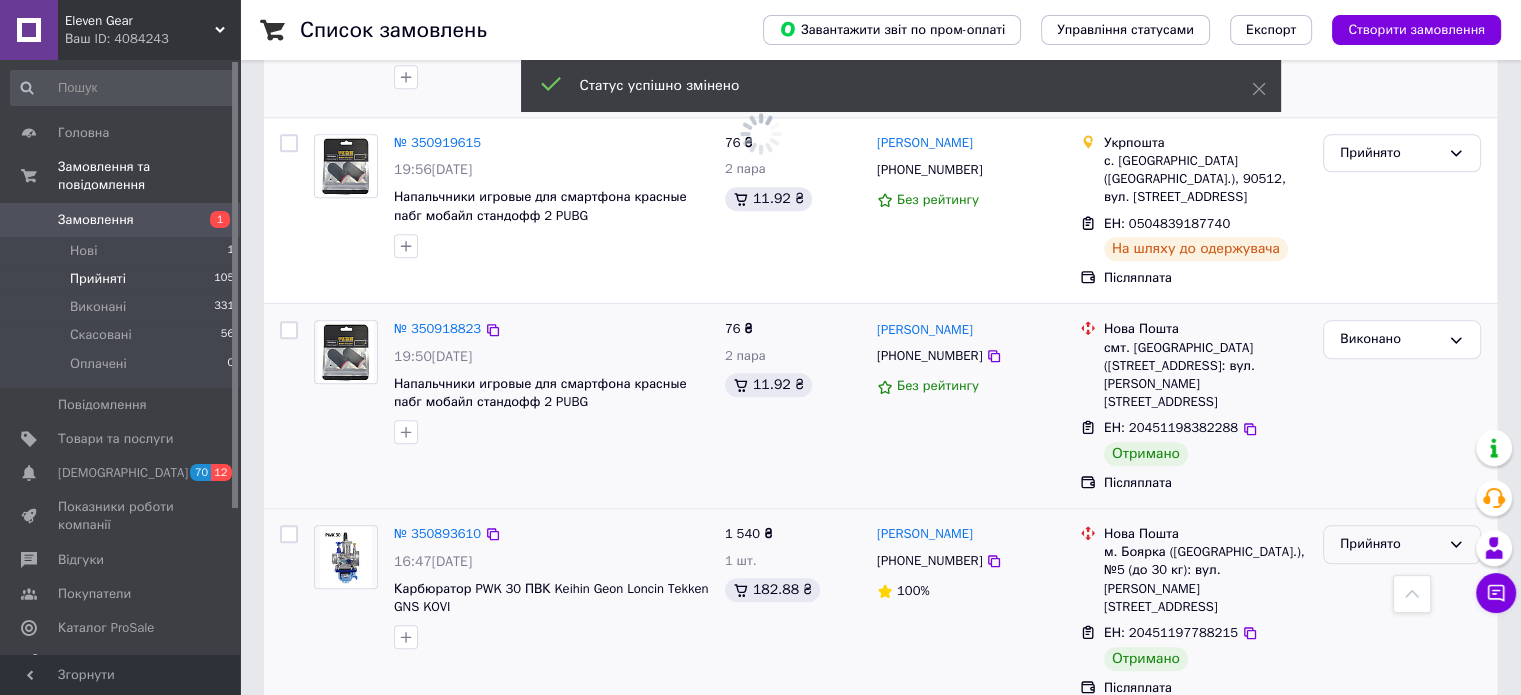 click on "Прийнято" at bounding box center [1390, 544] 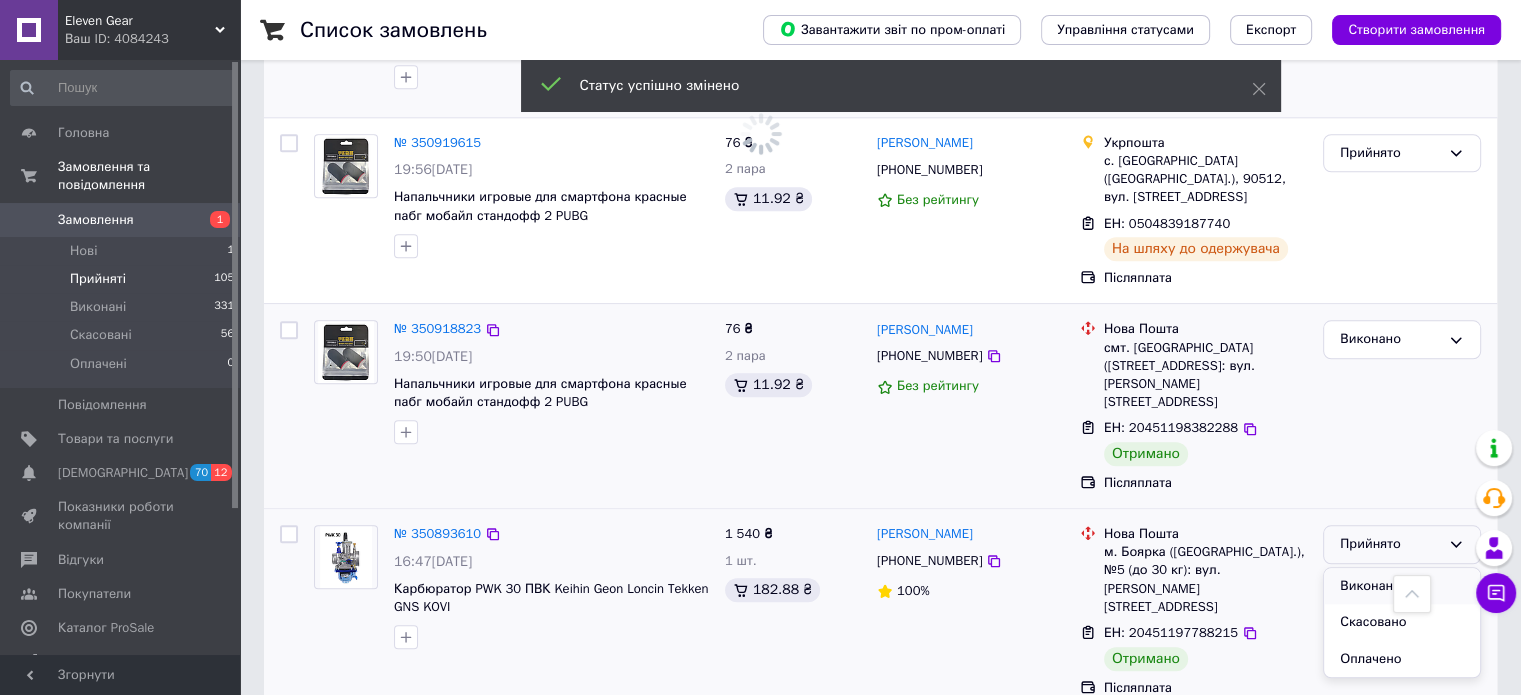 click on "Виконано" at bounding box center [1402, 586] 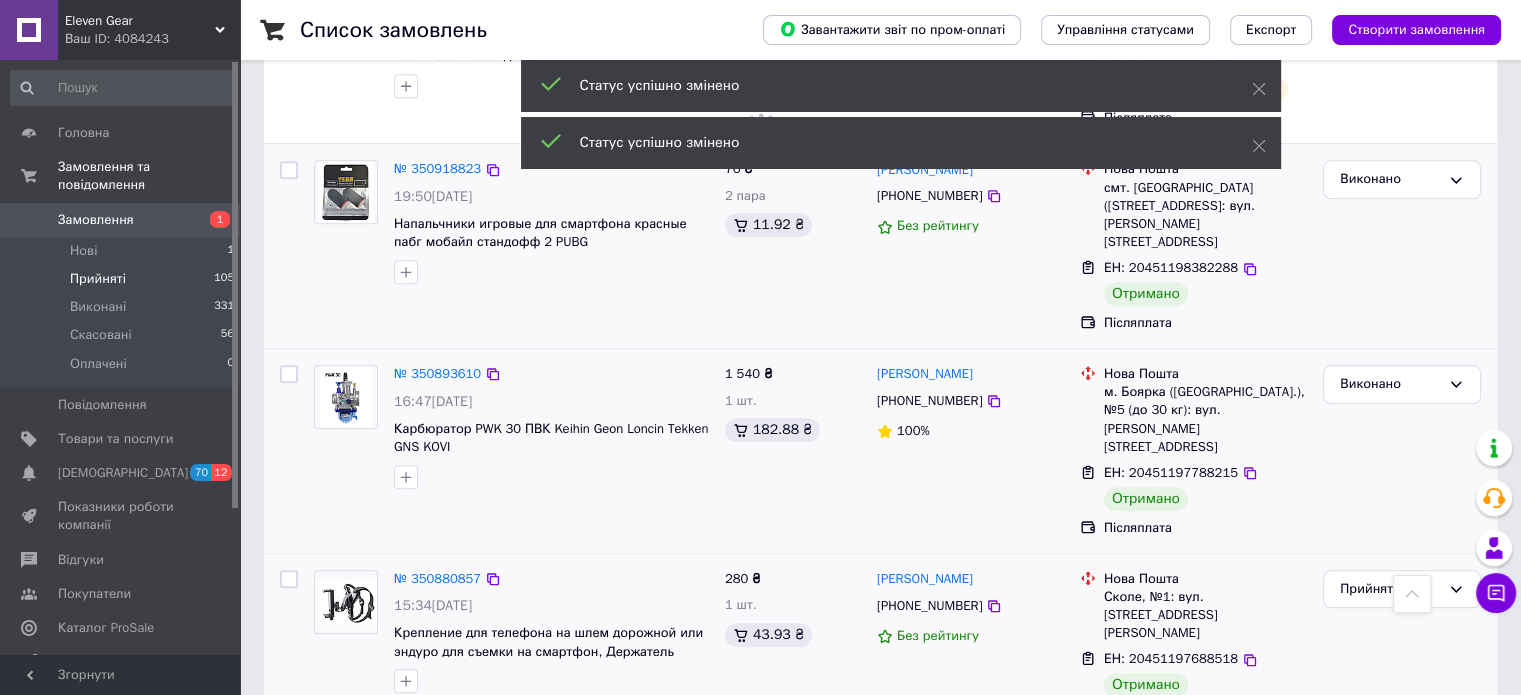 scroll, scrollTop: 2148, scrollLeft: 0, axis: vertical 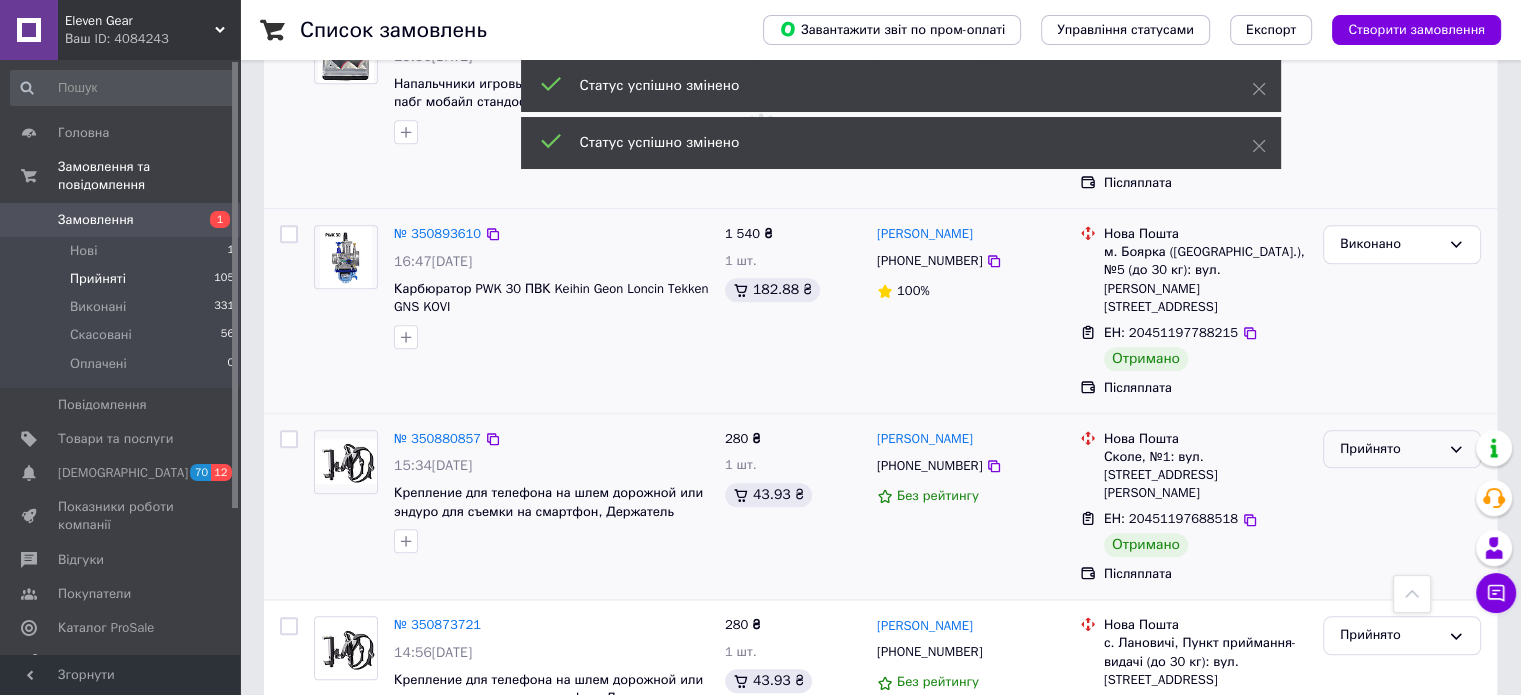 click on "Прийнято" at bounding box center [1390, 449] 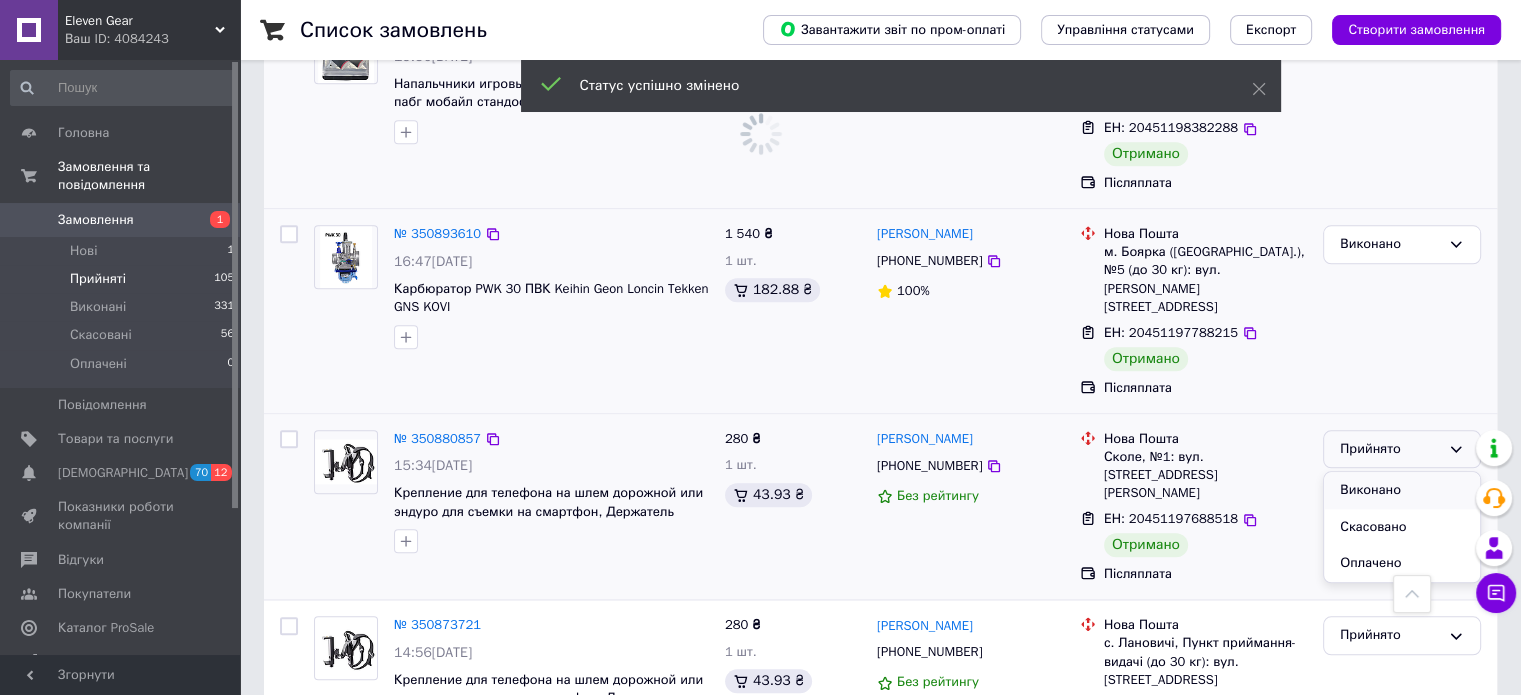 click on "Виконано" at bounding box center (1402, 490) 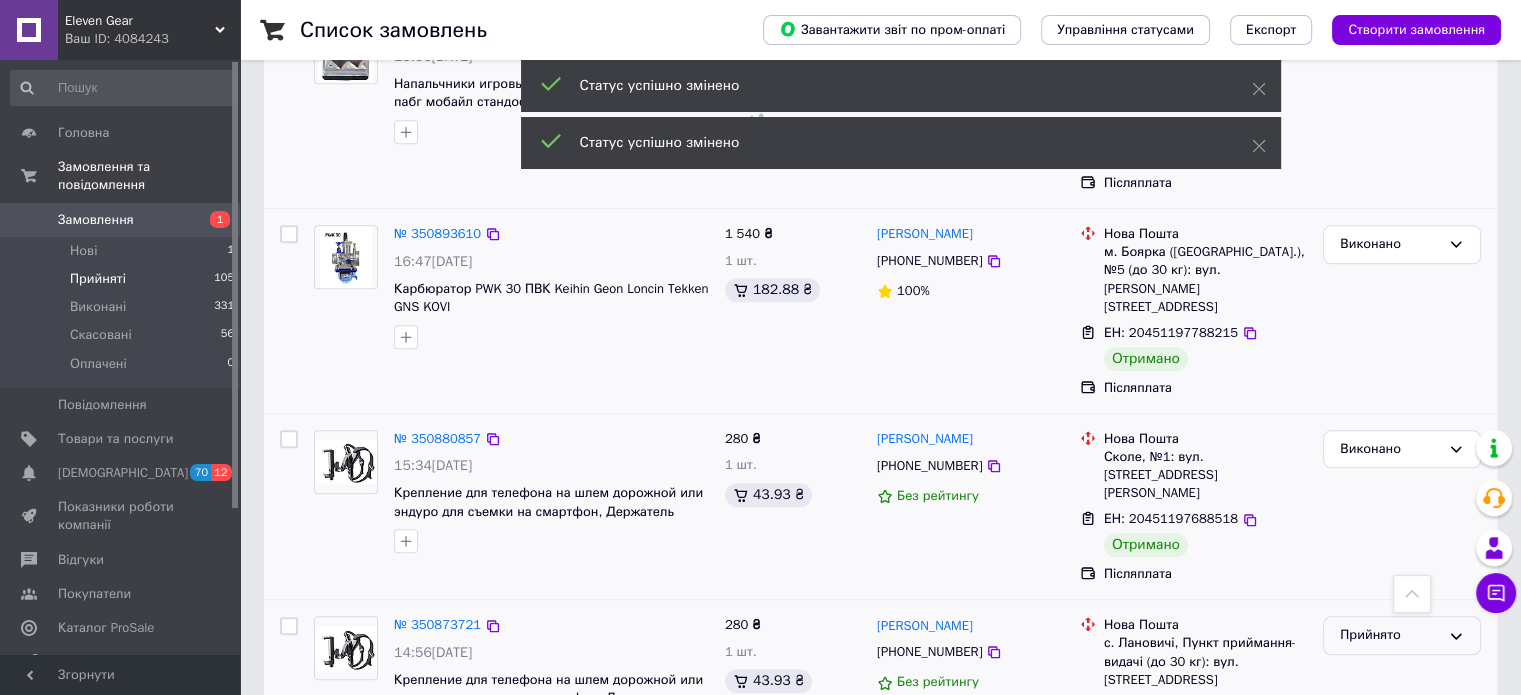 click on "Прийнято" at bounding box center [1402, 635] 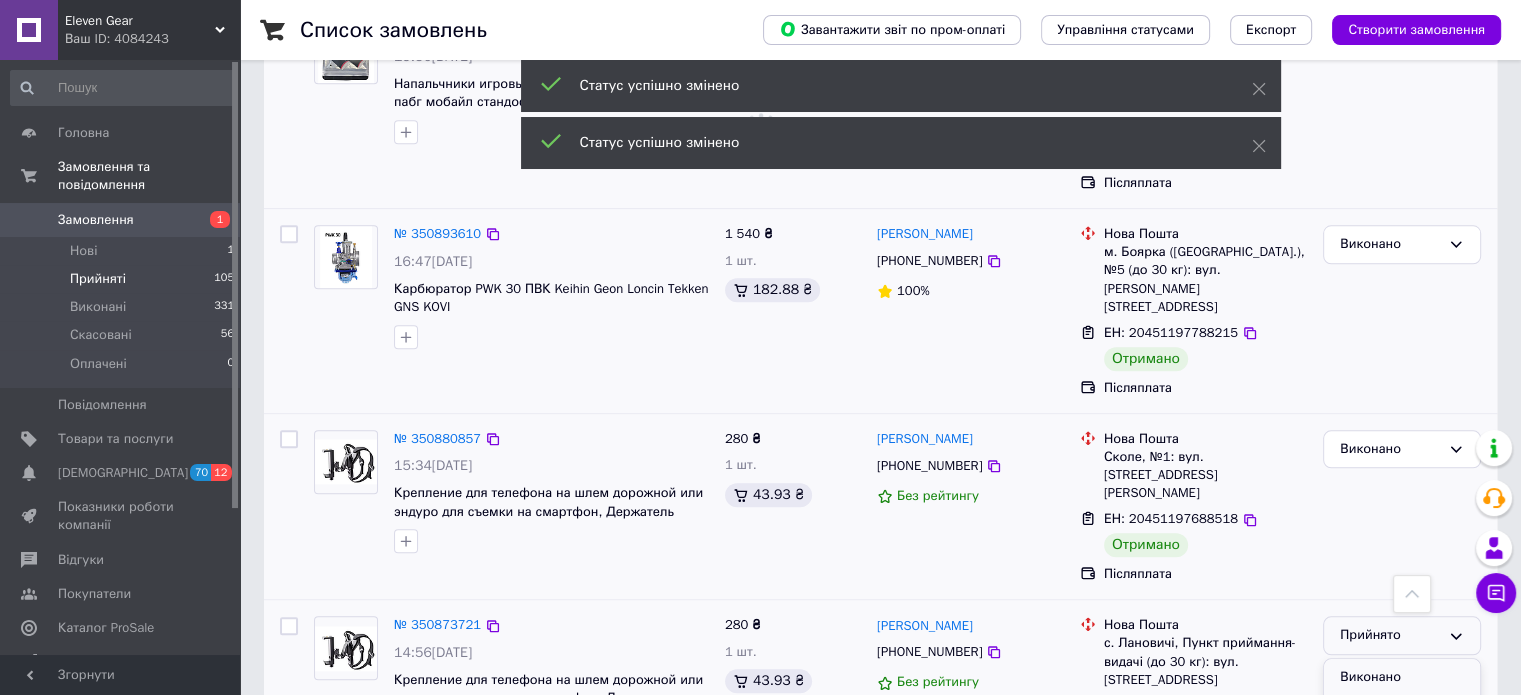 click on "Виконано" at bounding box center [1402, 677] 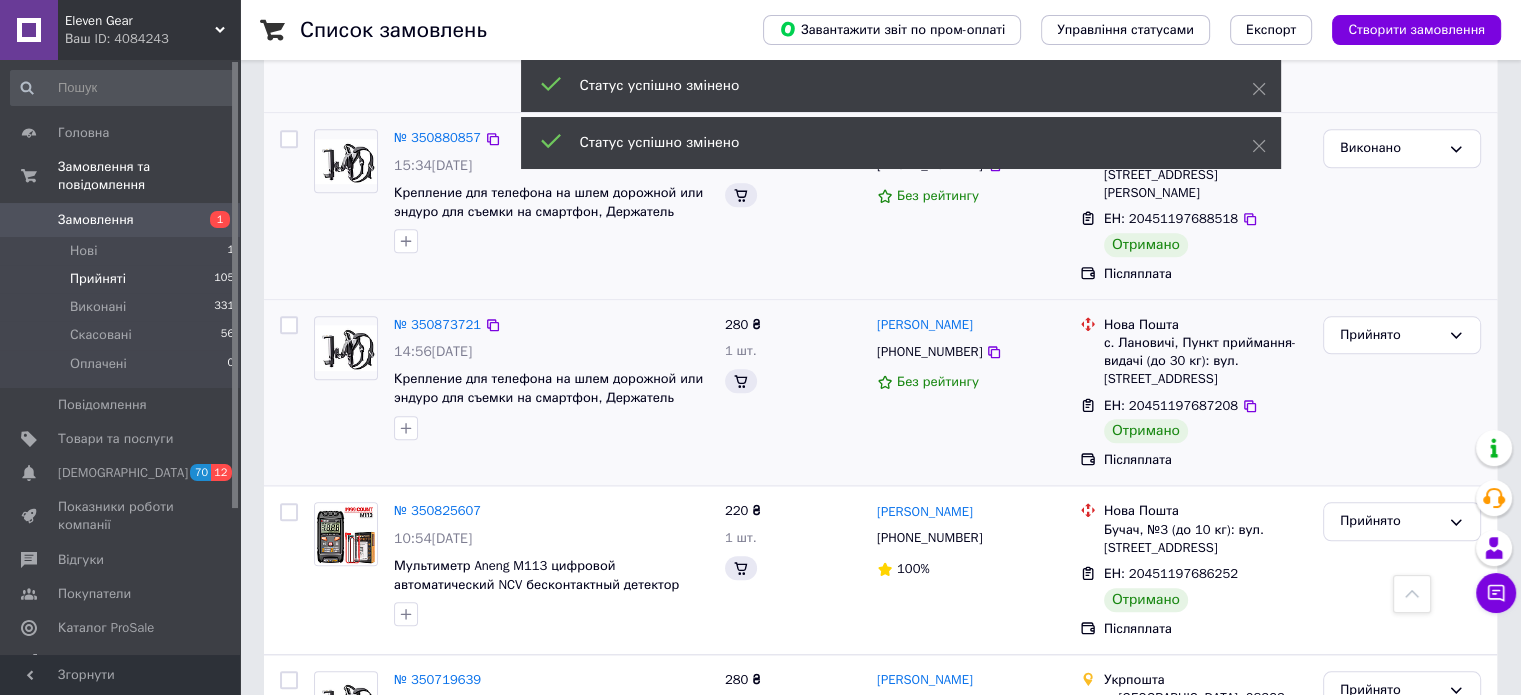 scroll, scrollTop: 1926, scrollLeft: 0, axis: vertical 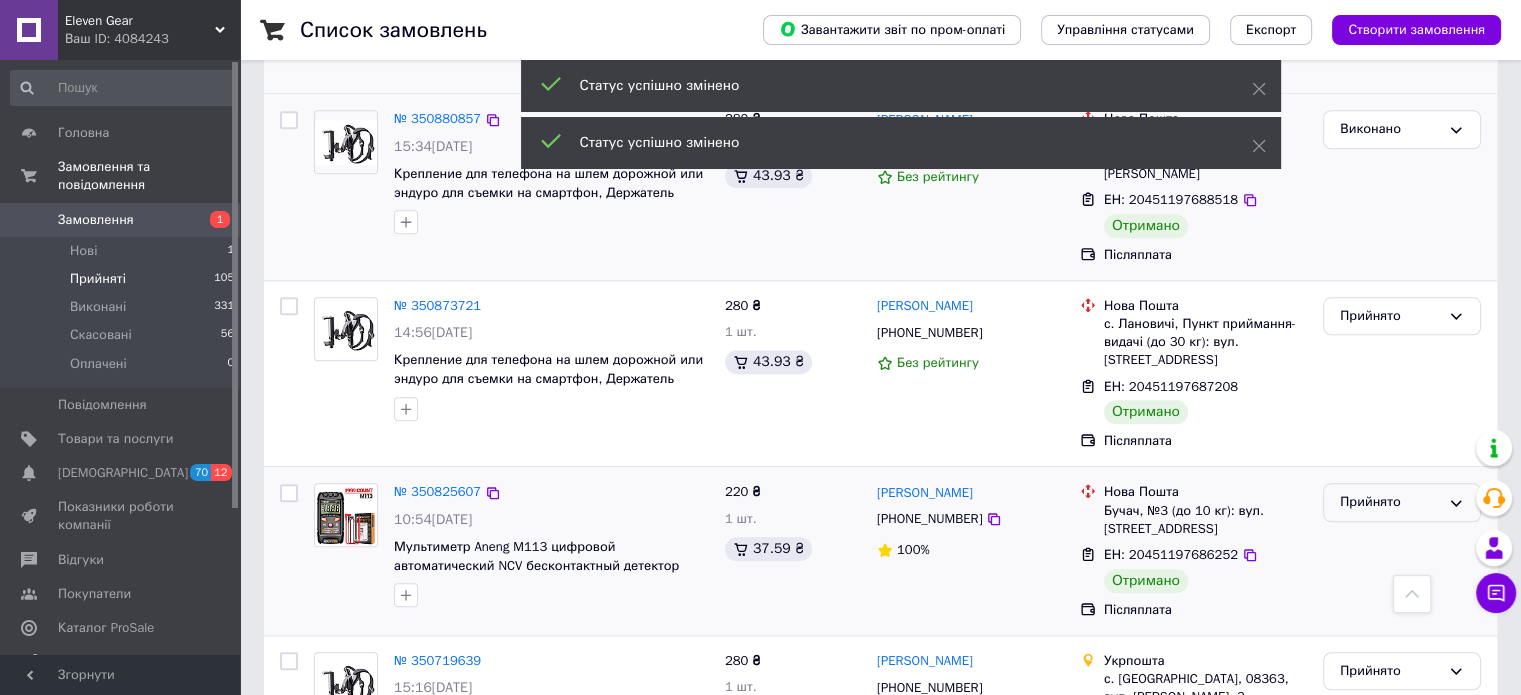 click on "Прийнято" at bounding box center (1402, 502) 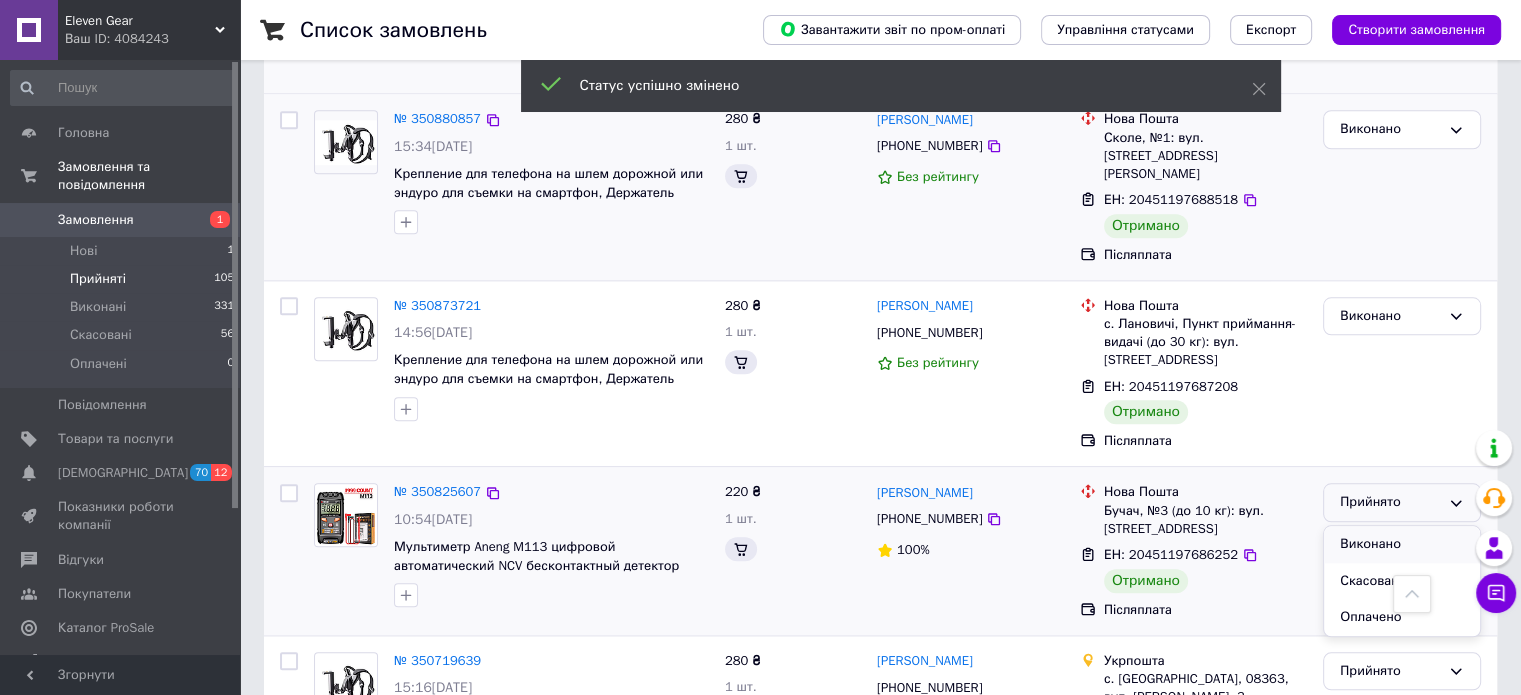 click on "Виконано" at bounding box center (1402, 544) 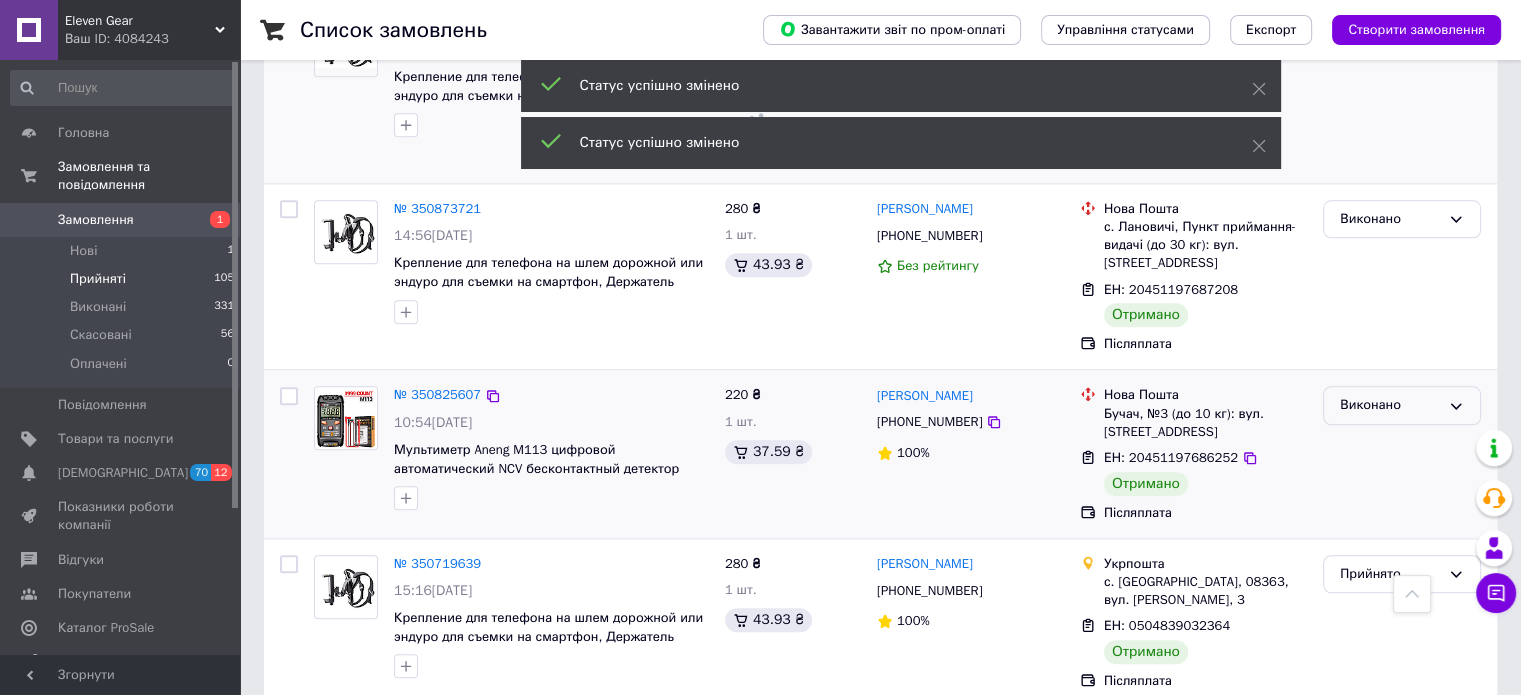 scroll, scrollTop: 2026, scrollLeft: 0, axis: vertical 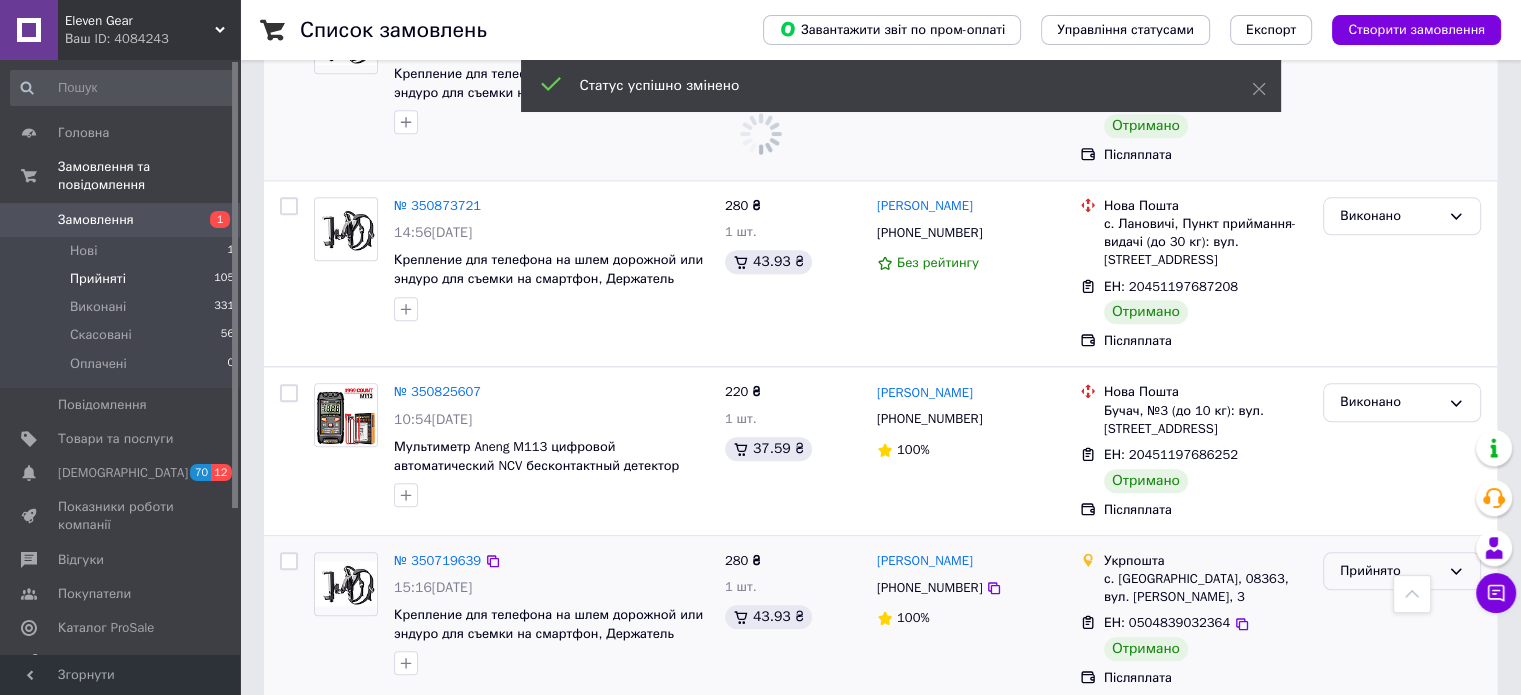click on "Прийнято" at bounding box center [1390, 571] 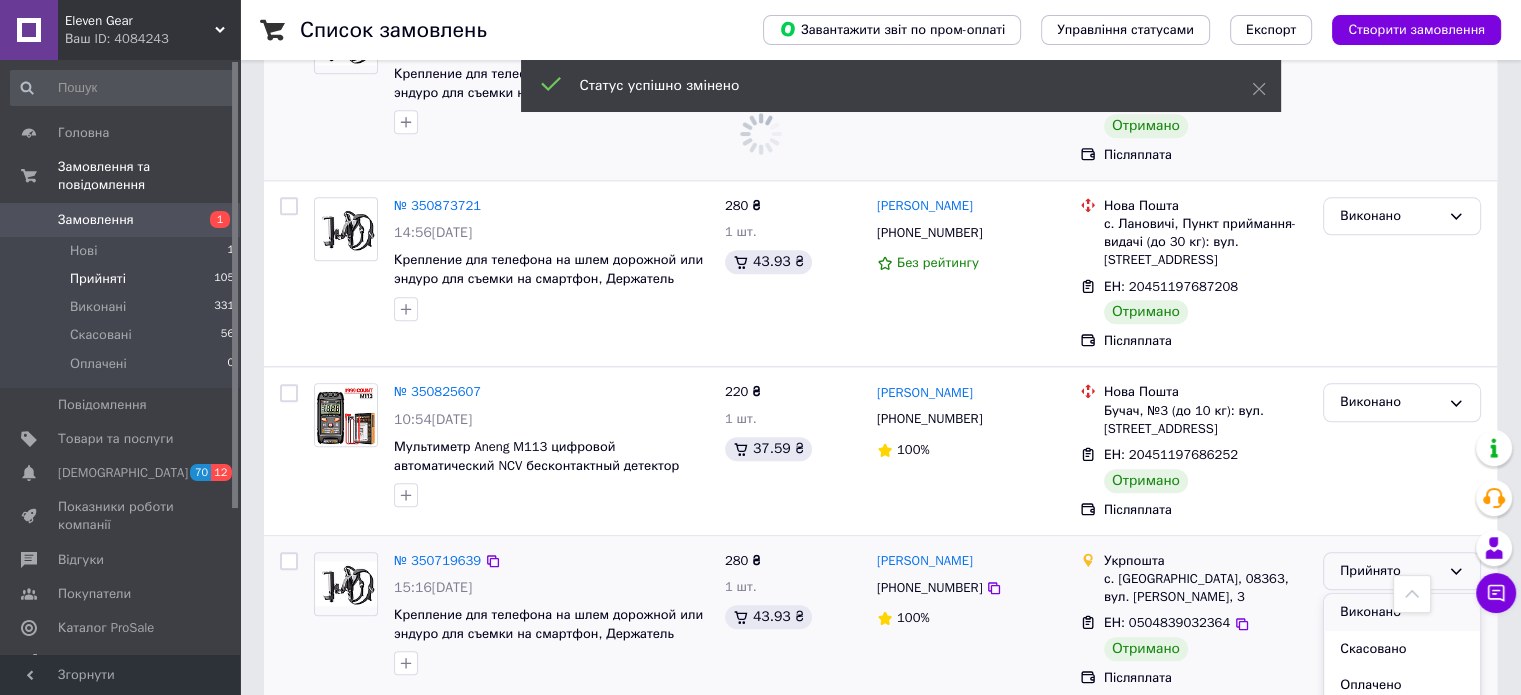 click on "Виконано" at bounding box center [1402, 612] 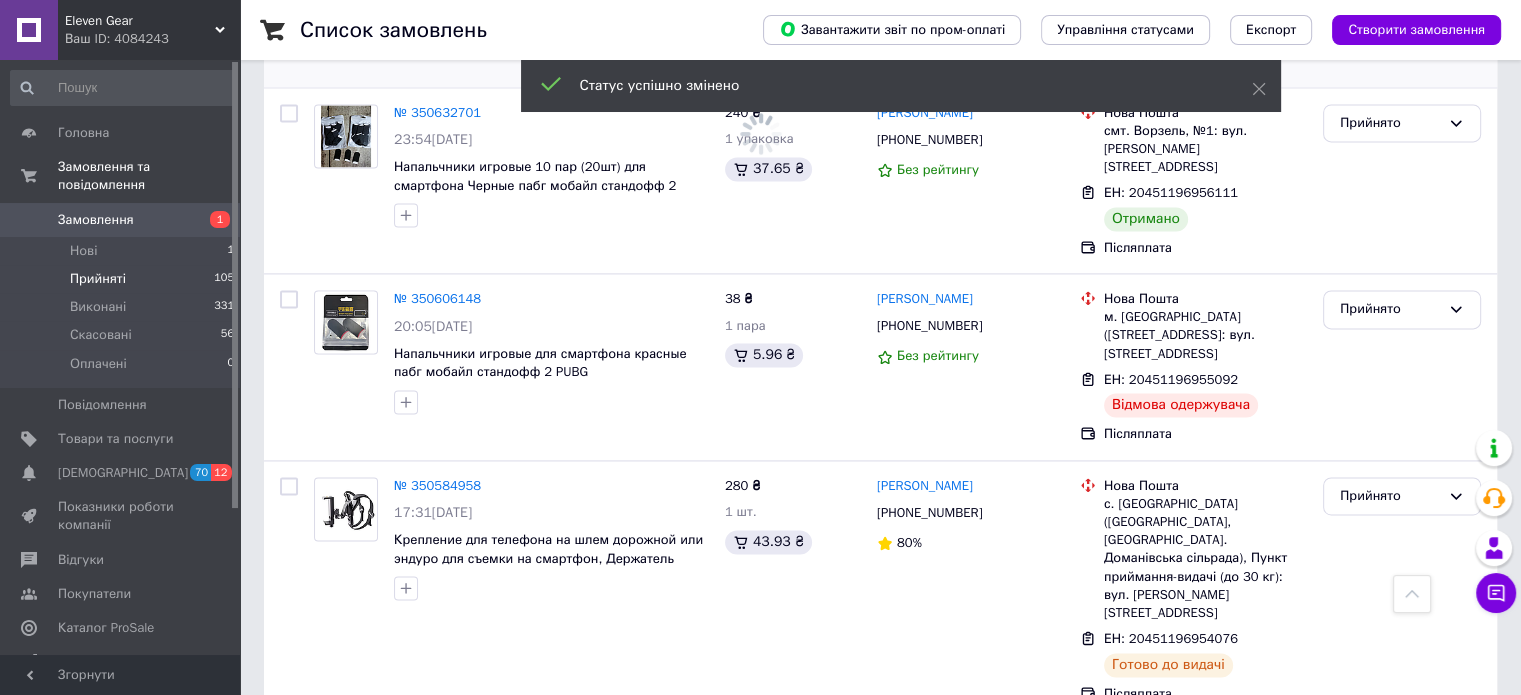 scroll, scrollTop: 2949, scrollLeft: 0, axis: vertical 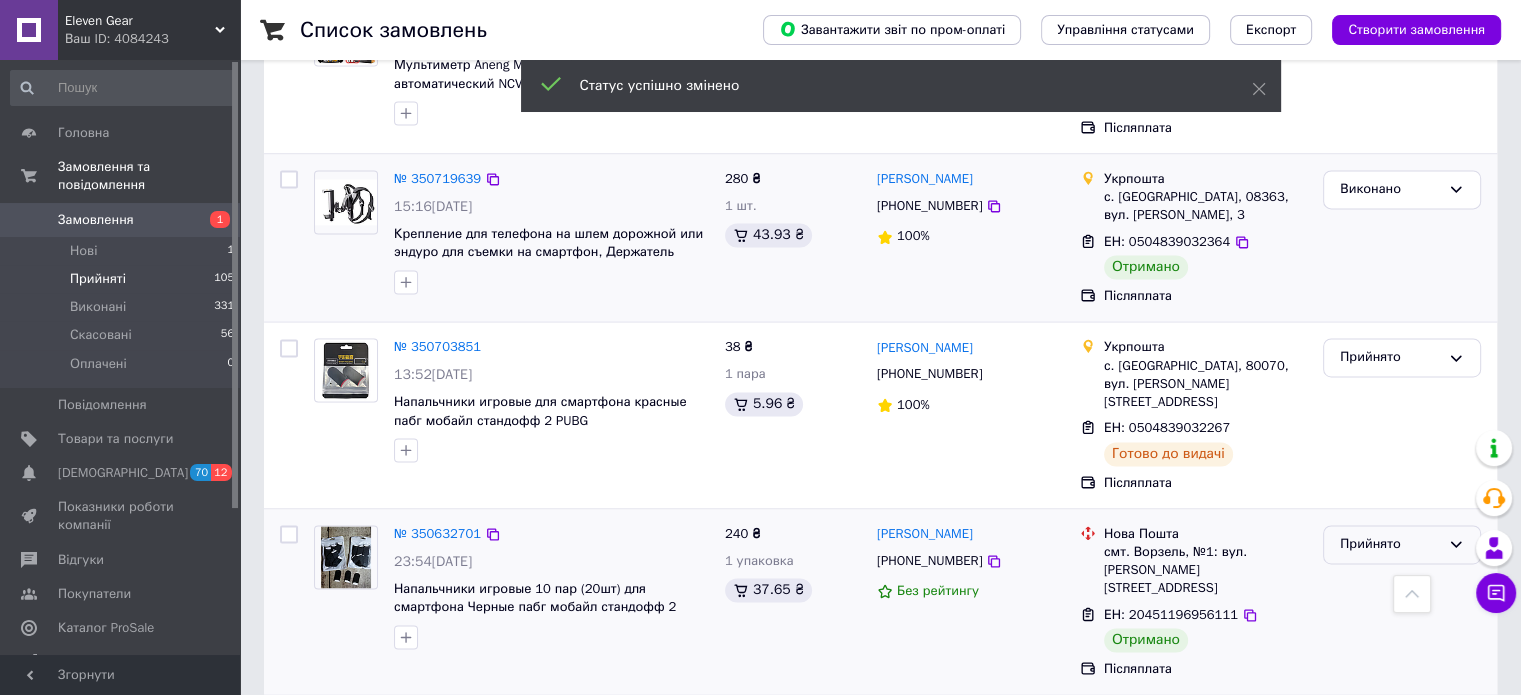 click on "Прийнято" at bounding box center [1390, 544] 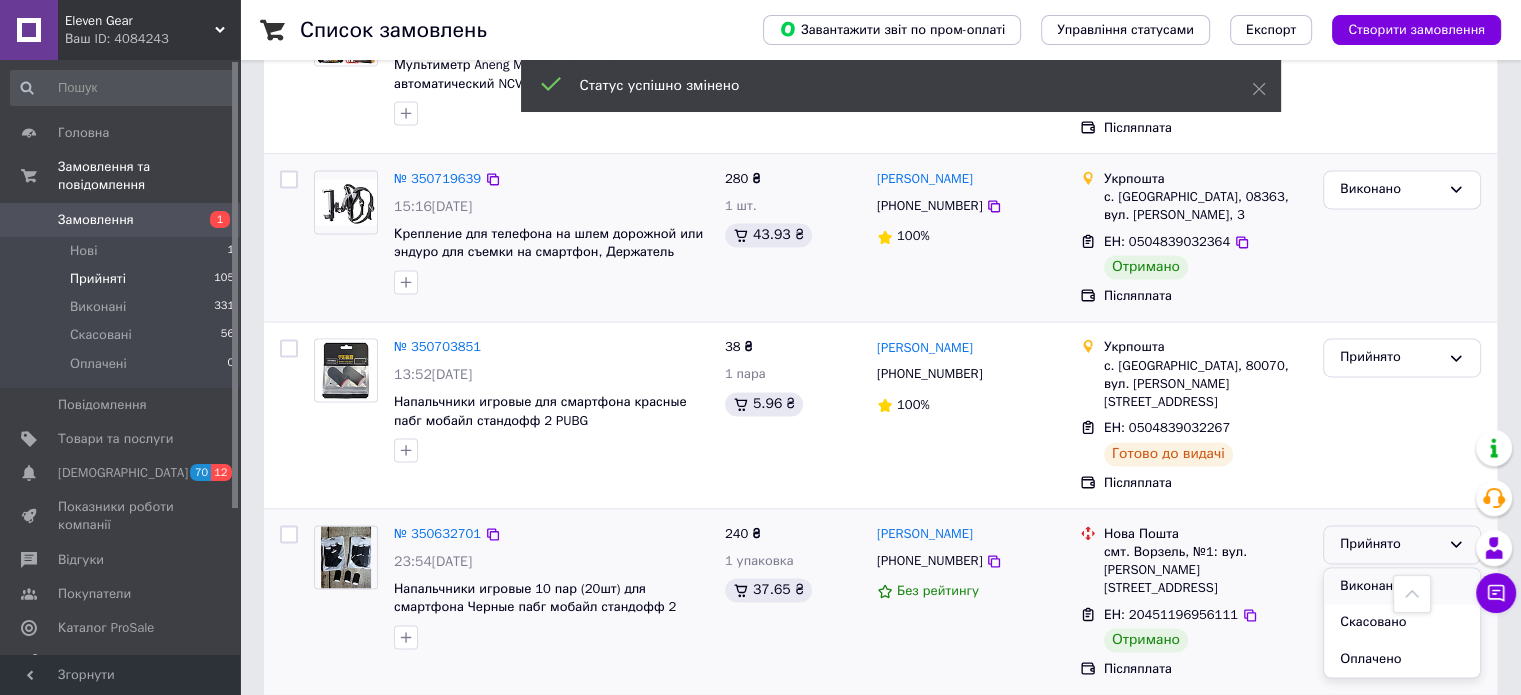 click on "Виконано" at bounding box center [1402, 586] 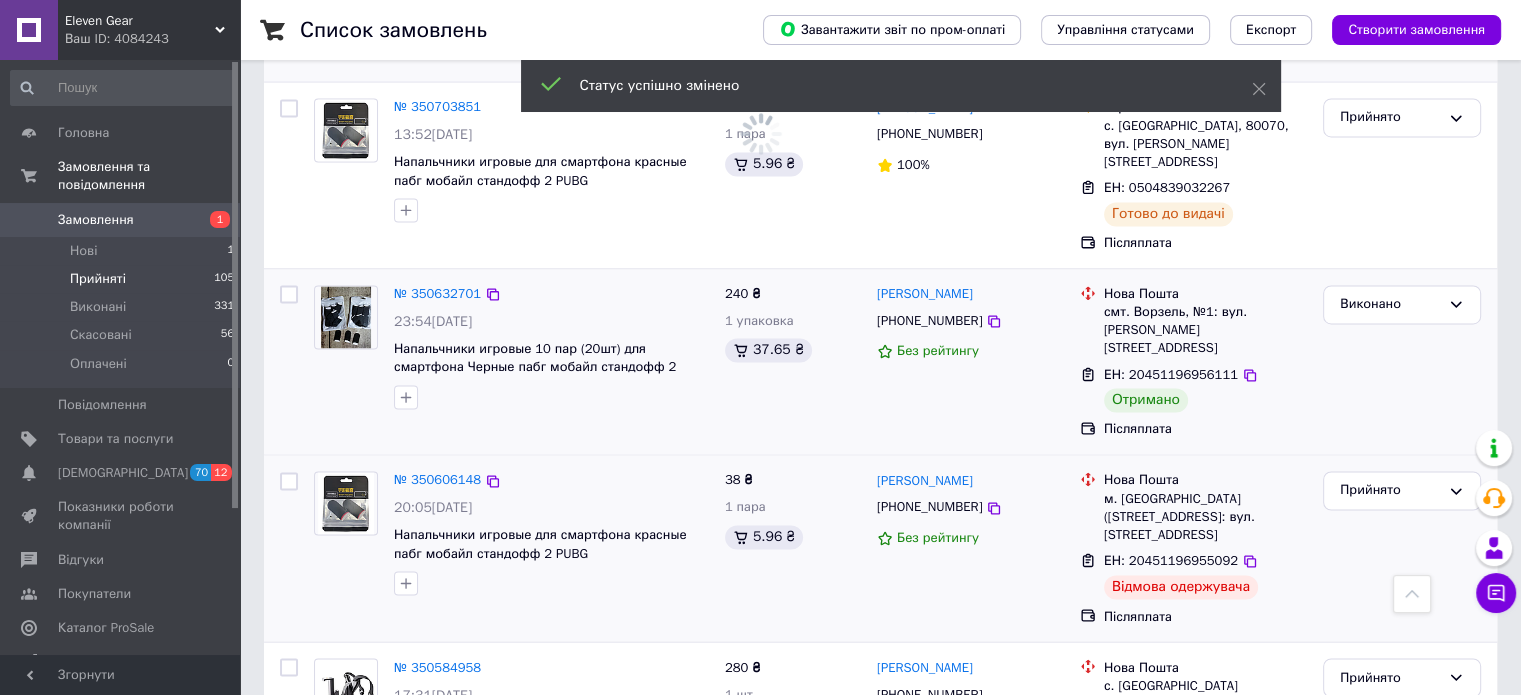 scroll, scrollTop: 3192, scrollLeft: 0, axis: vertical 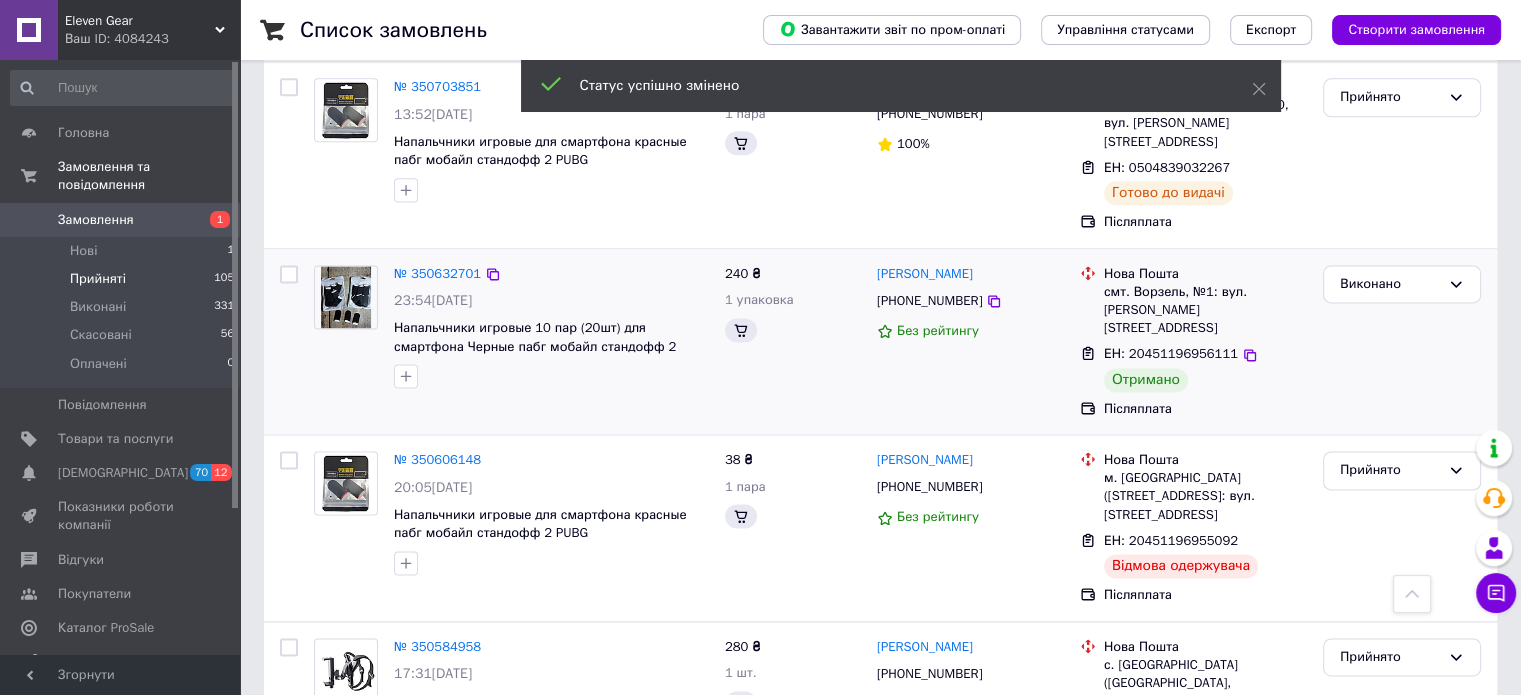 click on "№ 350537779" at bounding box center (551, 906) 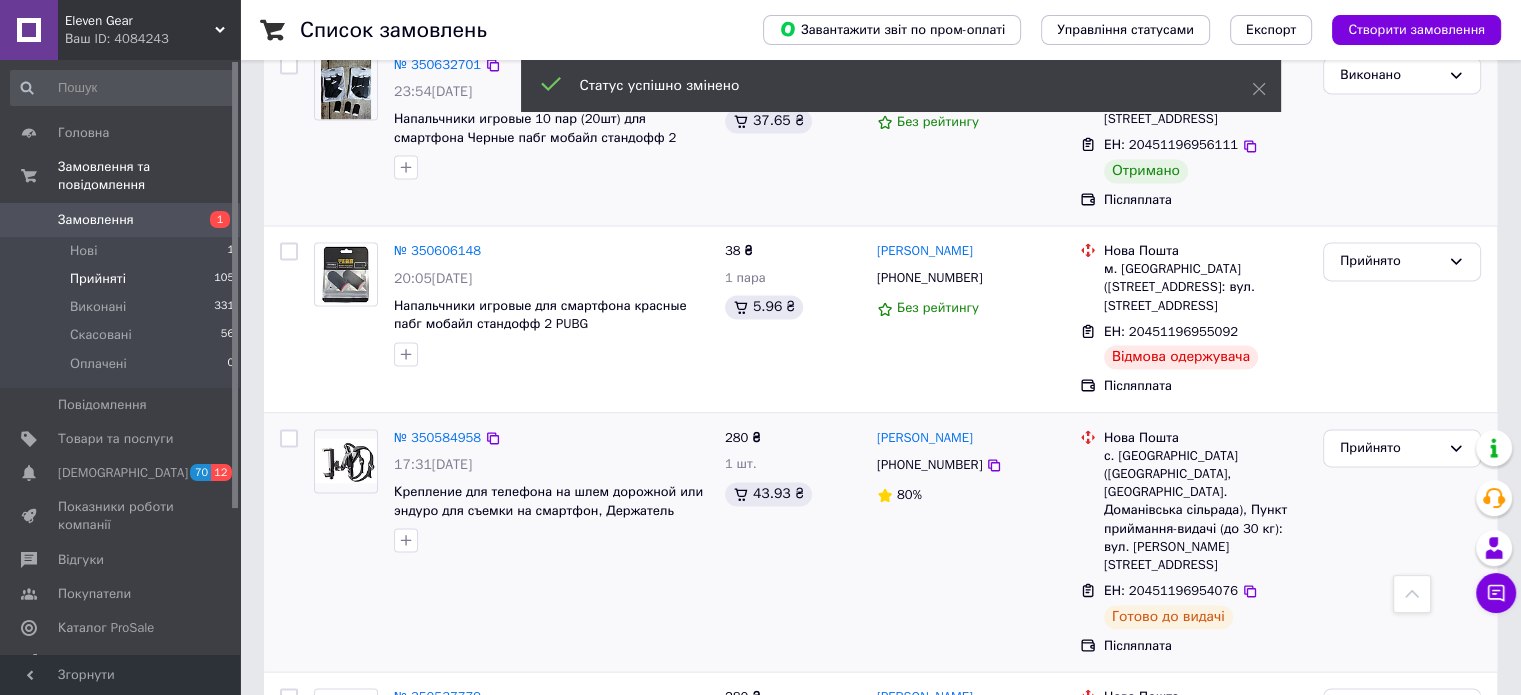 scroll, scrollTop: 2968, scrollLeft: 0, axis: vertical 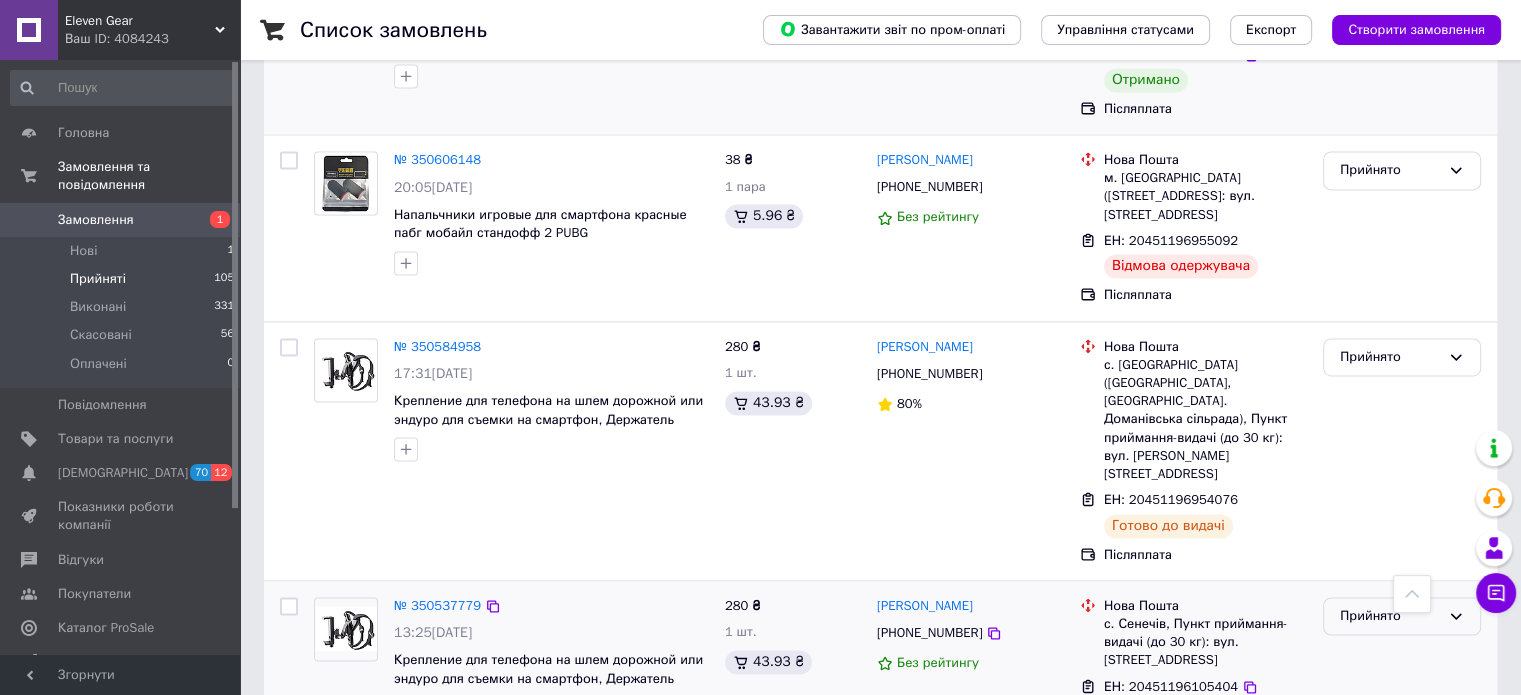 click on "Прийнято" at bounding box center [1390, 616] 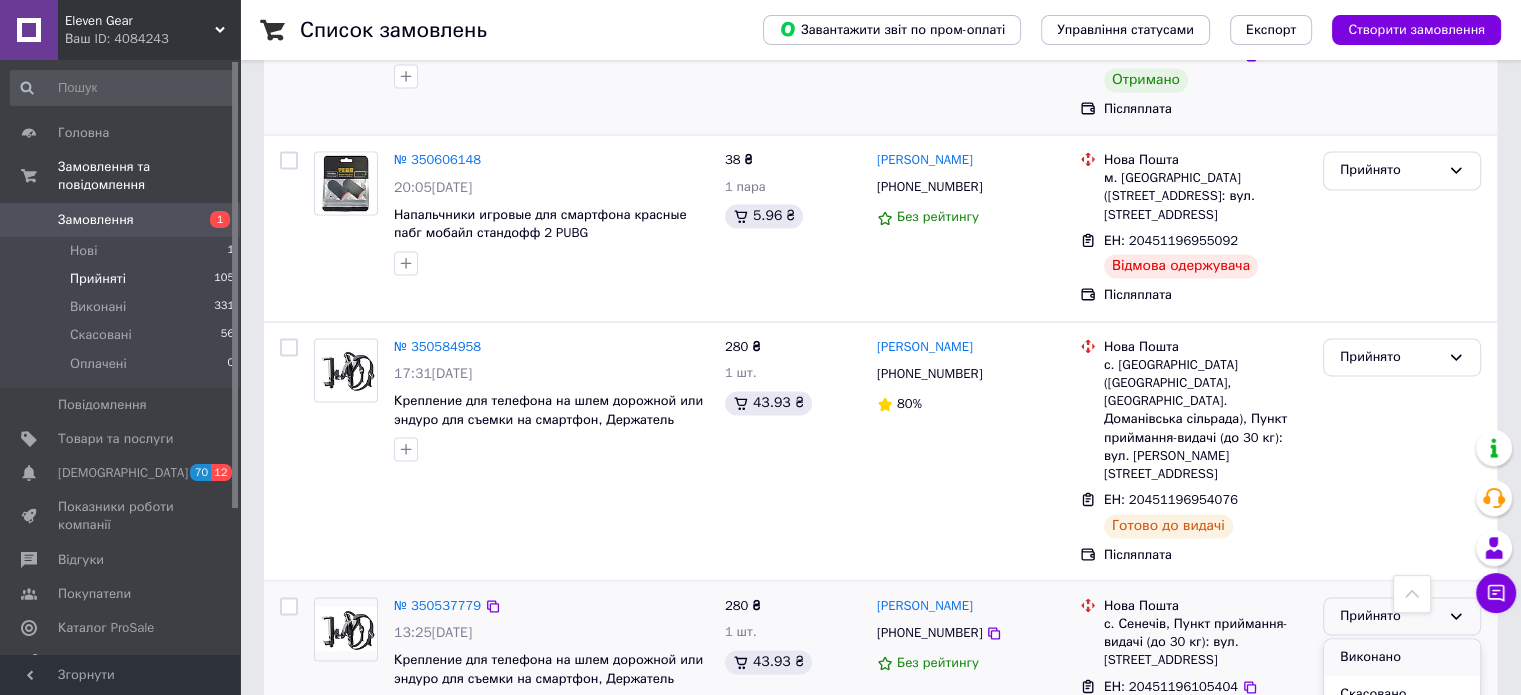click on "Виконано" at bounding box center (1402, 657) 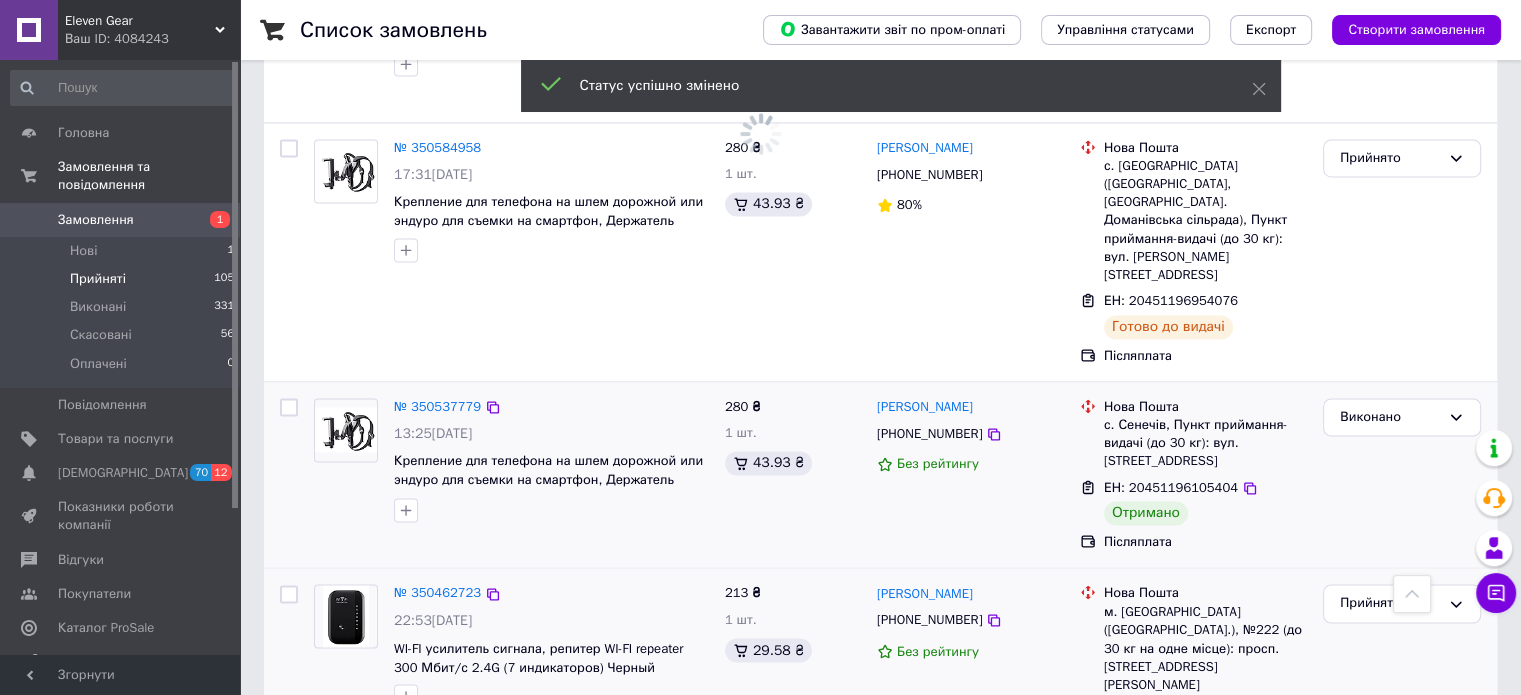 scroll, scrollTop: 3168, scrollLeft: 0, axis: vertical 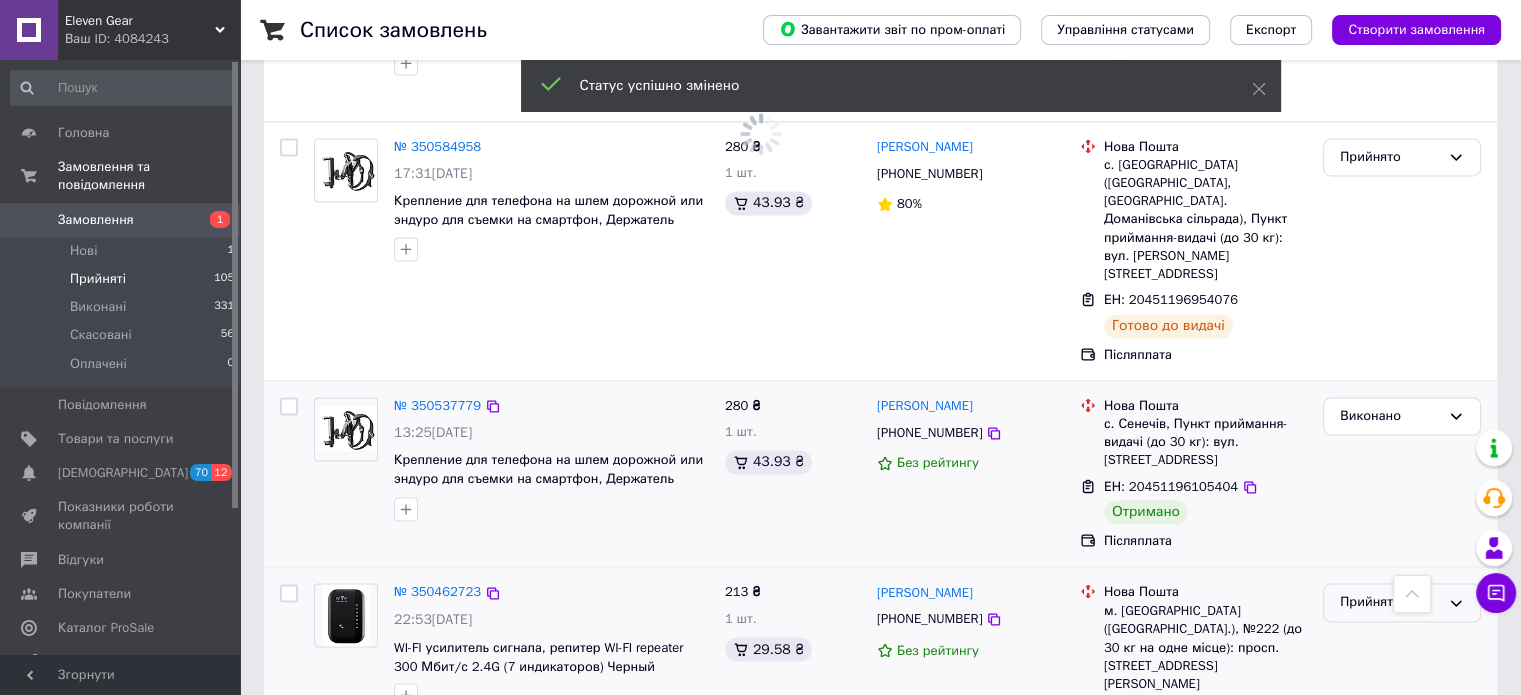 click on "Прийнято" at bounding box center (1402, 602) 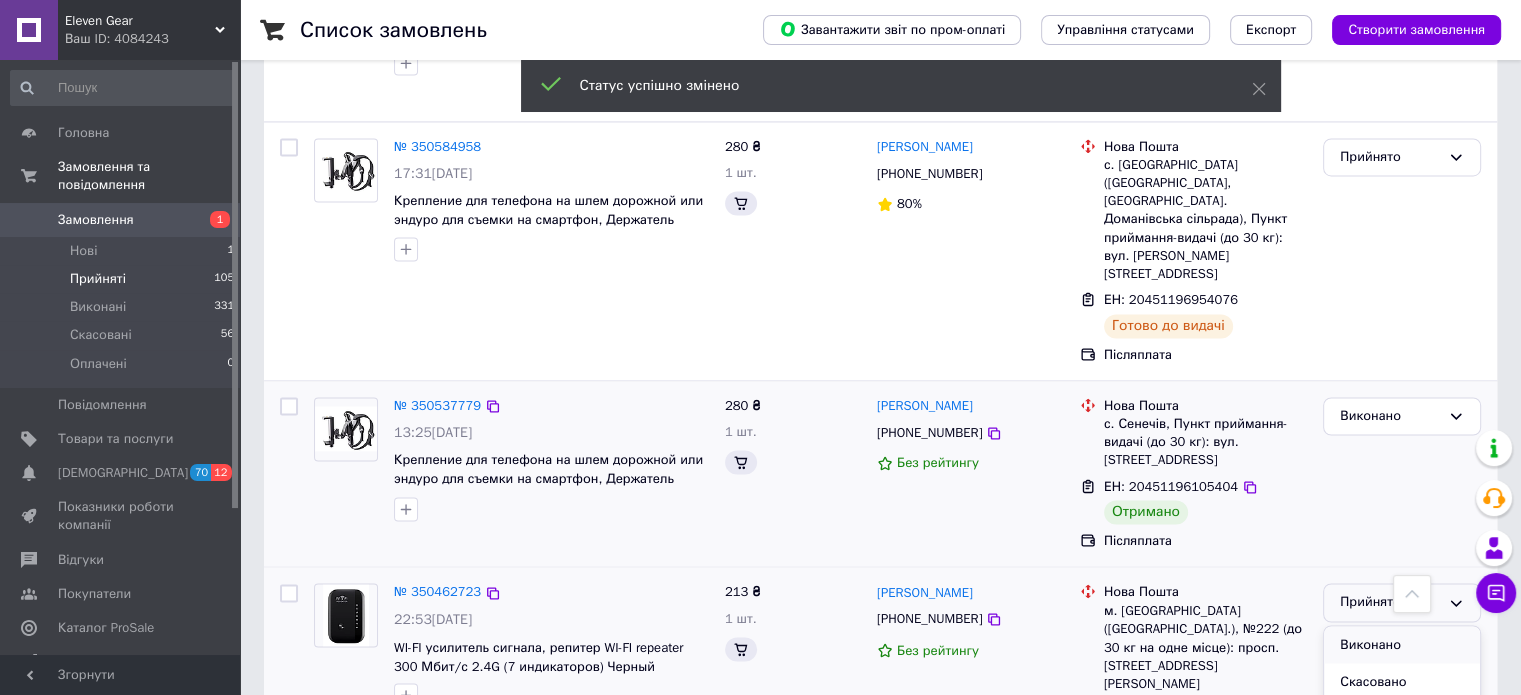click on "Виконано" at bounding box center [1402, 644] 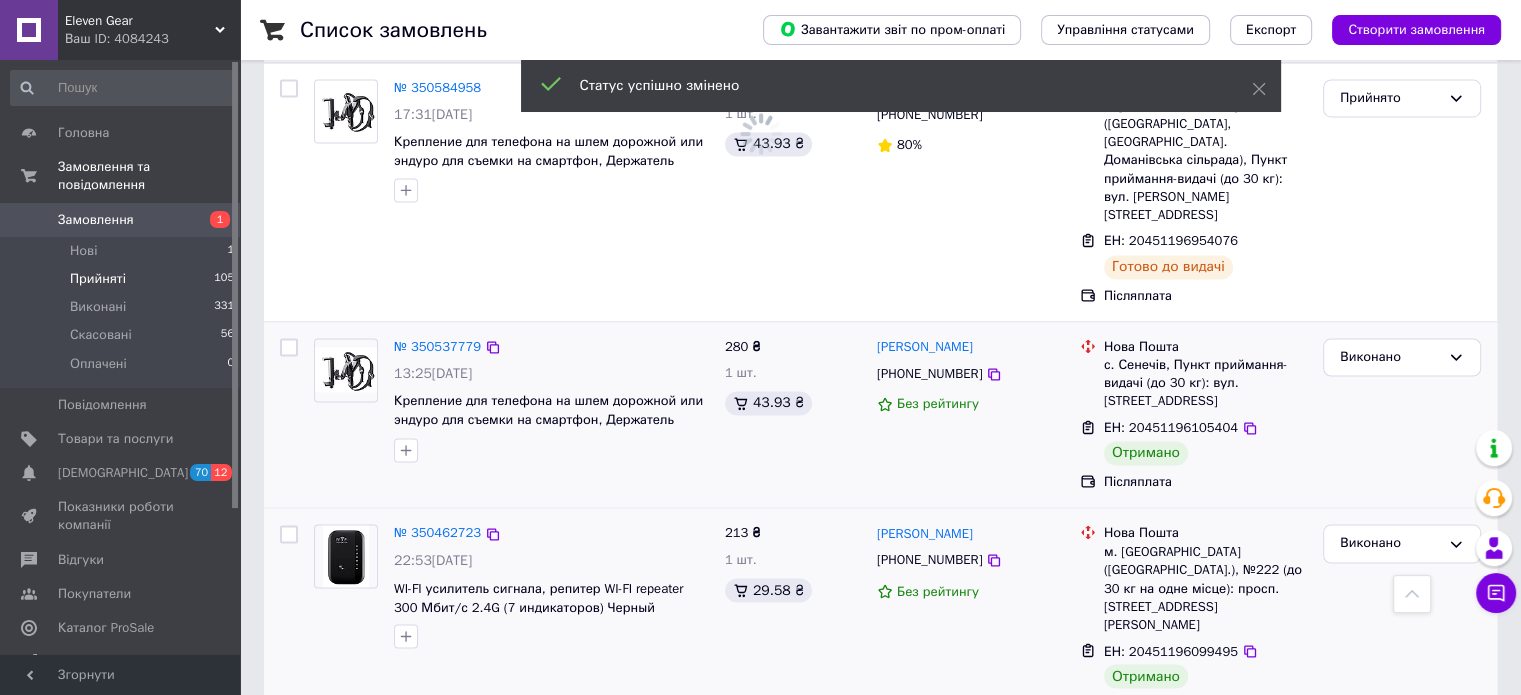 scroll, scrollTop: 3228, scrollLeft: 0, axis: vertical 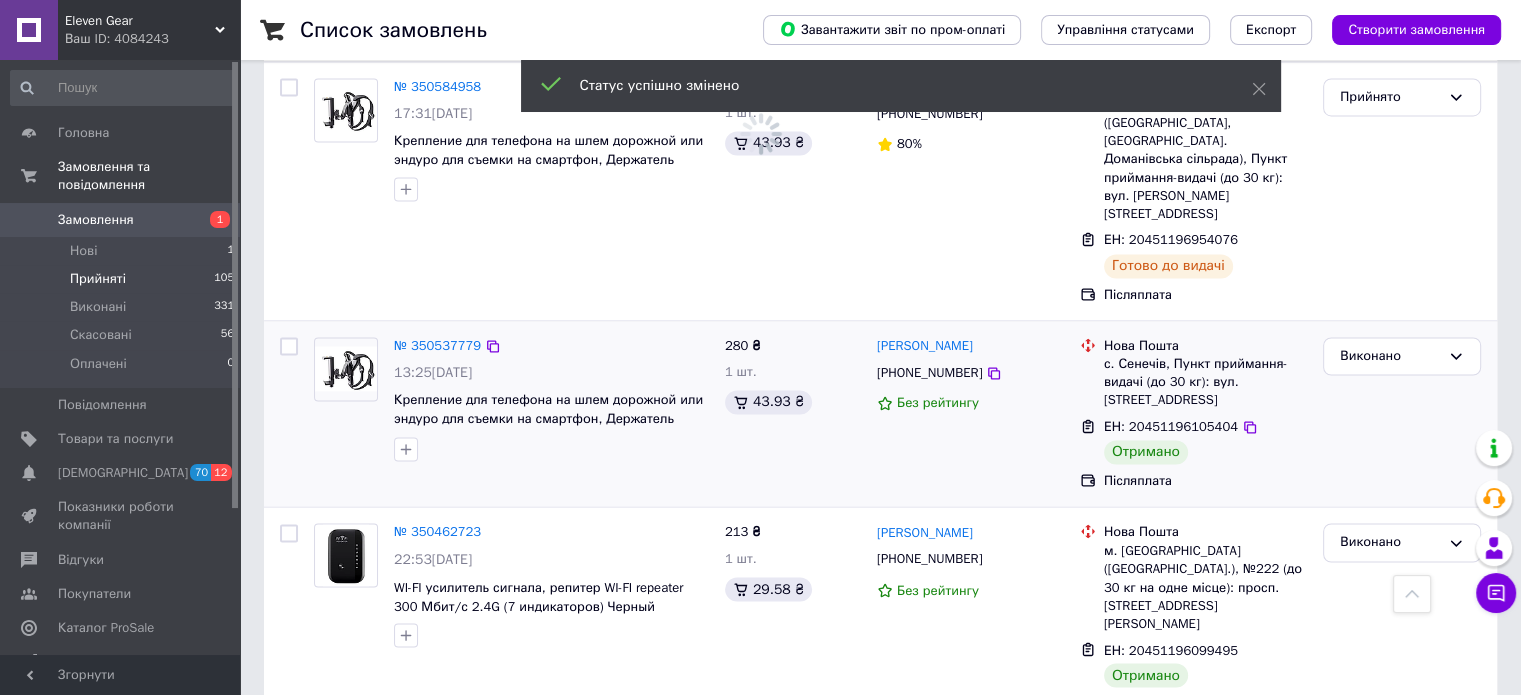 click on "Прийнято" at bounding box center (1390, 765) 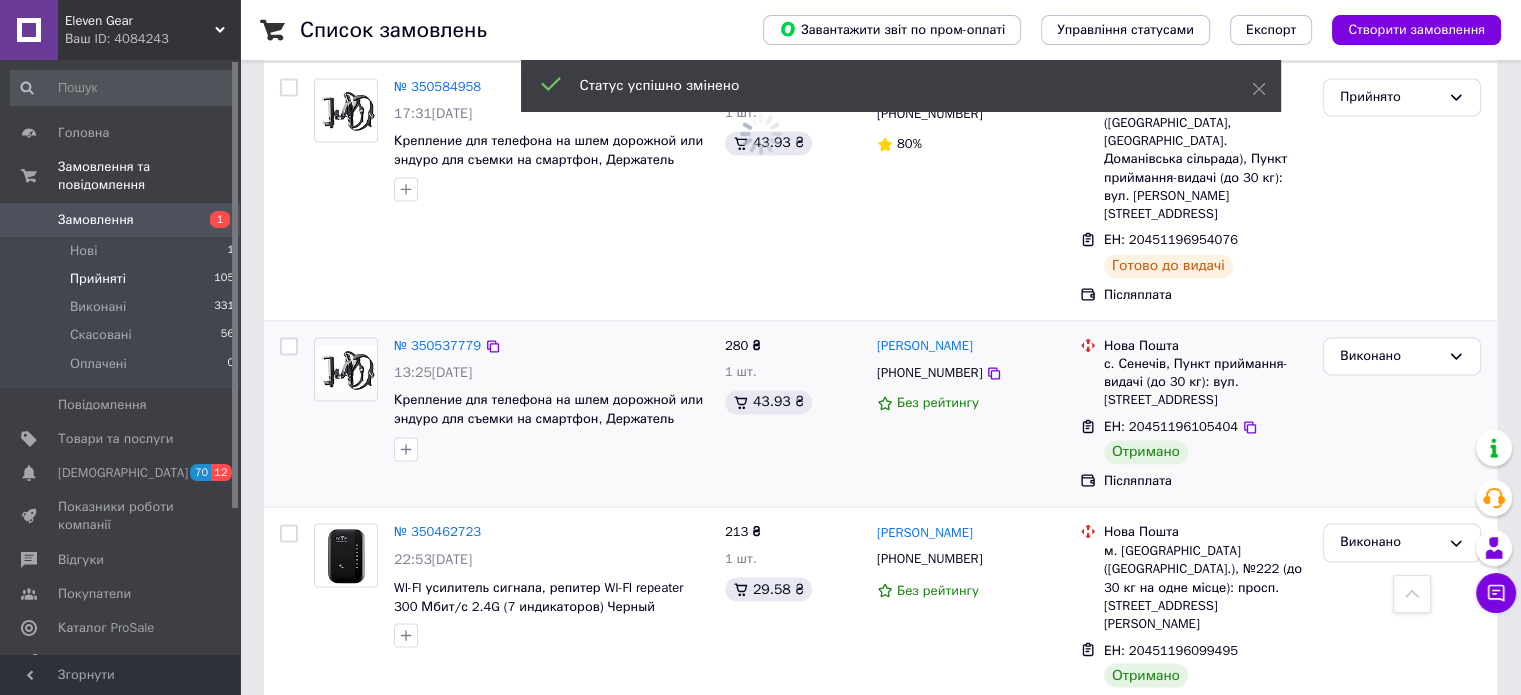 click on "Виконано" at bounding box center (1402, 807) 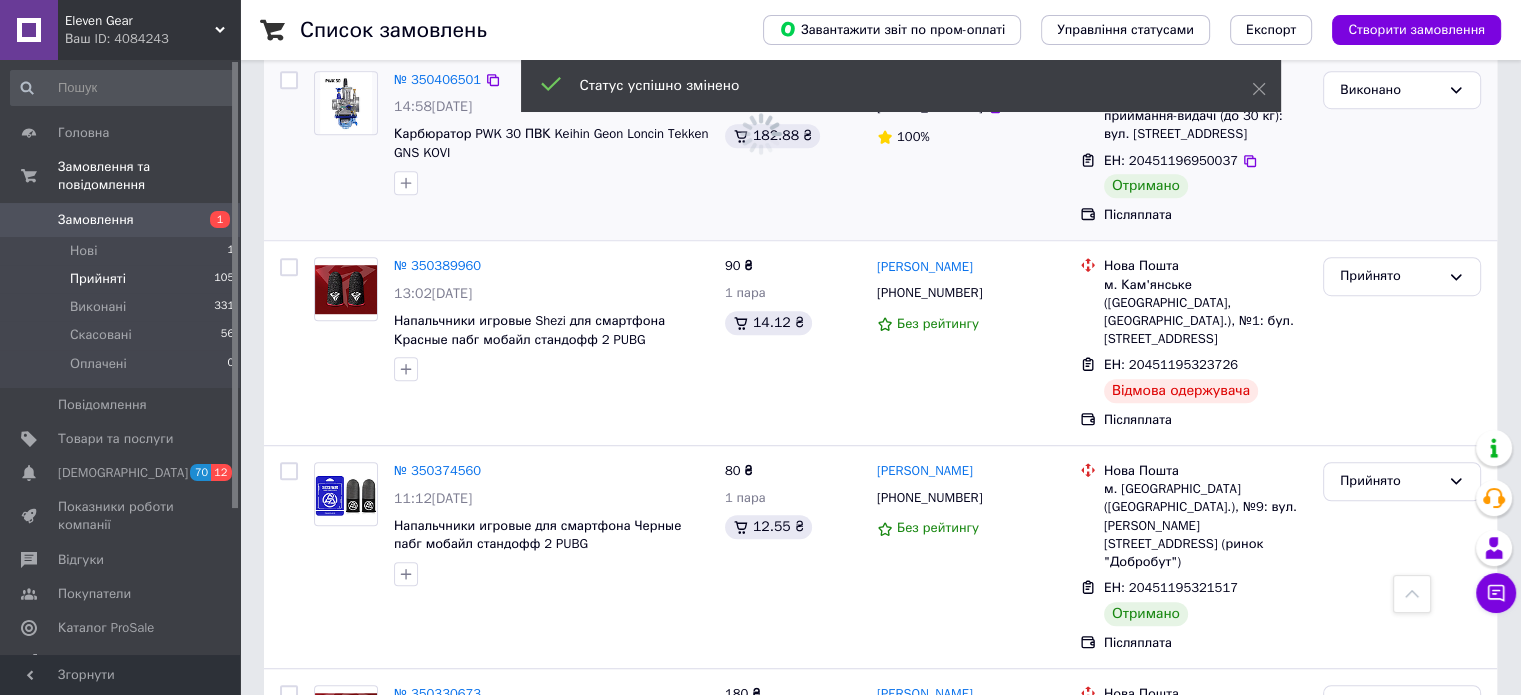 scroll, scrollTop: 1276, scrollLeft: 0, axis: vertical 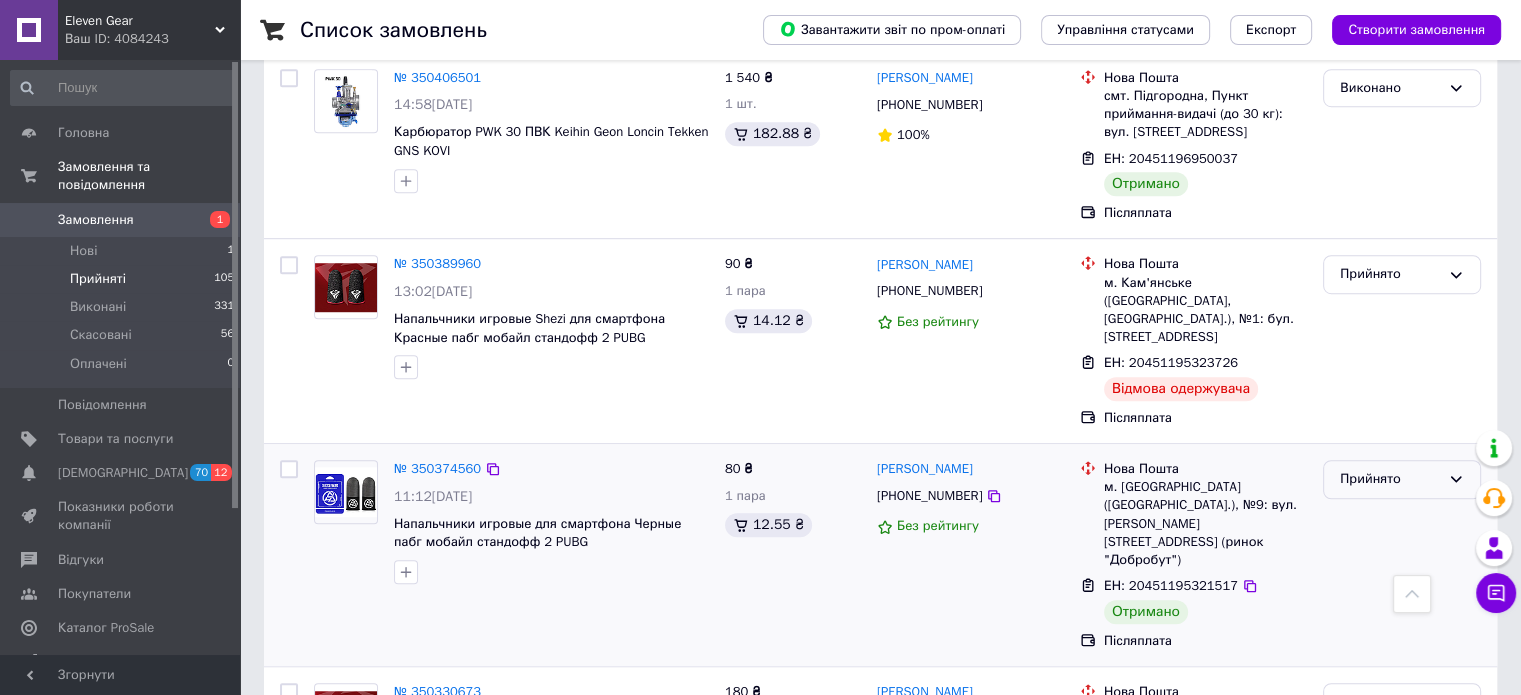 click on "Прийнято" at bounding box center (1390, 479) 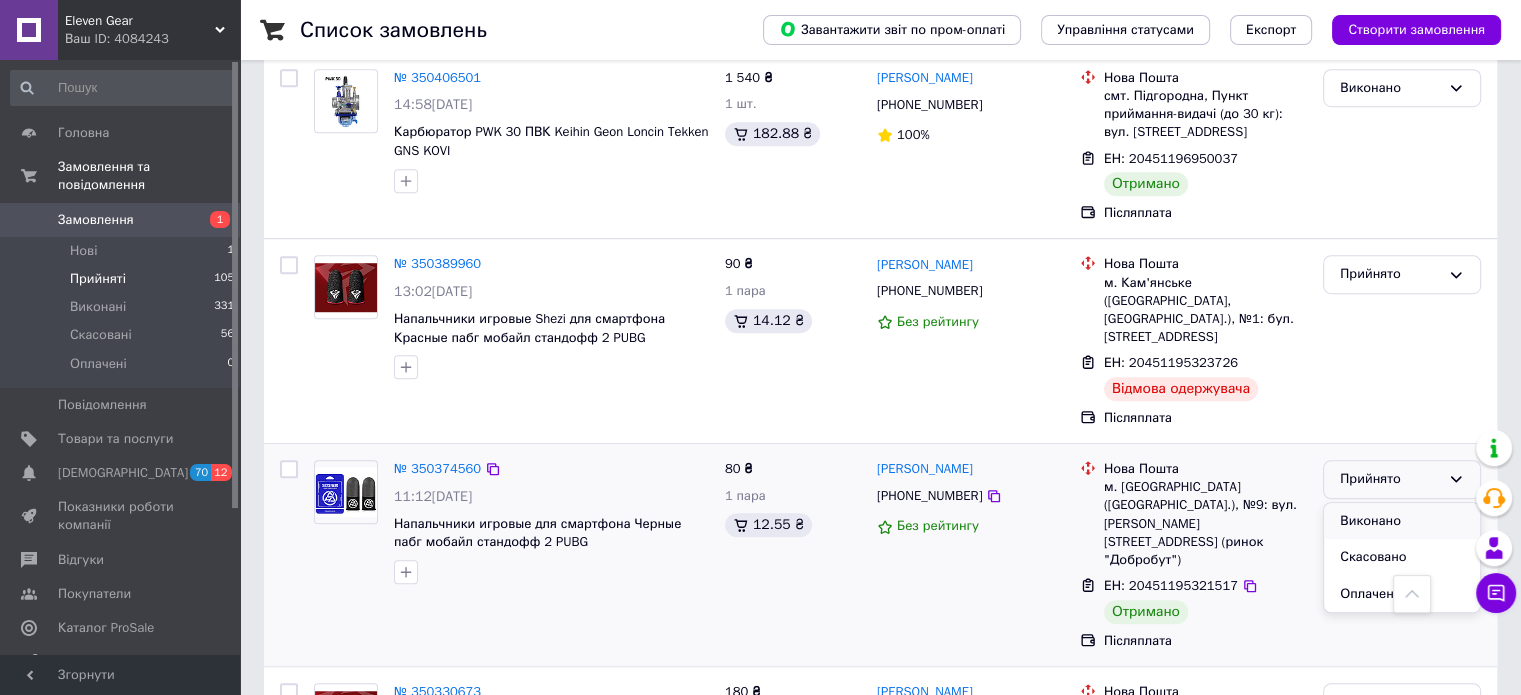 click on "Виконано" at bounding box center [1402, 521] 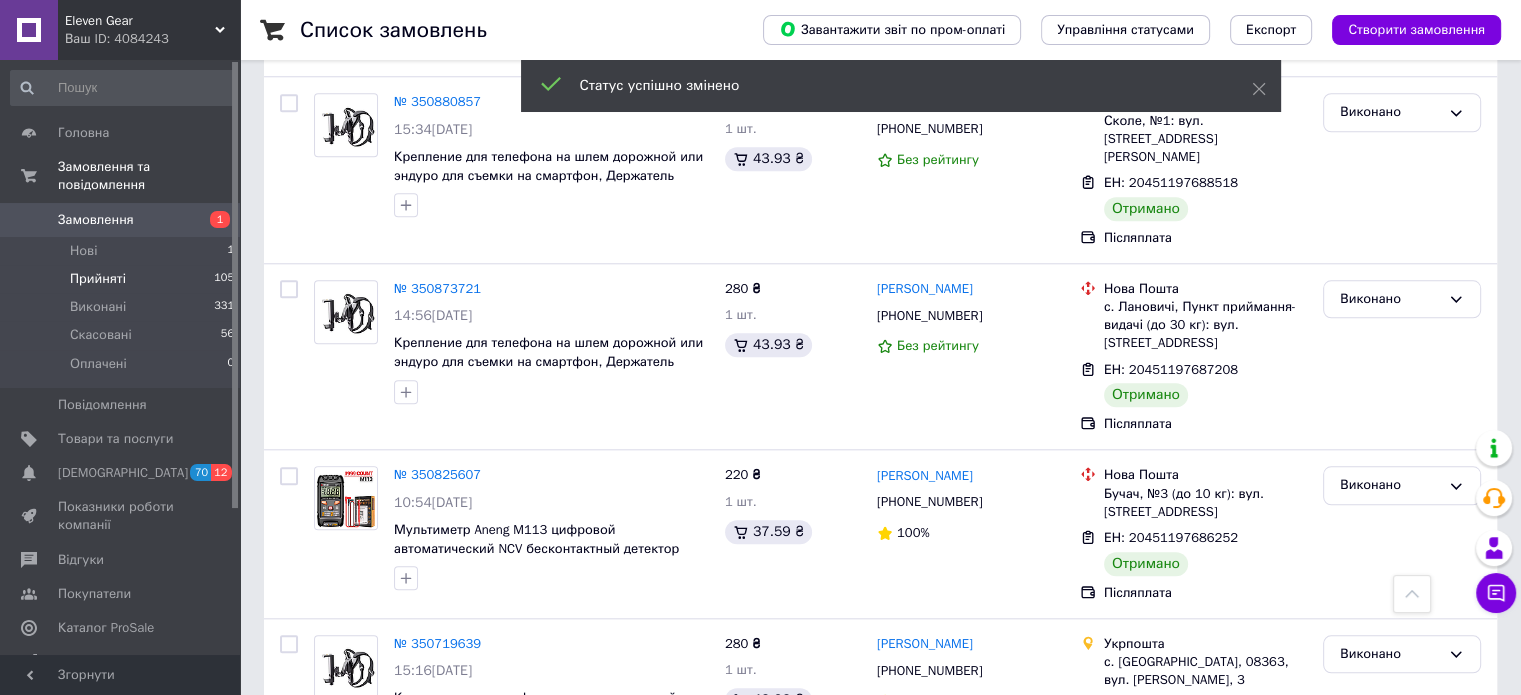 scroll, scrollTop: 1976, scrollLeft: 0, axis: vertical 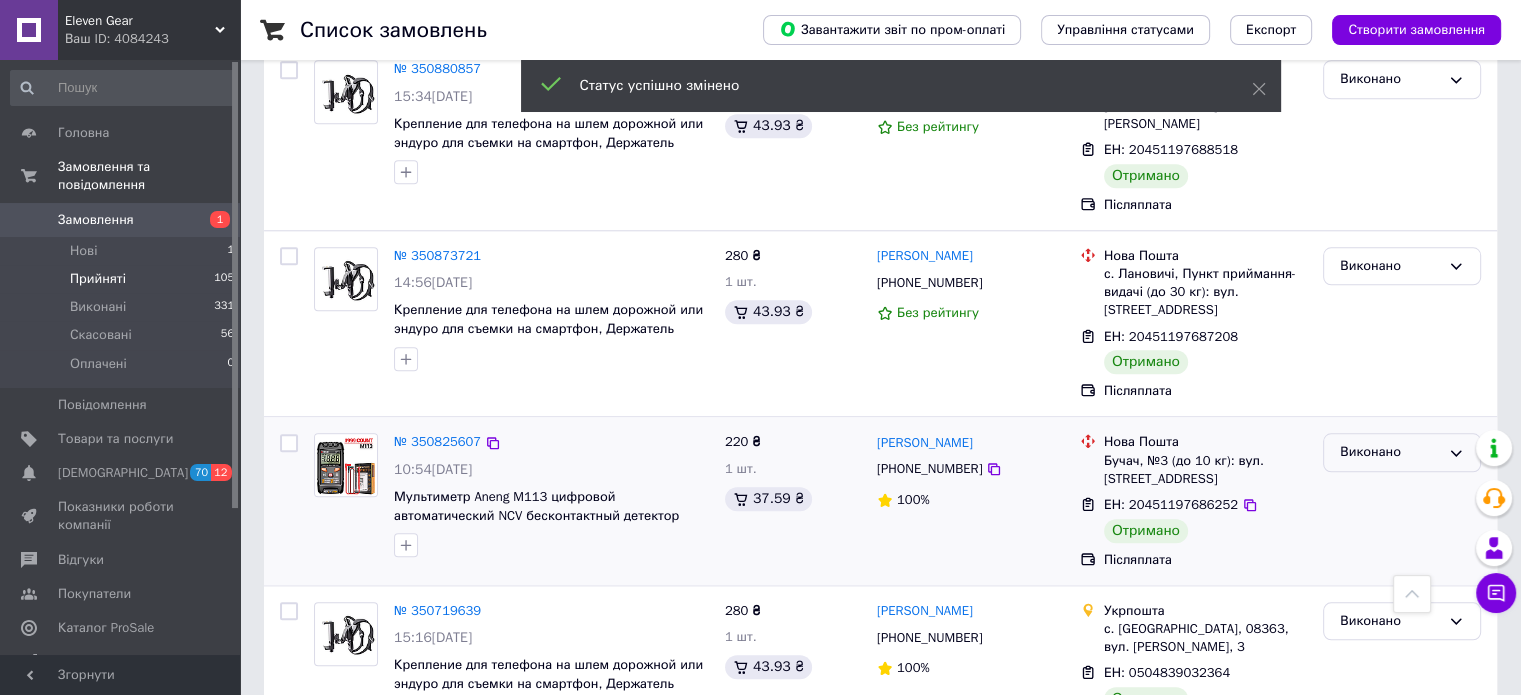 click on "Виконано" at bounding box center (1390, 452) 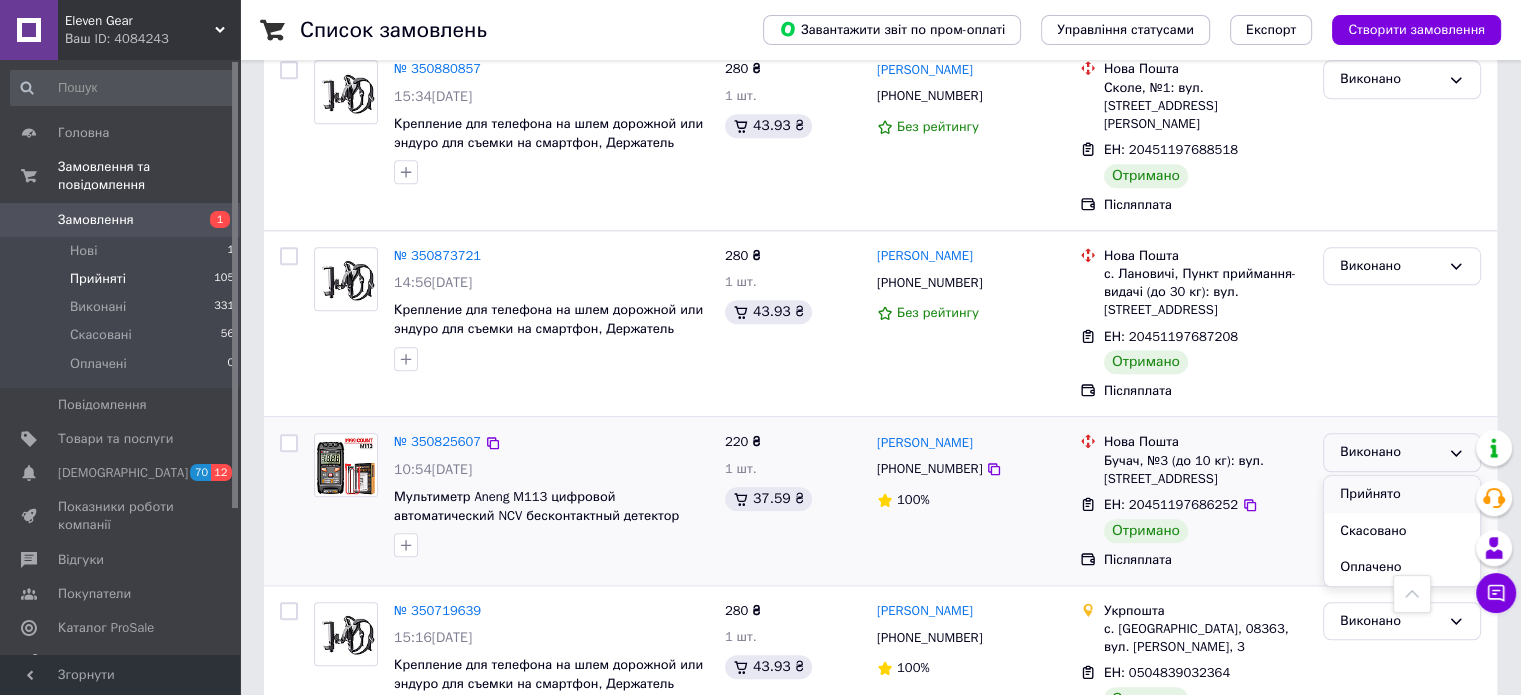 click on "Прийнято" at bounding box center [1402, 494] 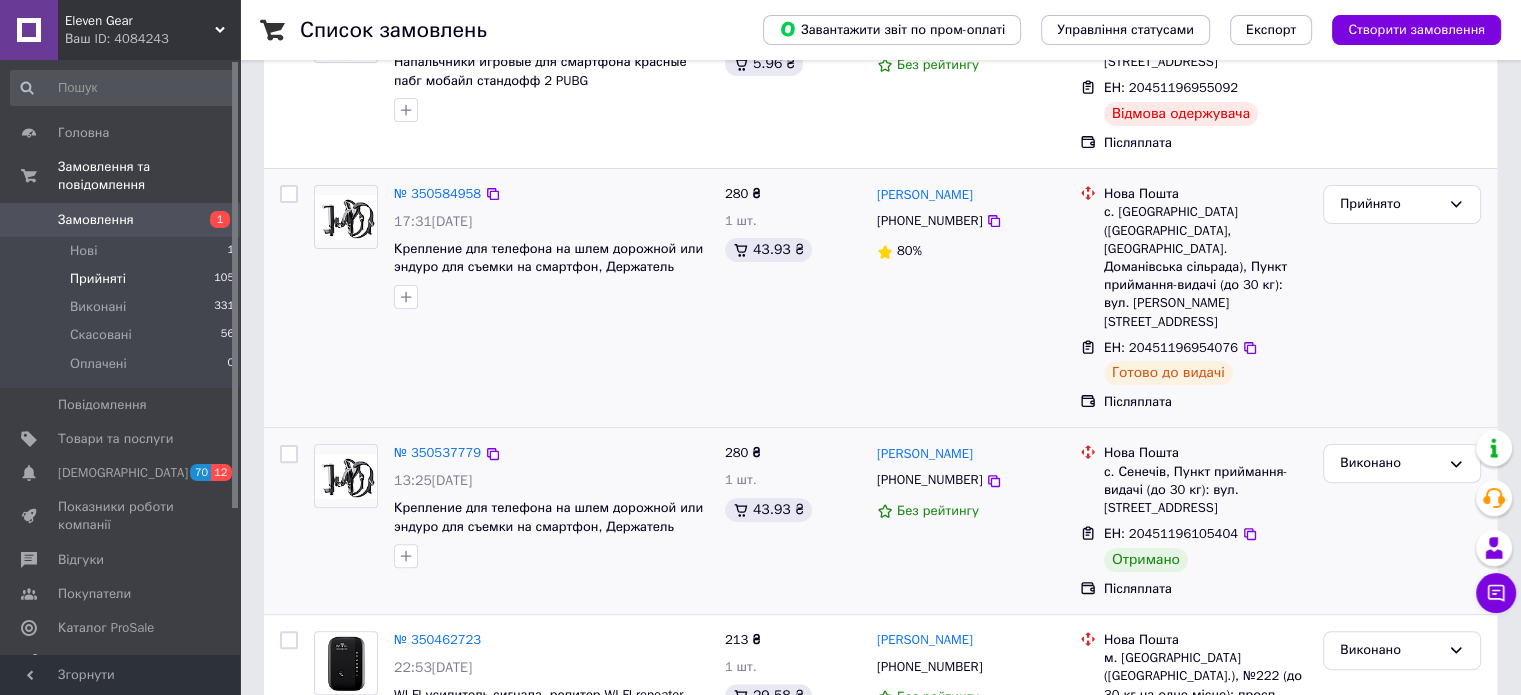 scroll, scrollTop: 500, scrollLeft: 0, axis: vertical 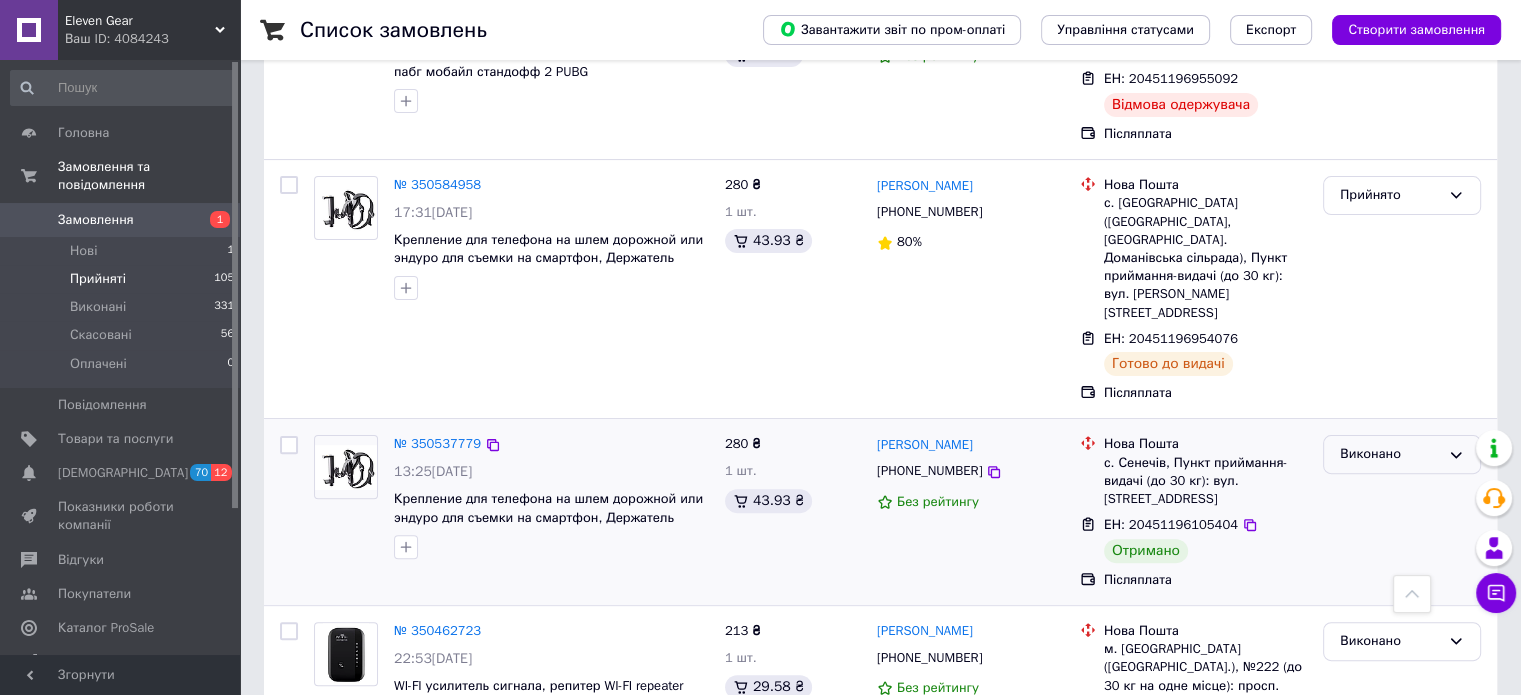 click on "Виконано" at bounding box center [1390, 454] 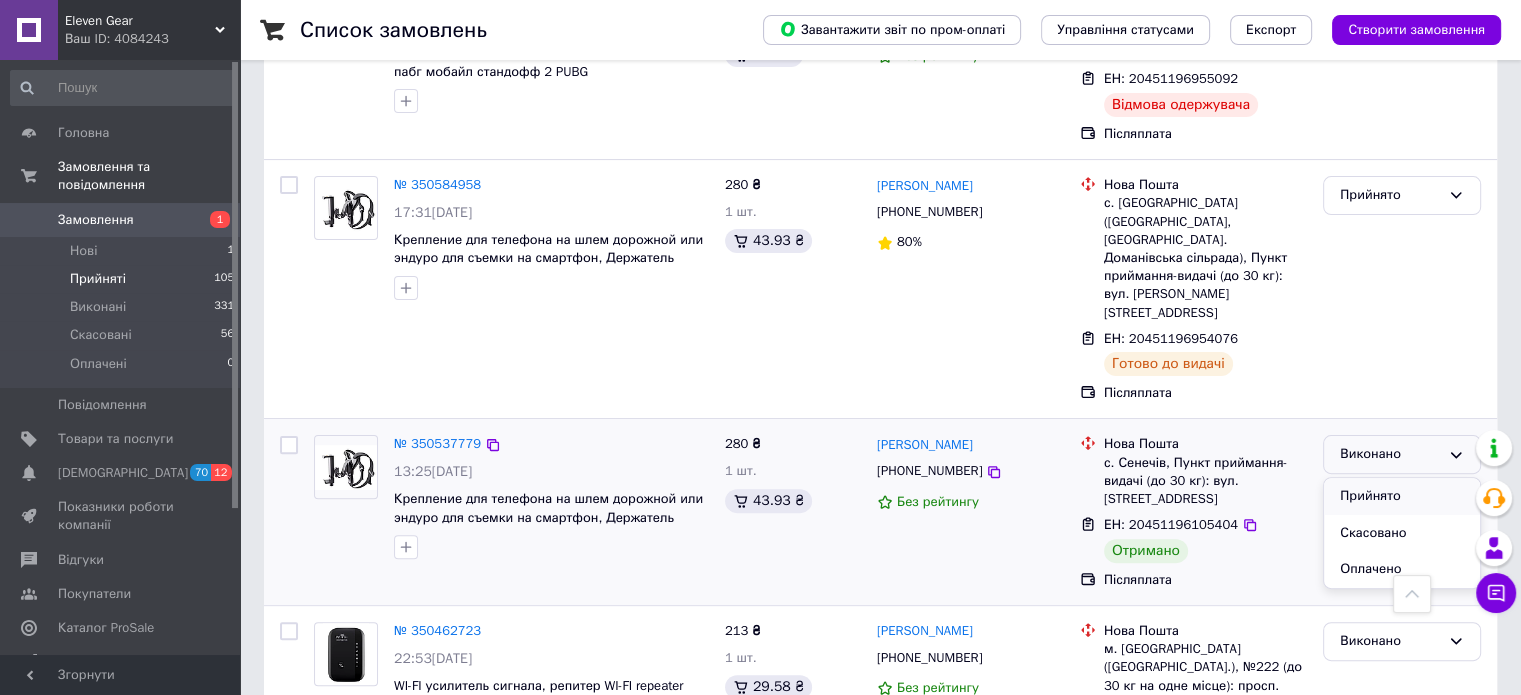 click on "Прийнято" at bounding box center [1402, 496] 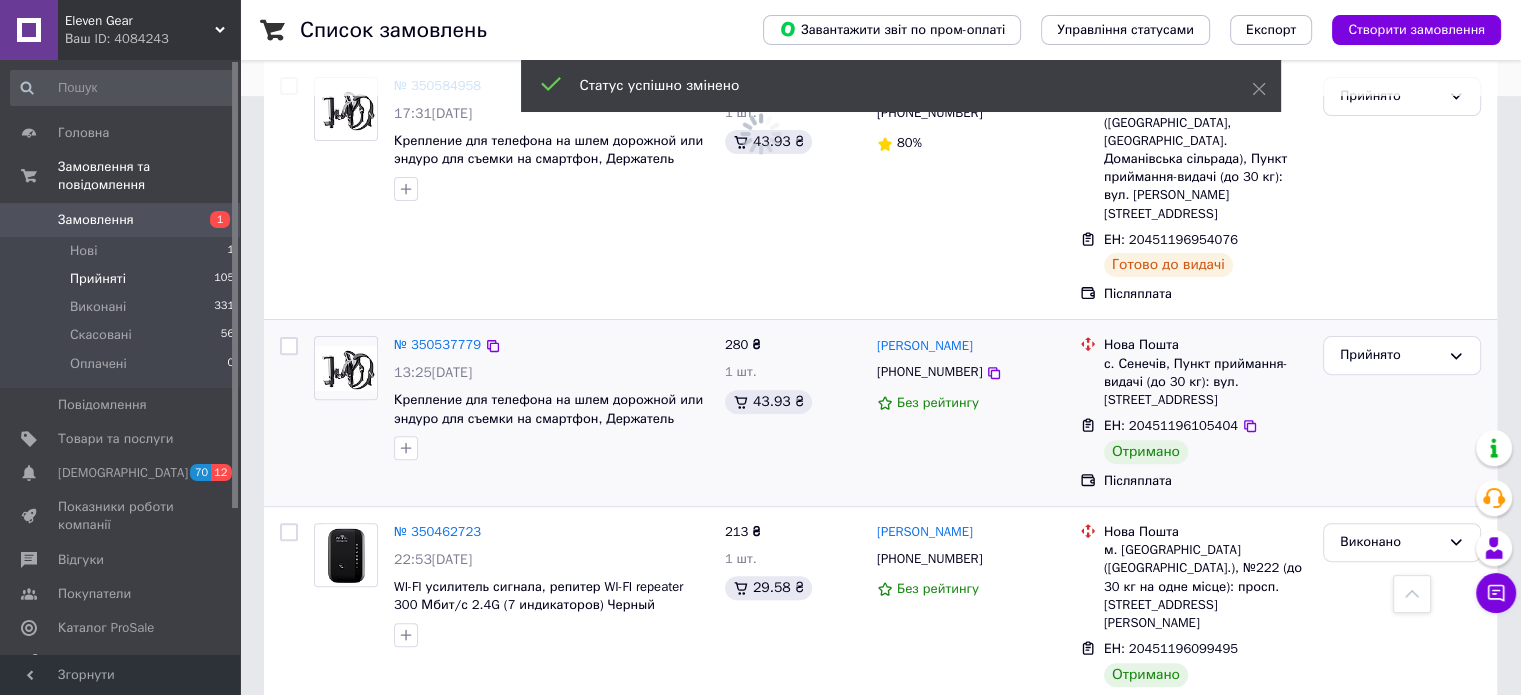 scroll, scrollTop: 600, scrollLeft: 0, axis: vertical 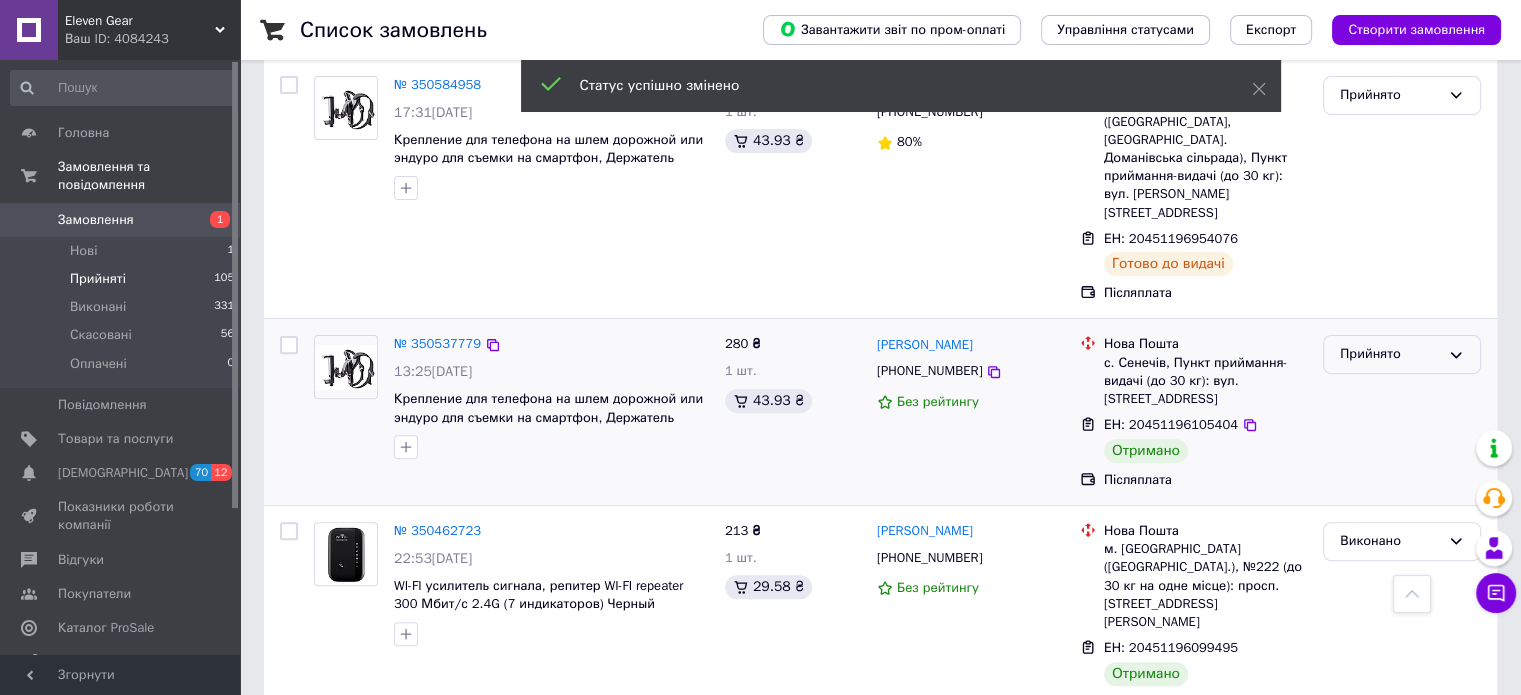 click on "Прийнято" at bounding box center [1390, 354] 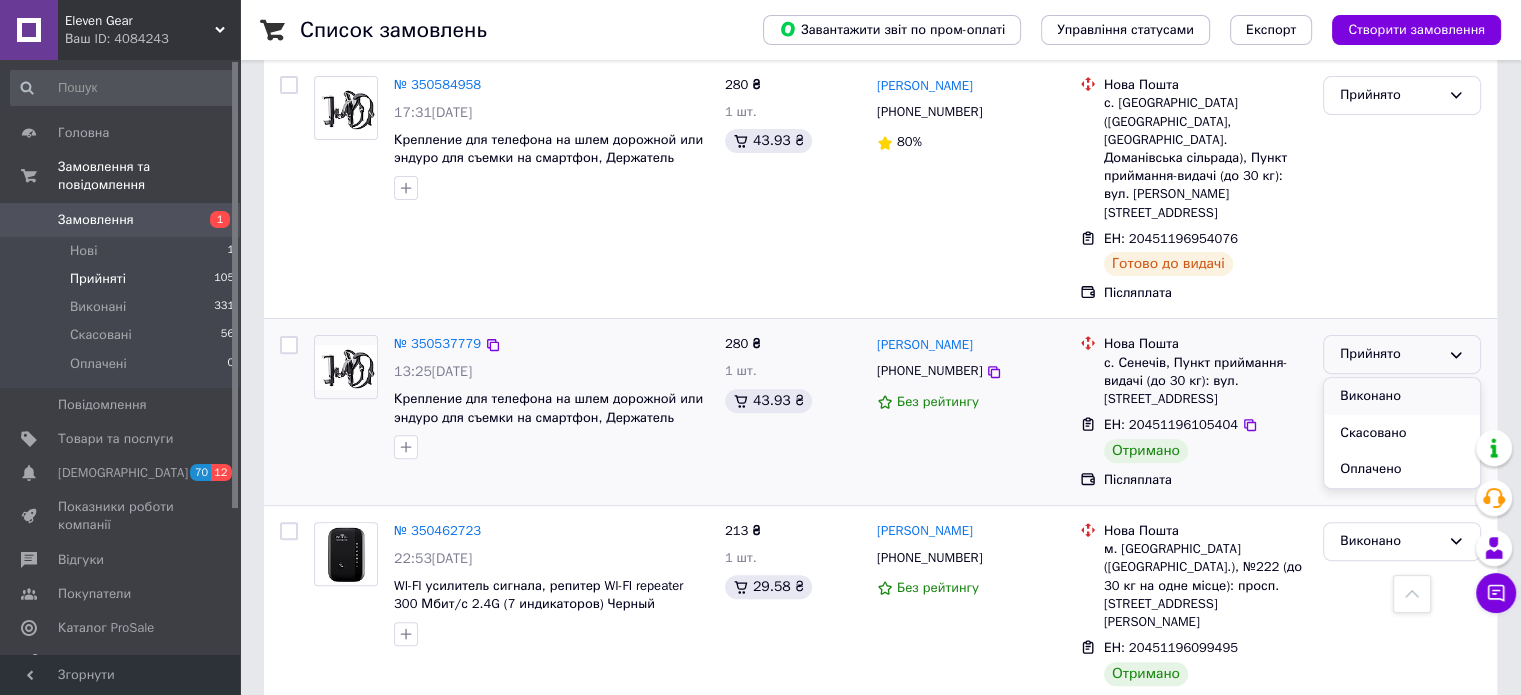 click on "Виконано" at bounding box center (1402, 396) 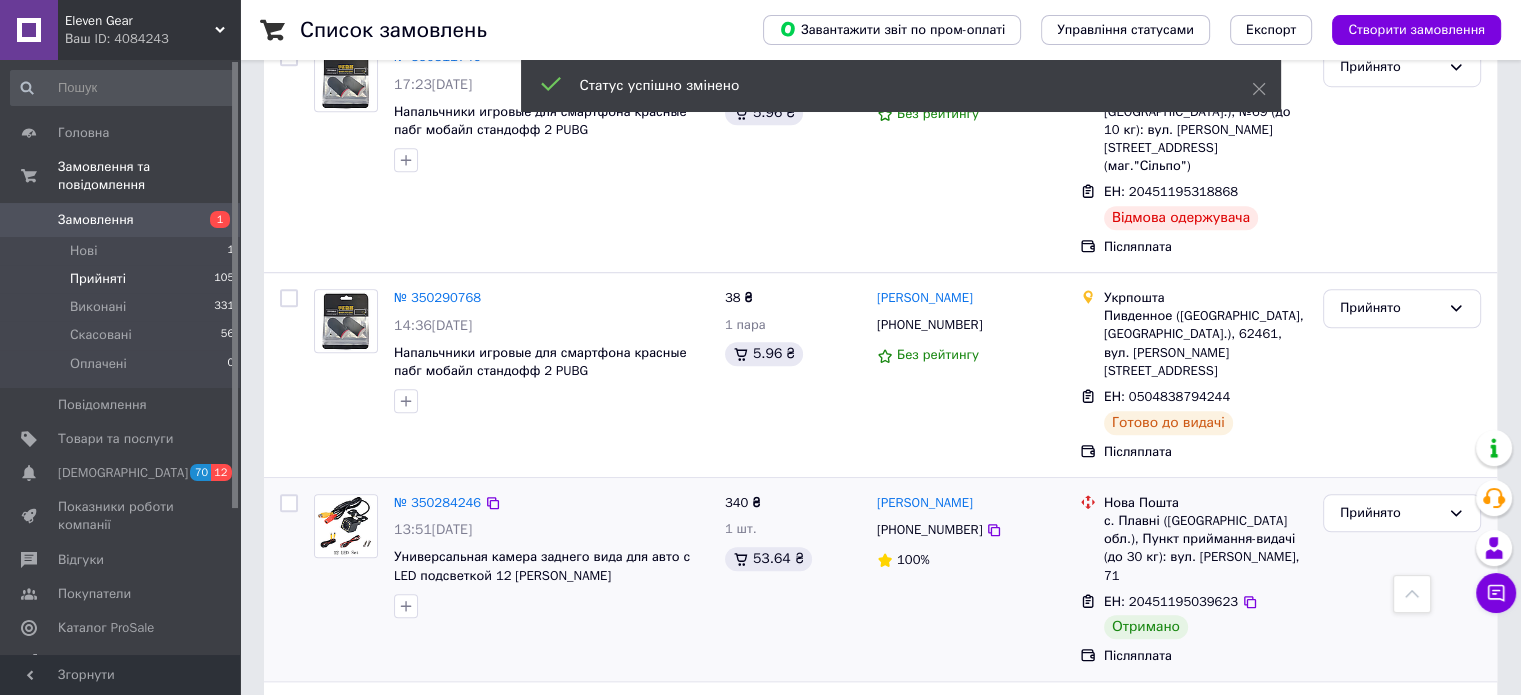 scroll, scrollTop: 1468, scrollLeft: 0, axis: vertical 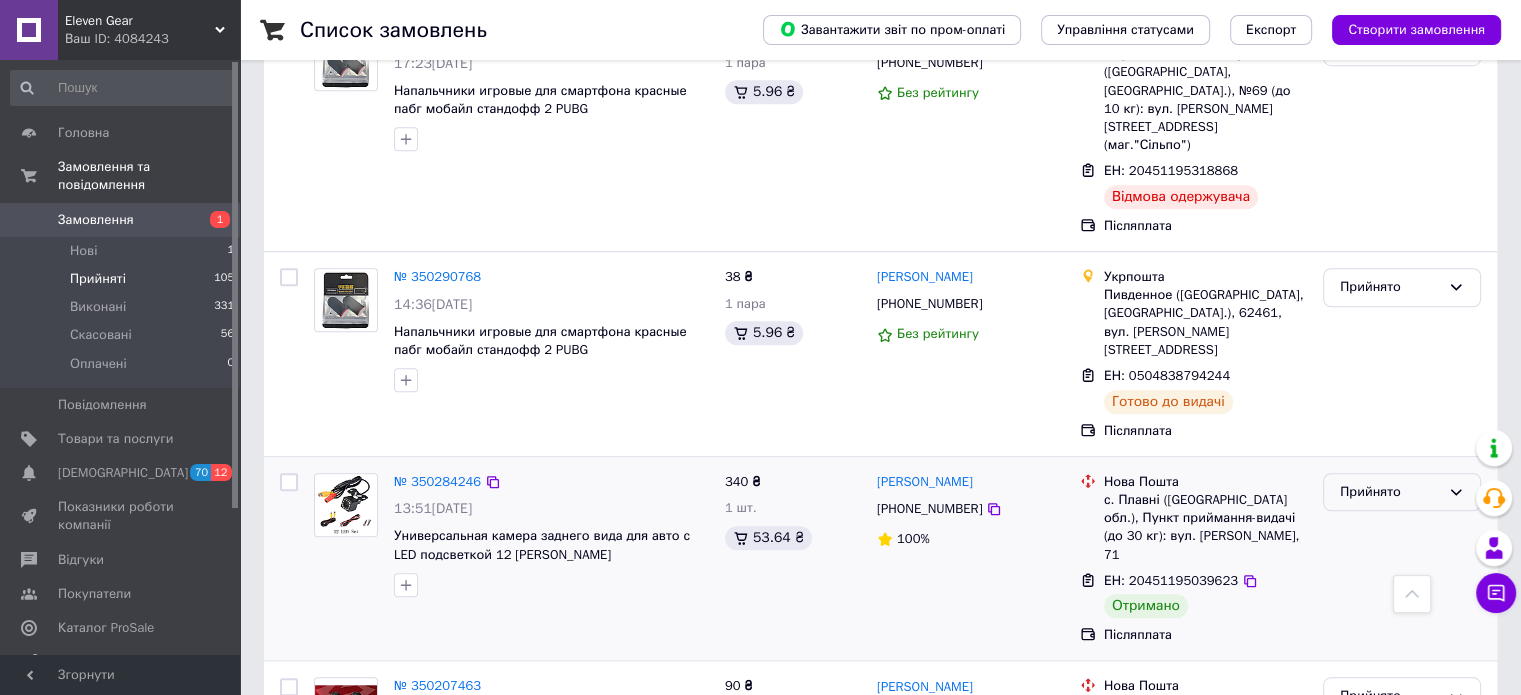 click on "Прийнято" at bounding box center [1390, 492] 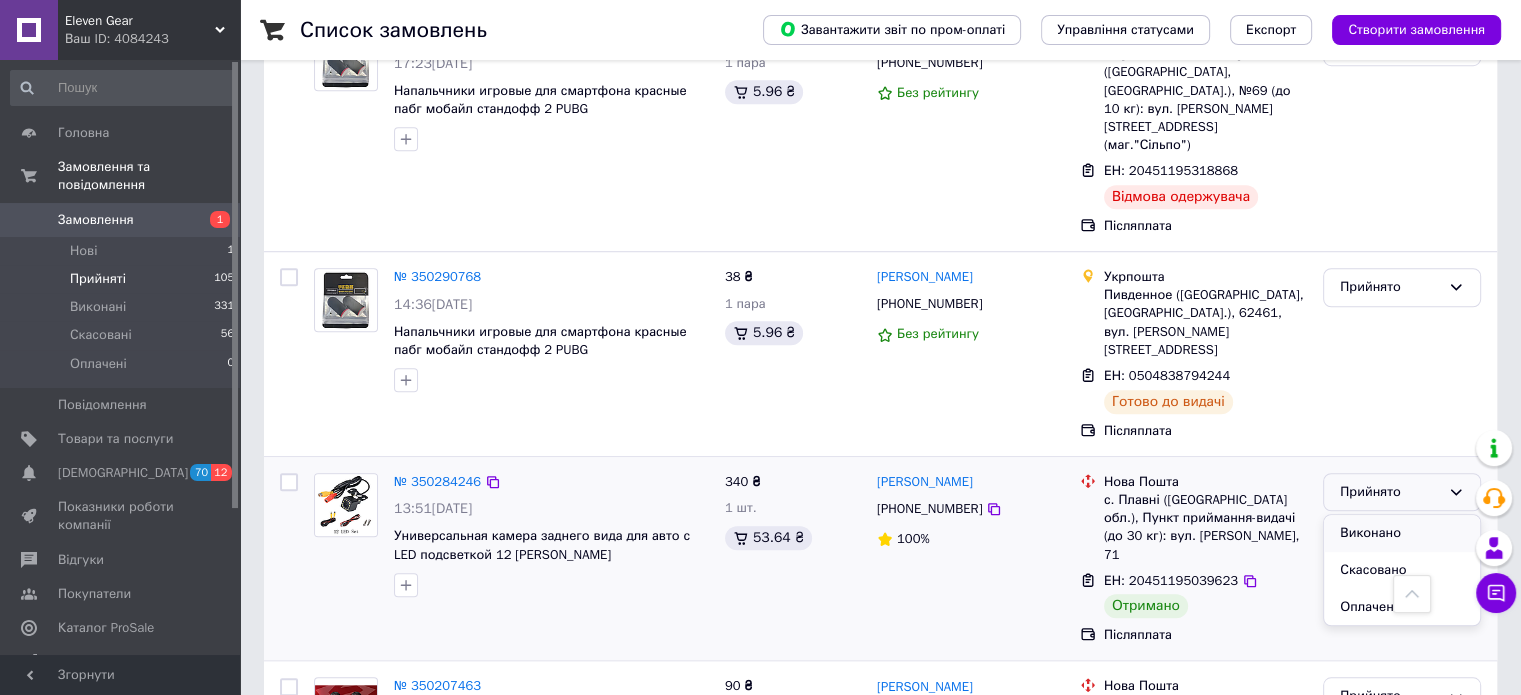 click on "Виконано" at bounding box center [1402, 533] 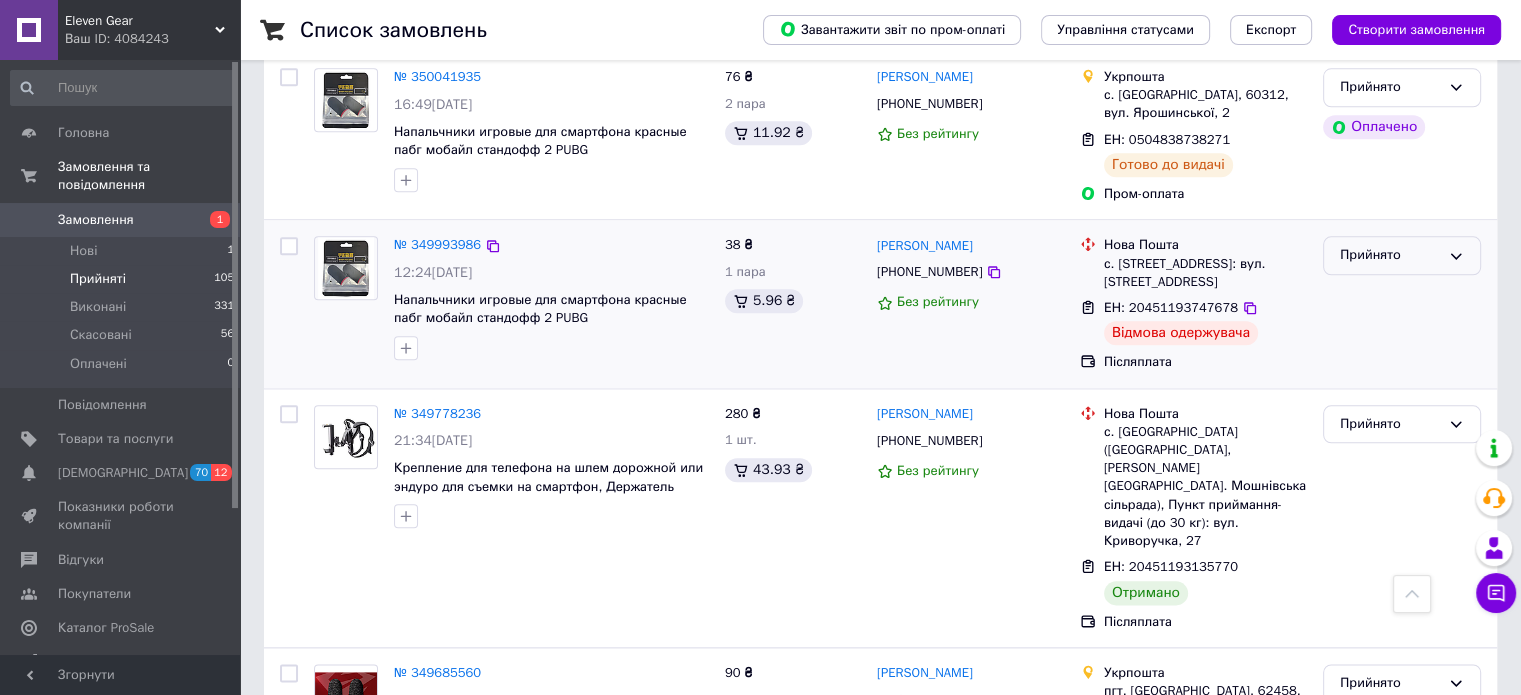 scroll, scrollTop: 2268, scrollLeft: 0, axis: vertical 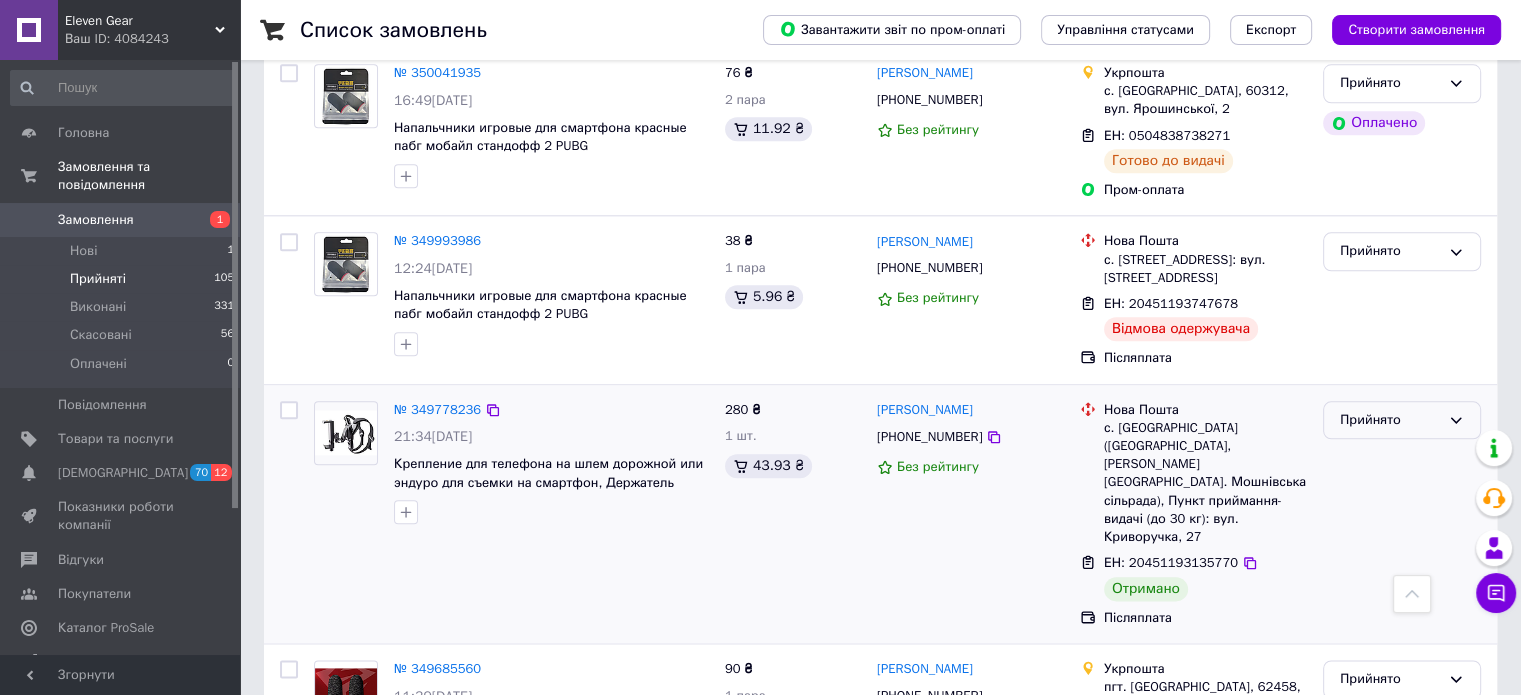 click on "Прийнято" at bounding box center (1390, 420) 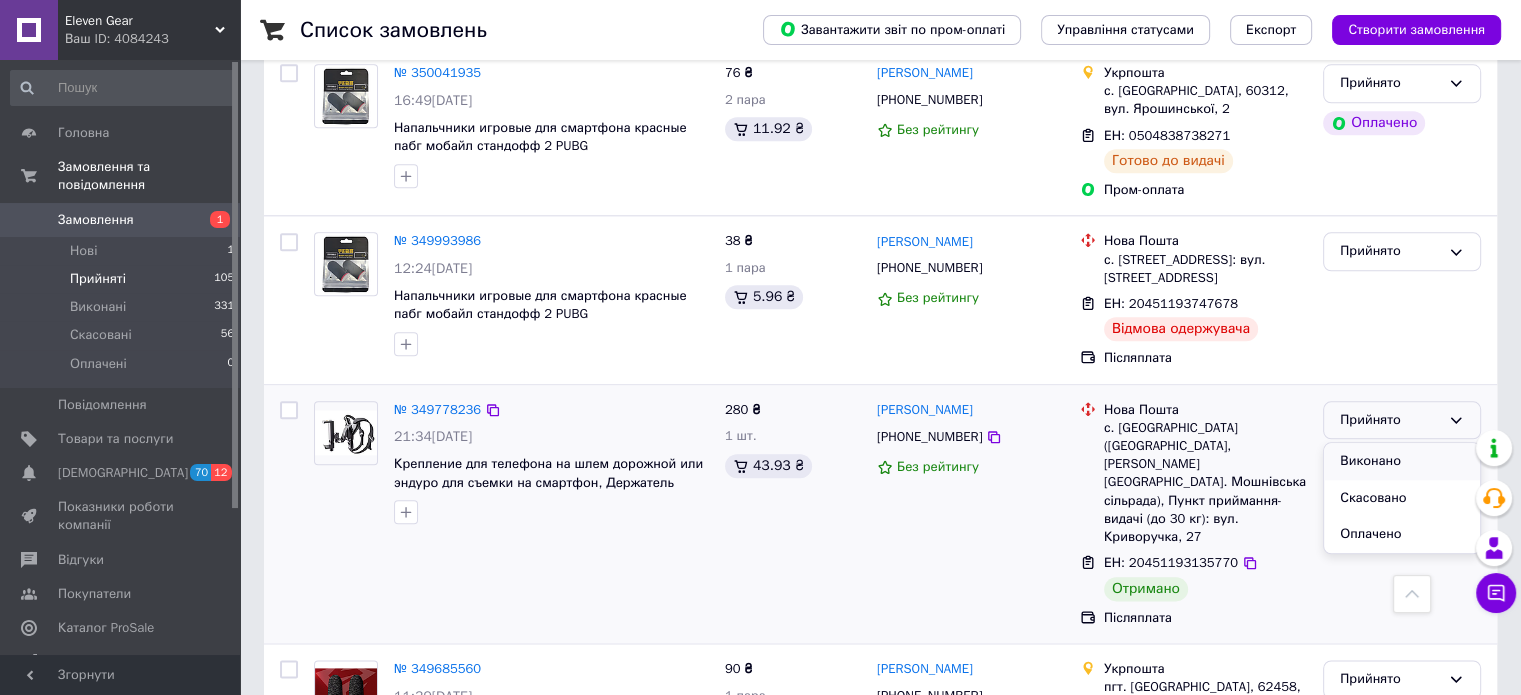 click on "Виконано" at bounding box center (1402, 461) 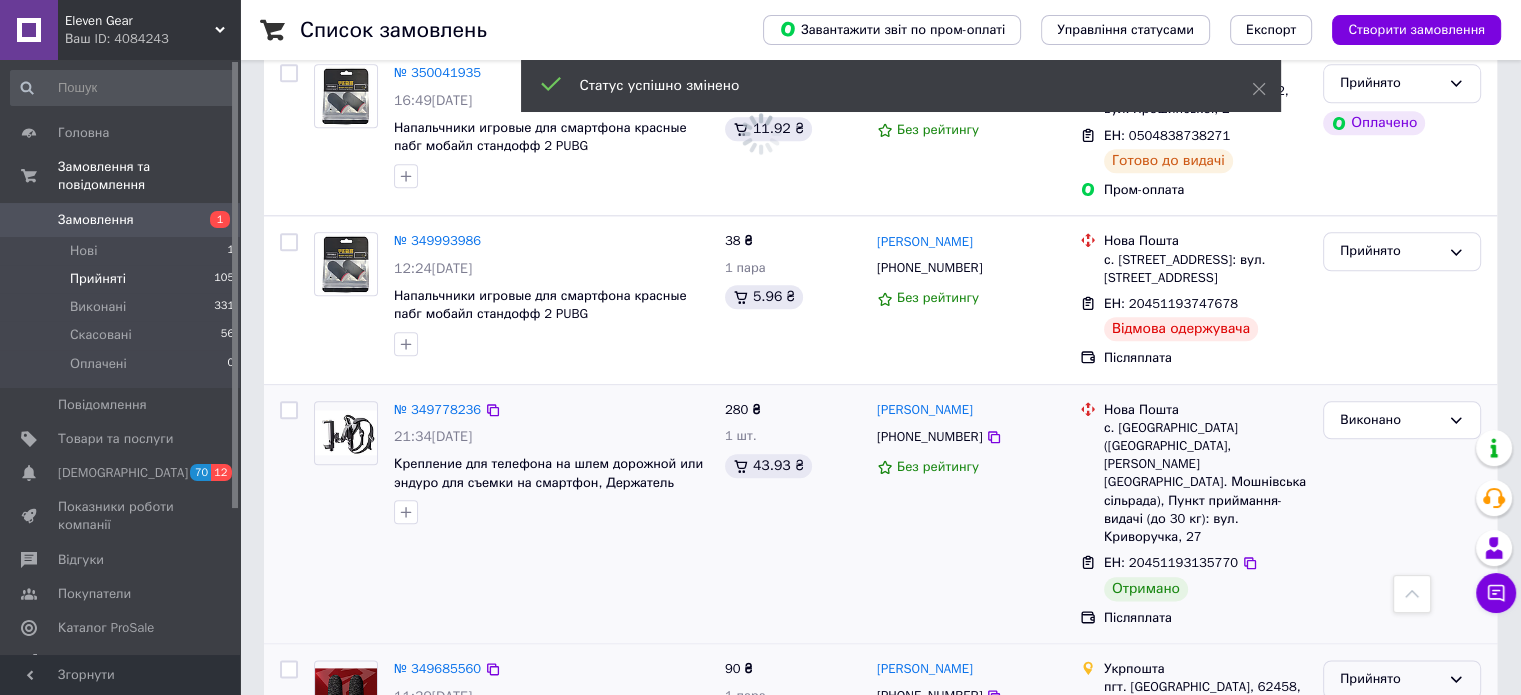 click on "Прийнято" at bounding box center [1390, 679] 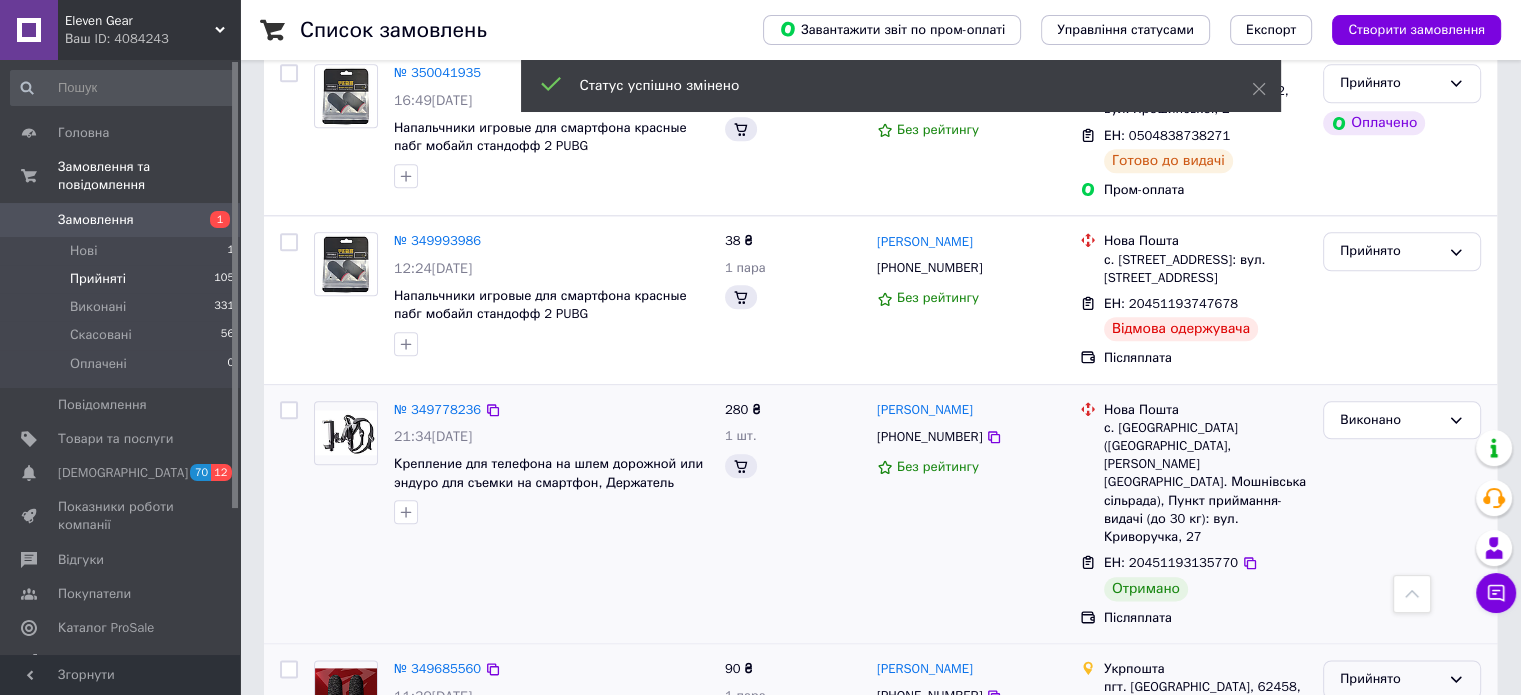 click on "Виконано" at bounding box center [1402, 721] 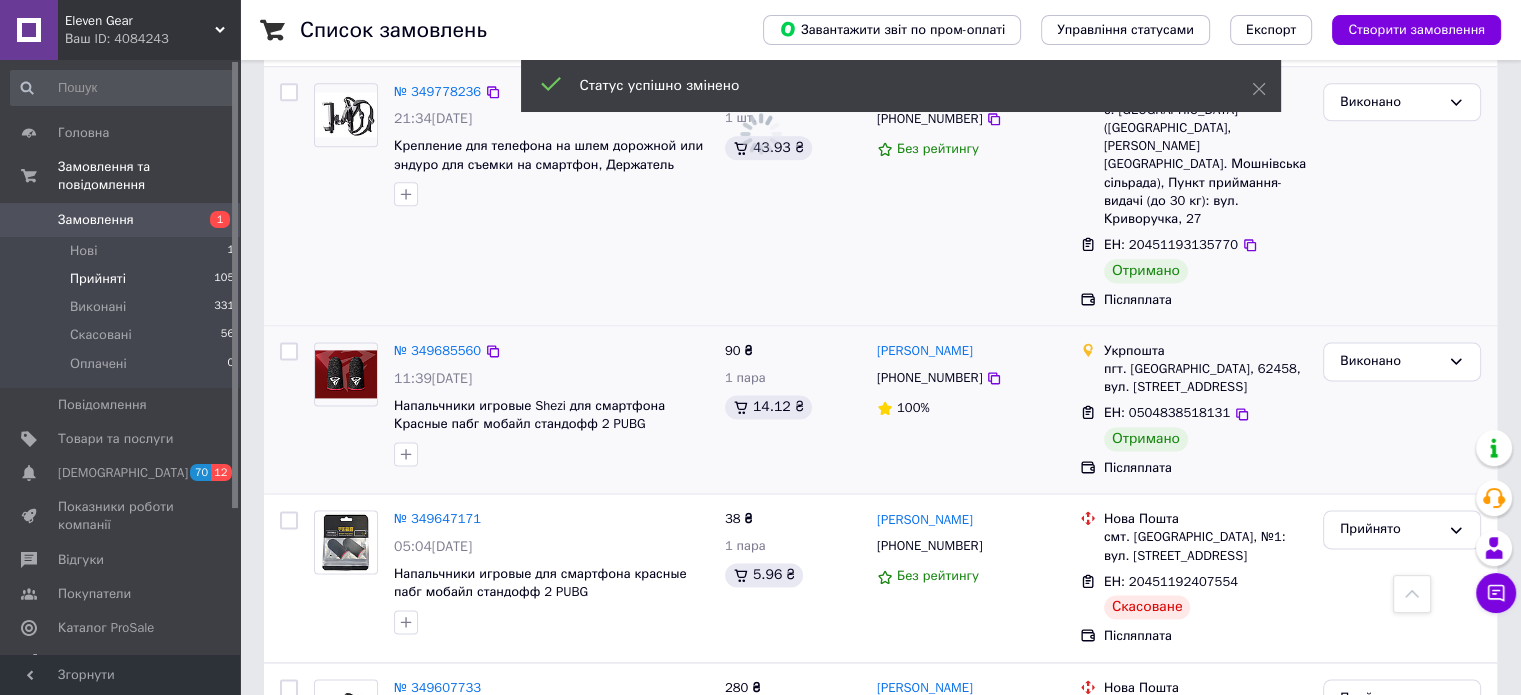 scroll, scrollTop: 2668, scrollLeft: 0, axis: vertical 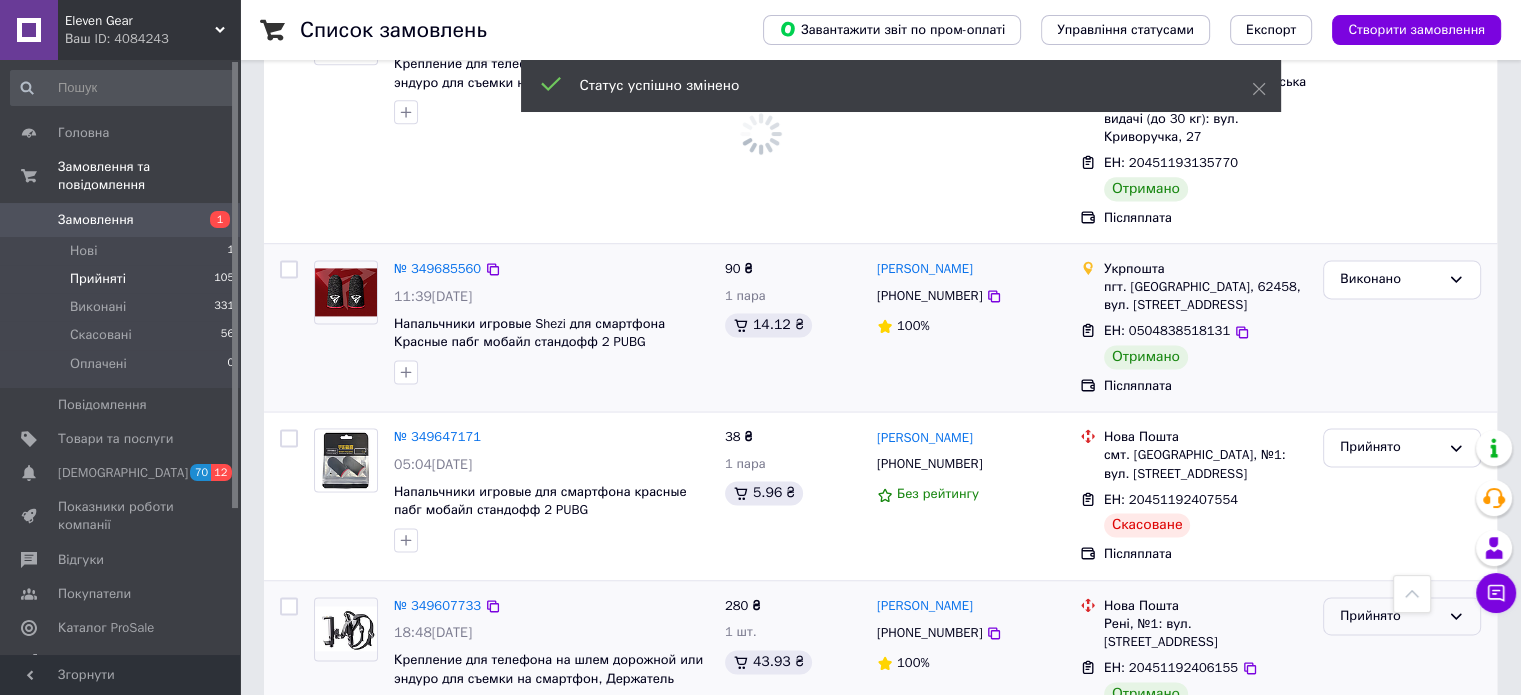 click on "Прийнято" at bounding box center (1390, 616) 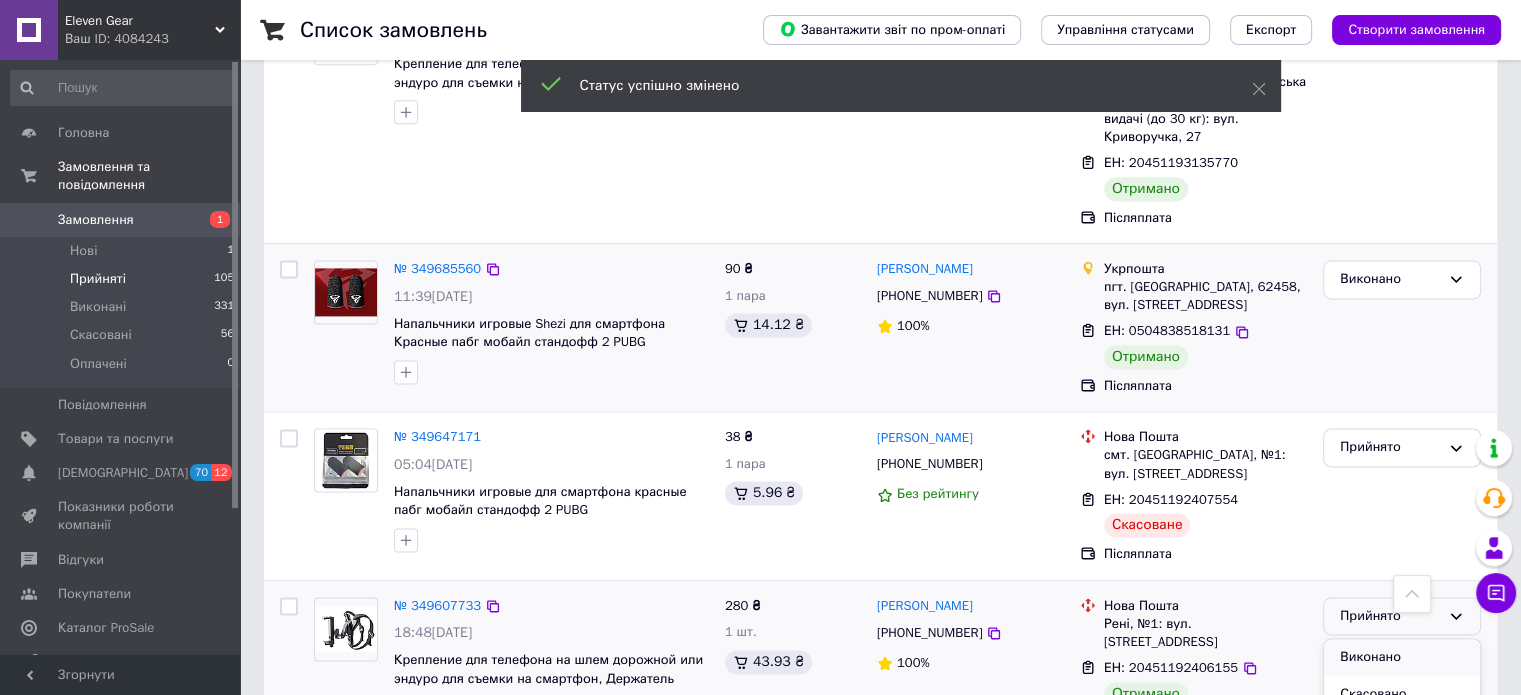 click on "Виконано" at bounding box center (1402, 657) 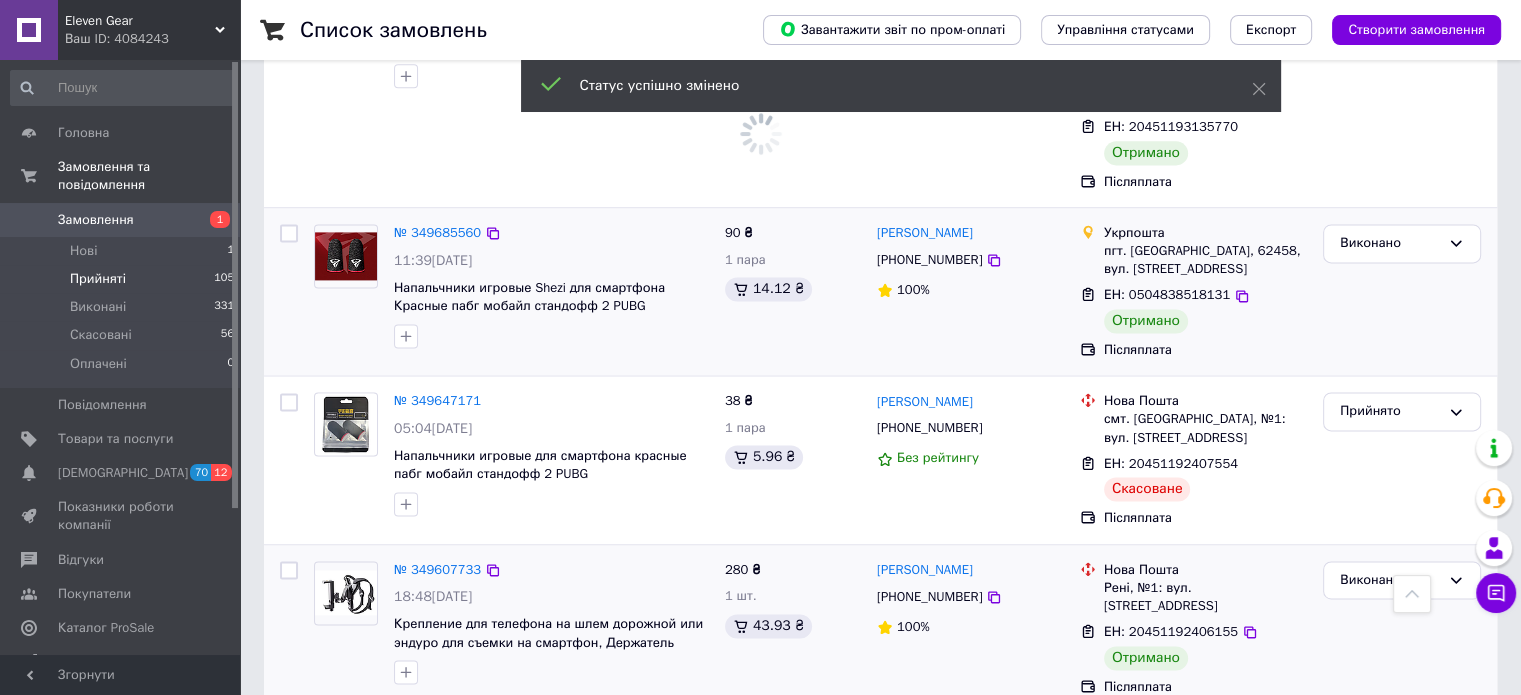 scroll, scrollTop: 2768, scrollLeft: 0, axis: vertical 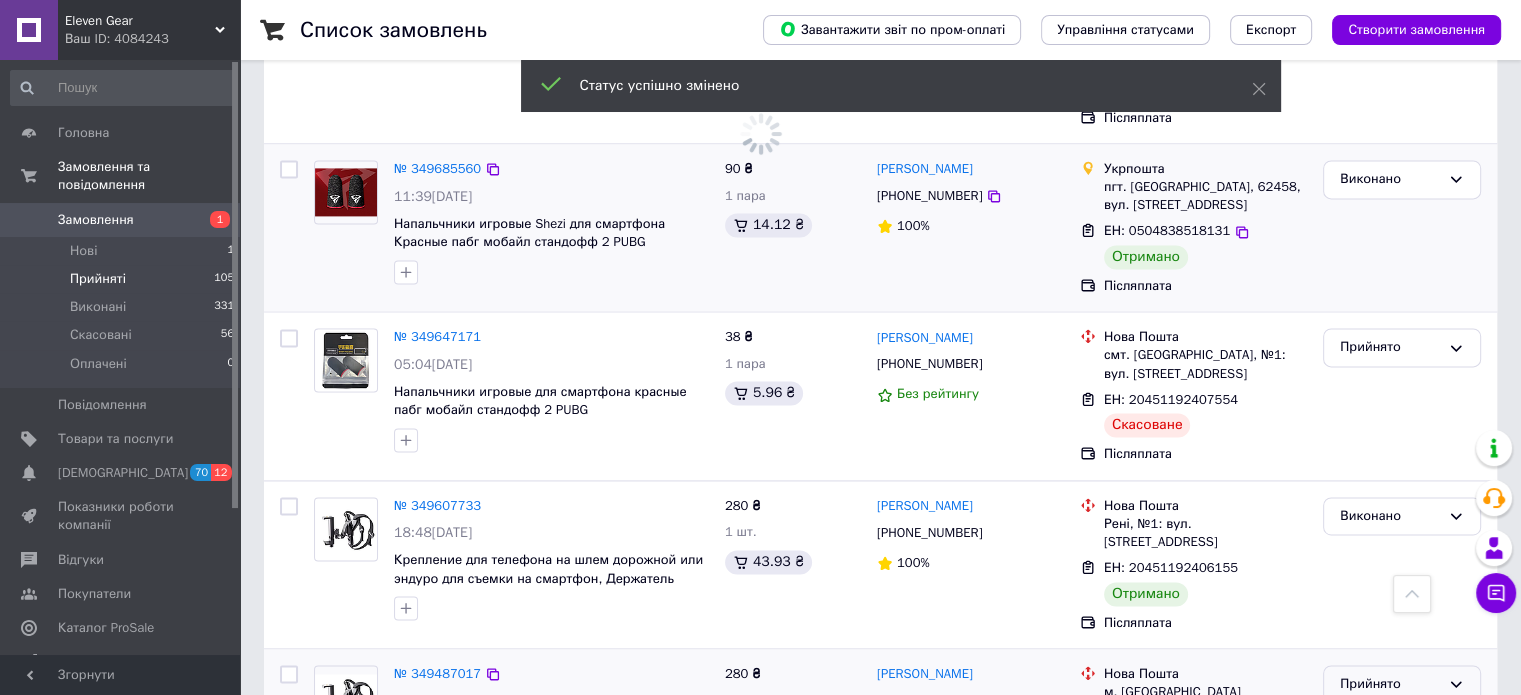 click on "Прийнято" at bounding box center [1402, 684] 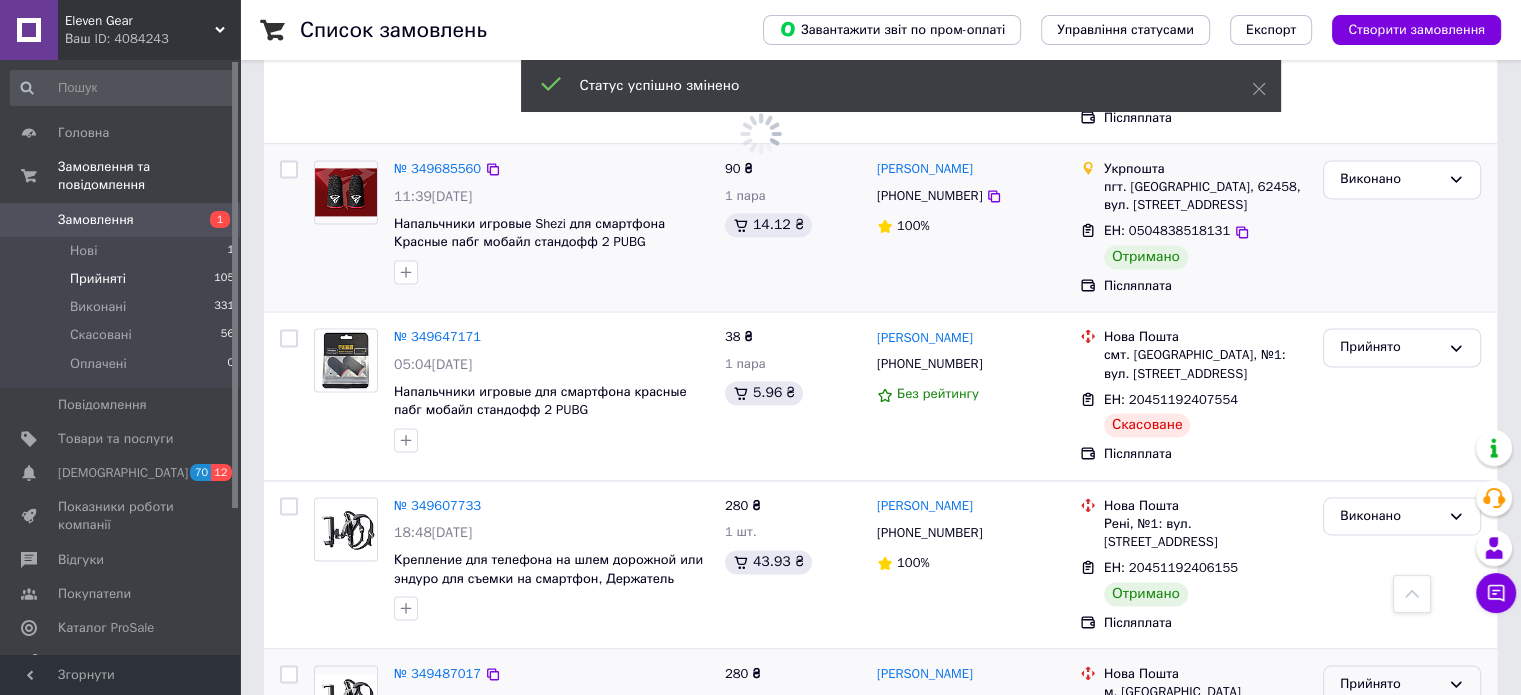 click on "Виконано" at bounding box center [1402, 725] 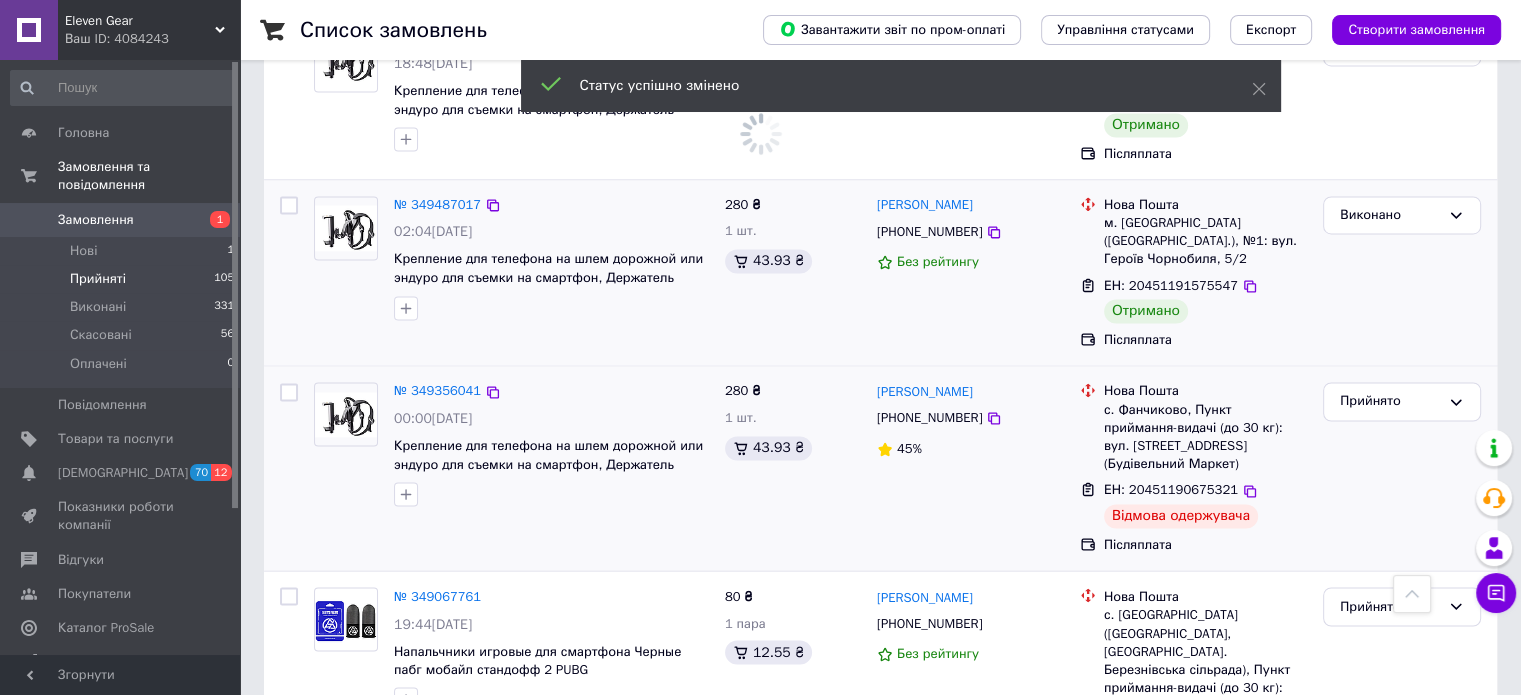 scroll, scrollTop: 3264, scrollLeft: 0, axis: vertical 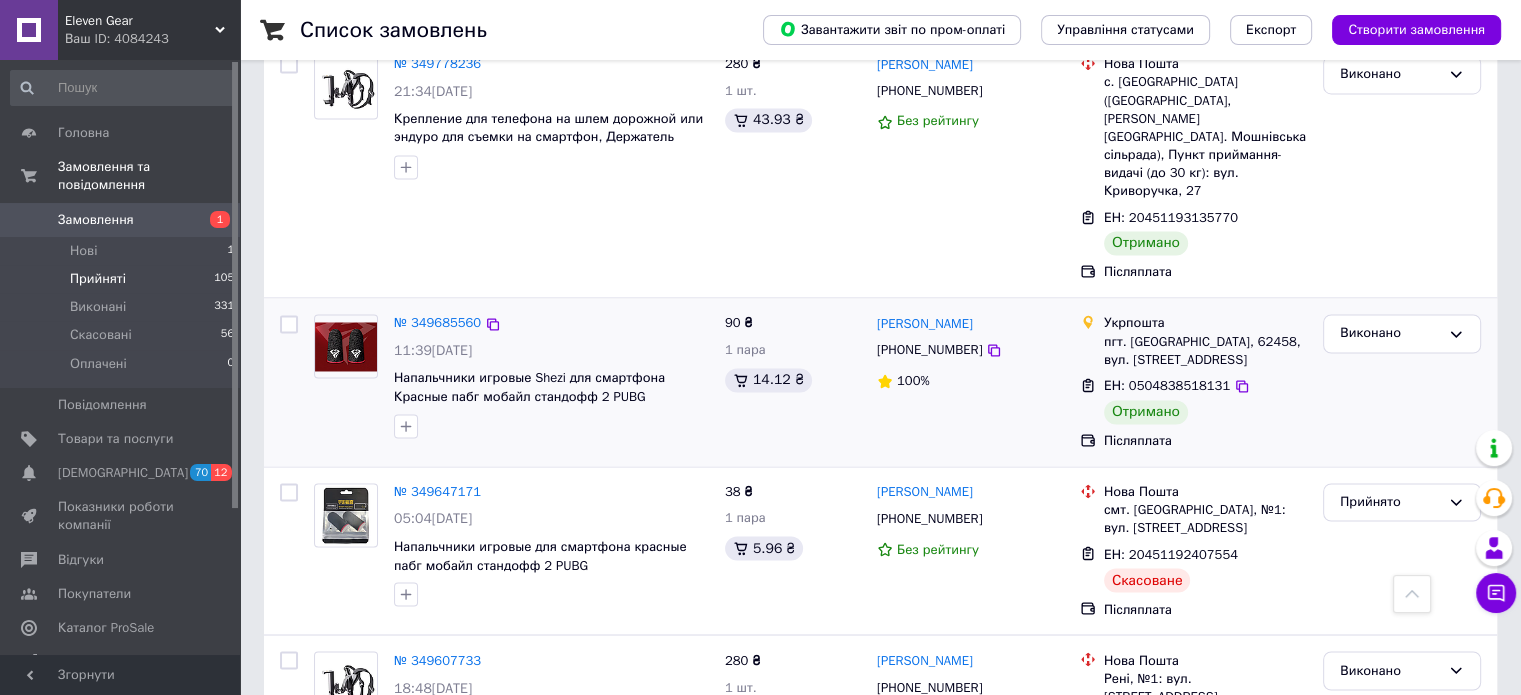 click on "3" at bounding box center [494, 1034] 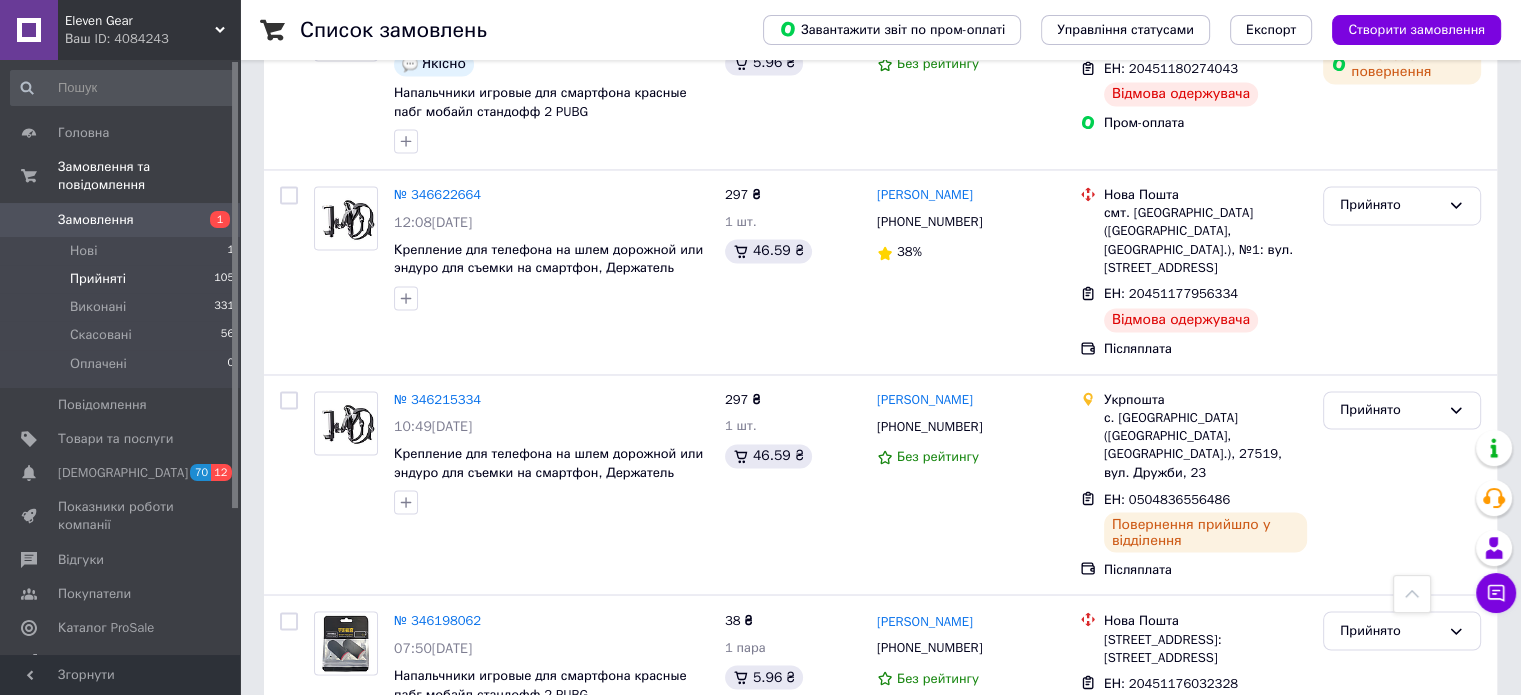 scroll, scrollTop: 3330, scrollLeft: 0, axis: vertical 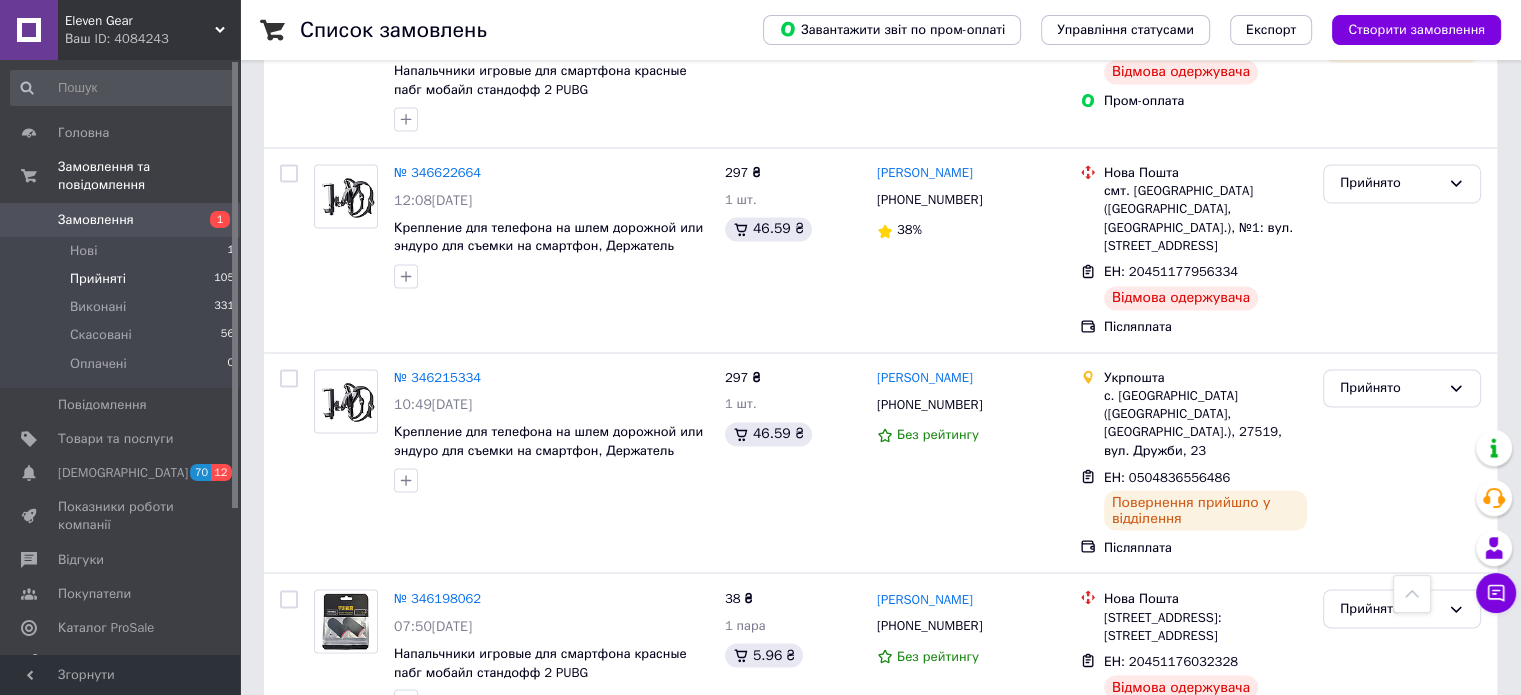 click on "1" at bounding box center [404, 954] 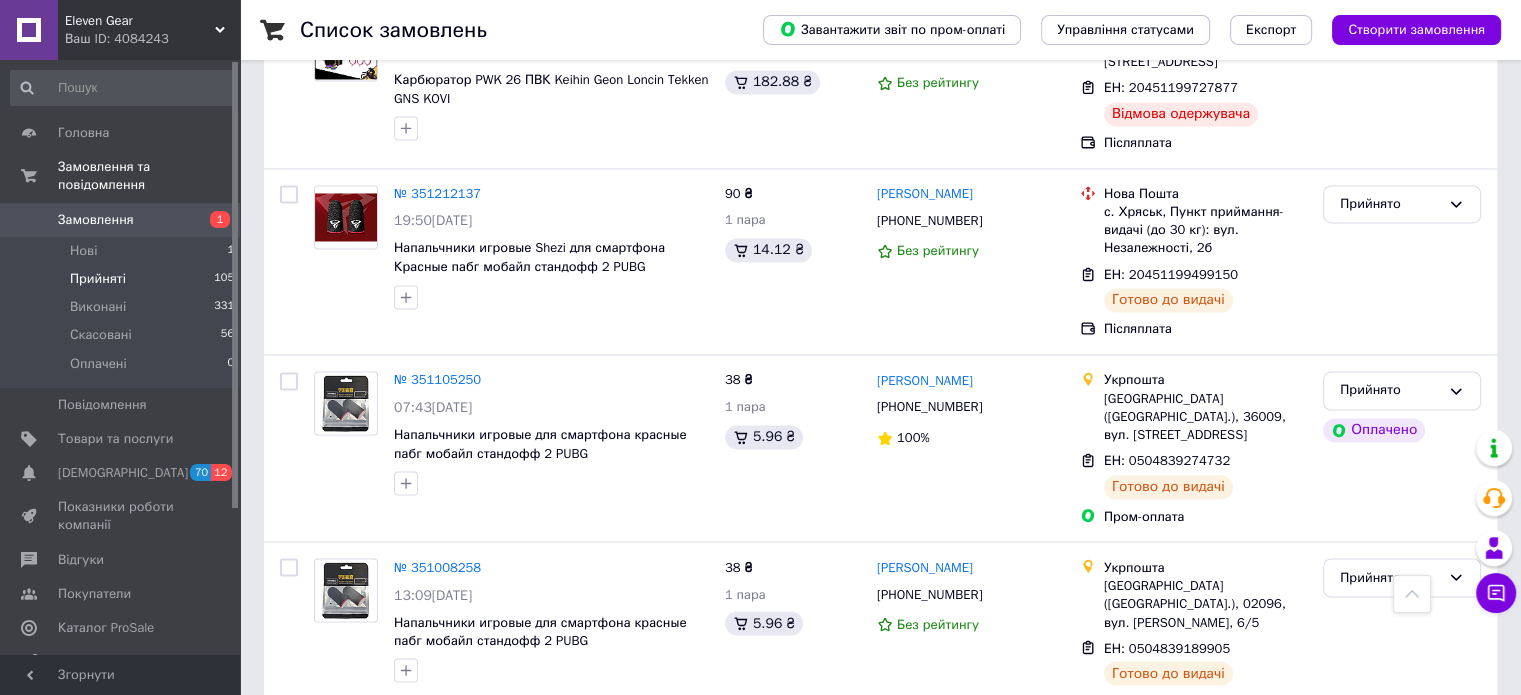 scroll, scrollTop: 3328, scrollLeft: 0, axis: vertical 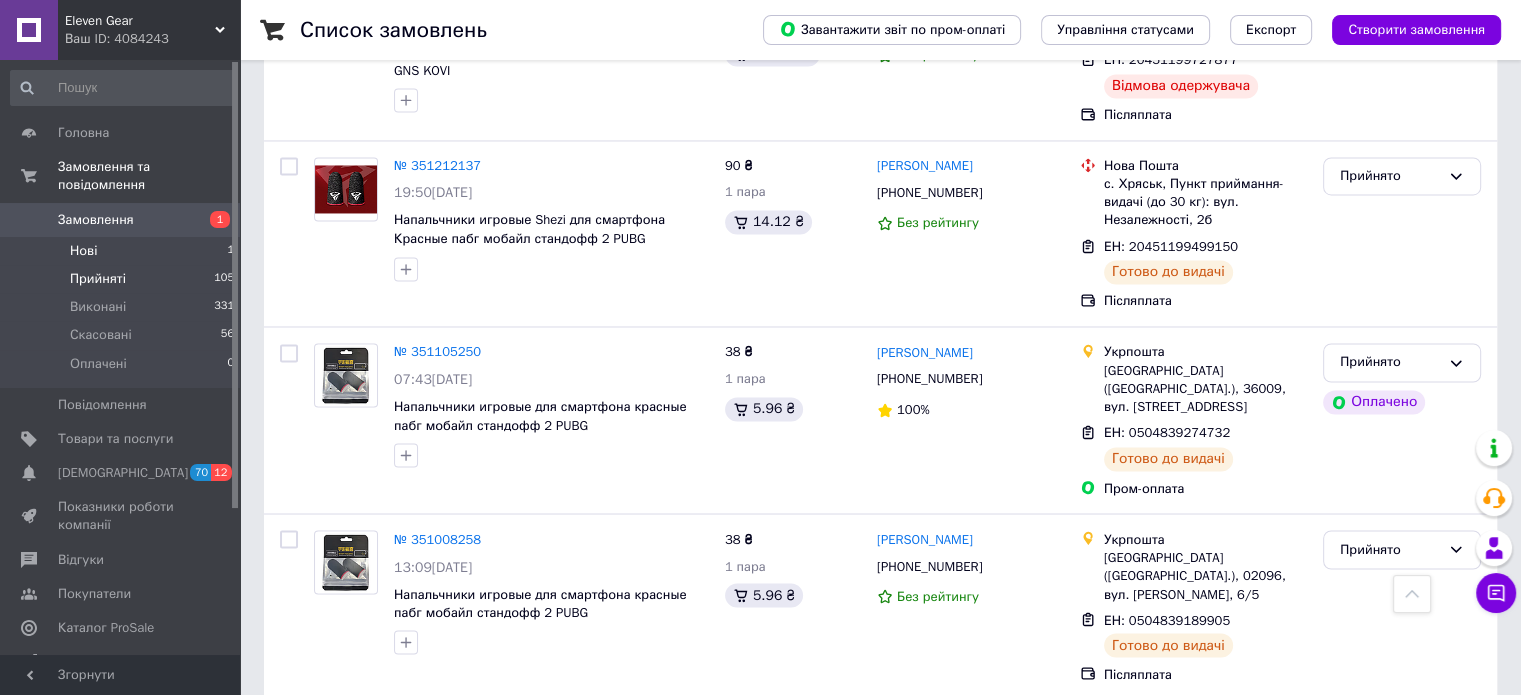 click on "Нові 1" at bounding box center (123, 251) 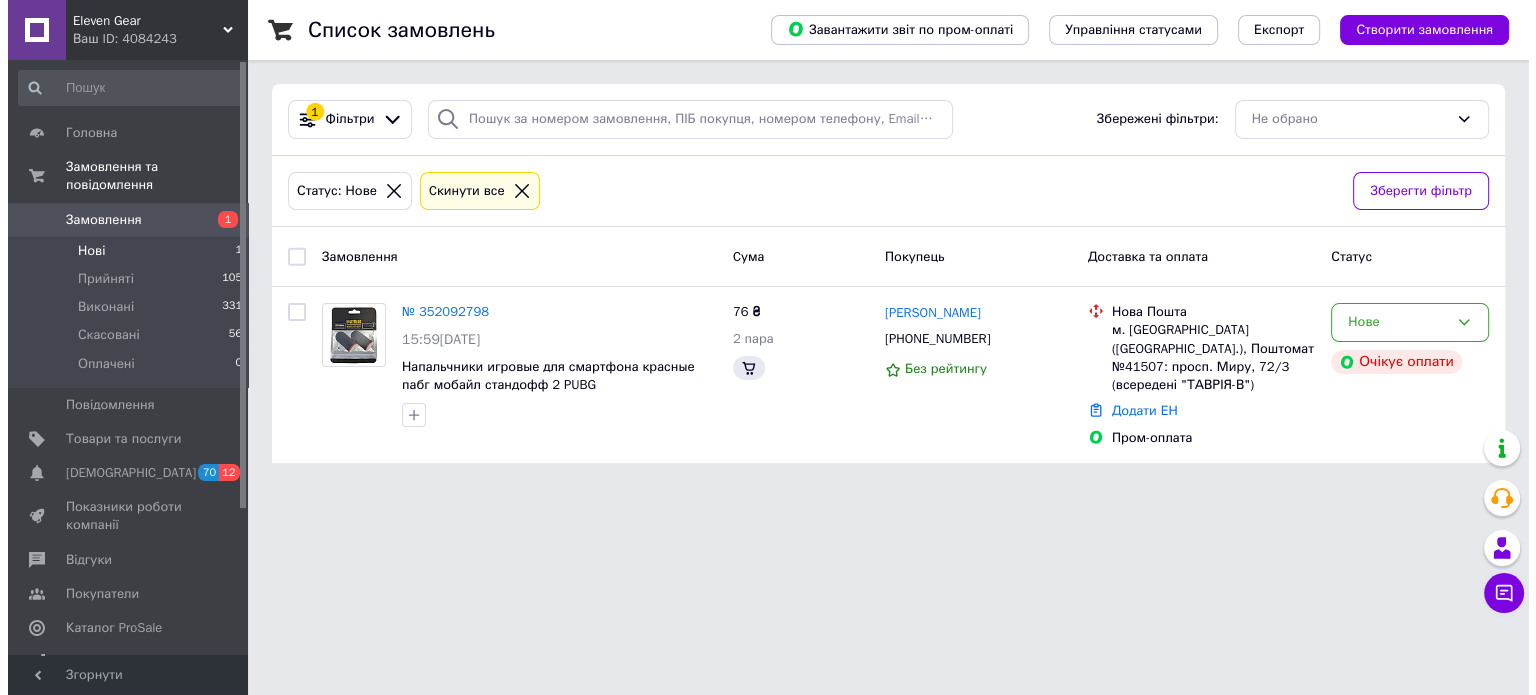 scroll, scrollTop: 0, scrollLeft: 0, axis: both 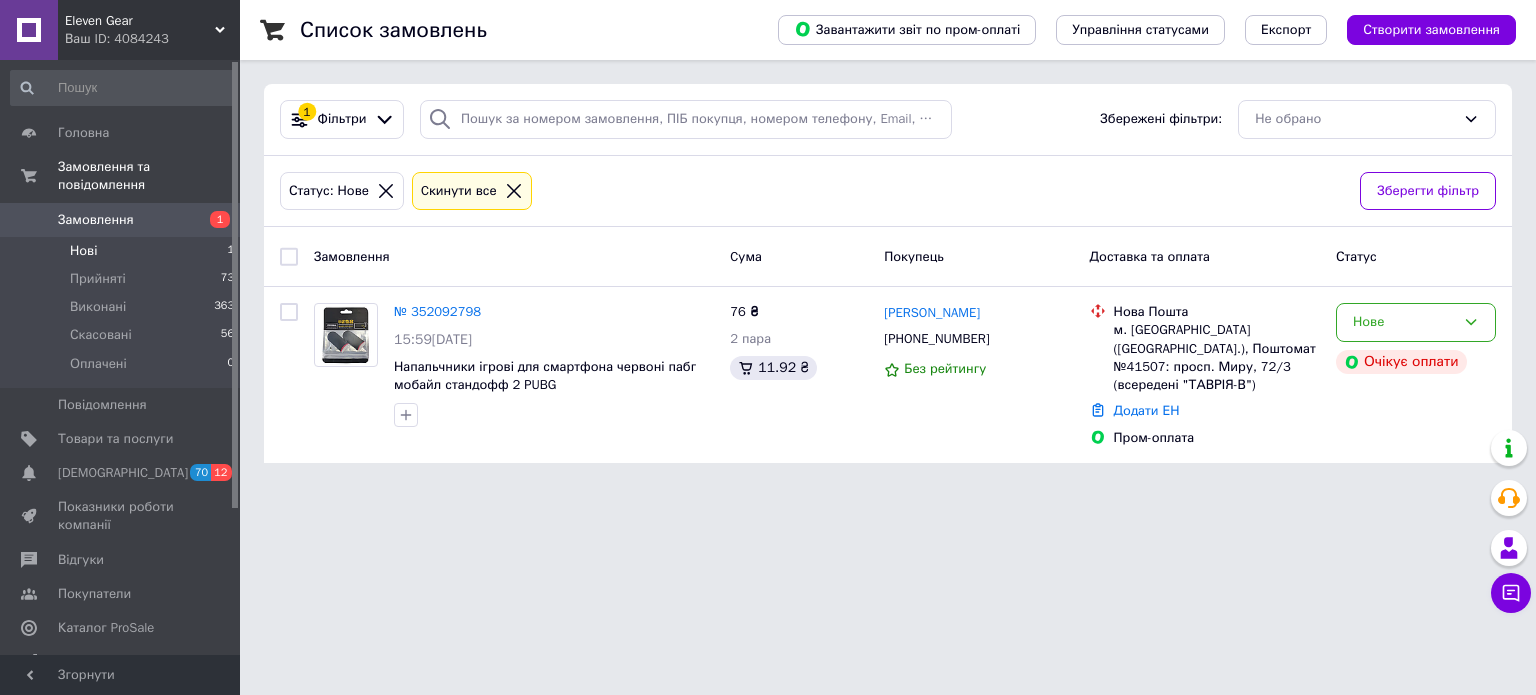 click on "Нові" at bounding box center [83, 251] 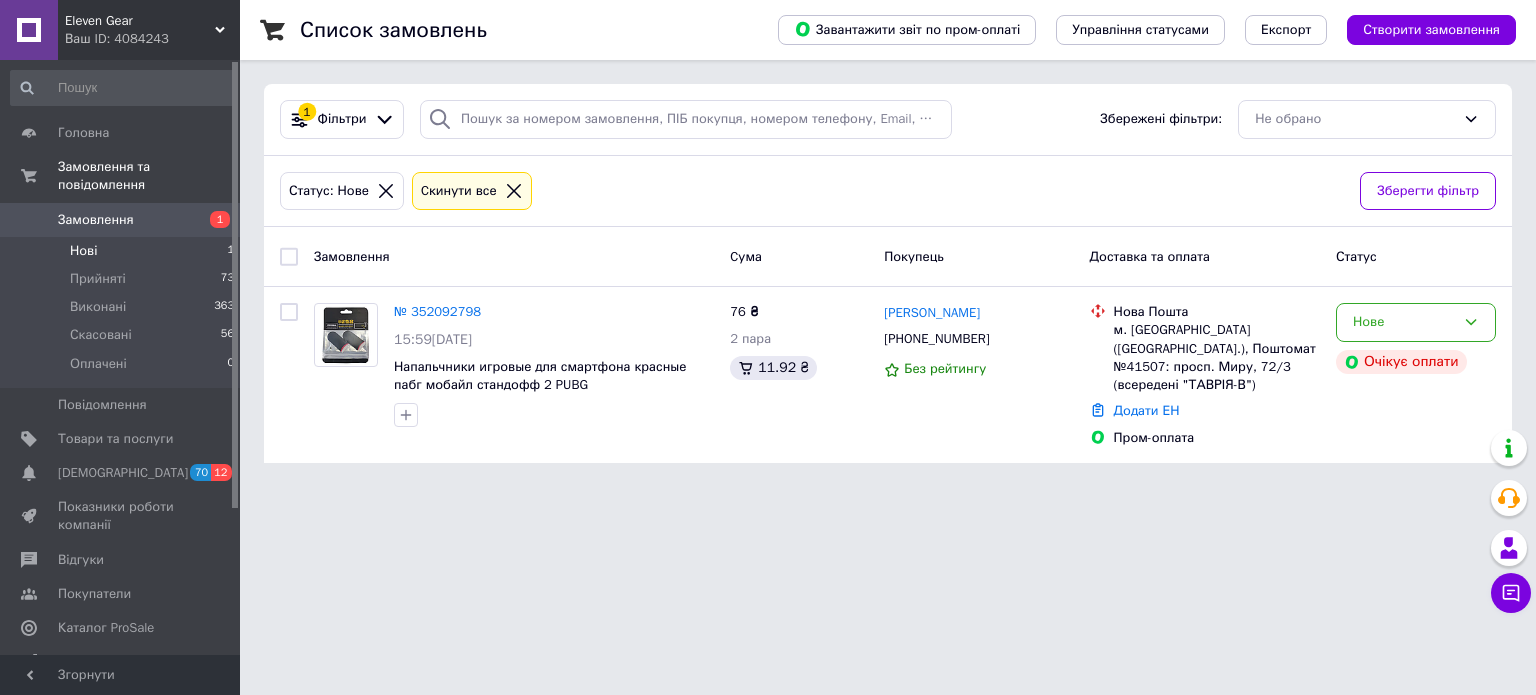 click on "Замовлення" at bounding box center (96, 220) 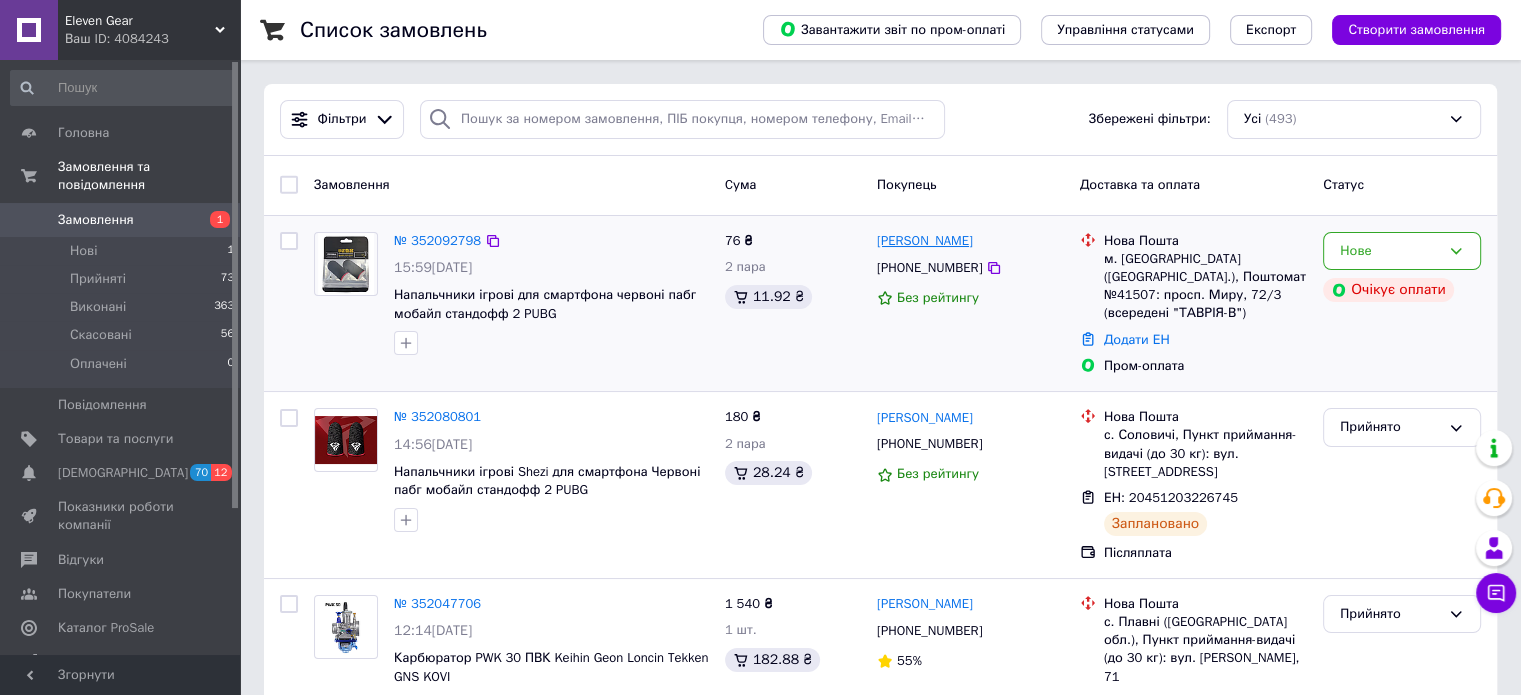 click on "[PERSON_NAME]" at bounding box center [925, 241] 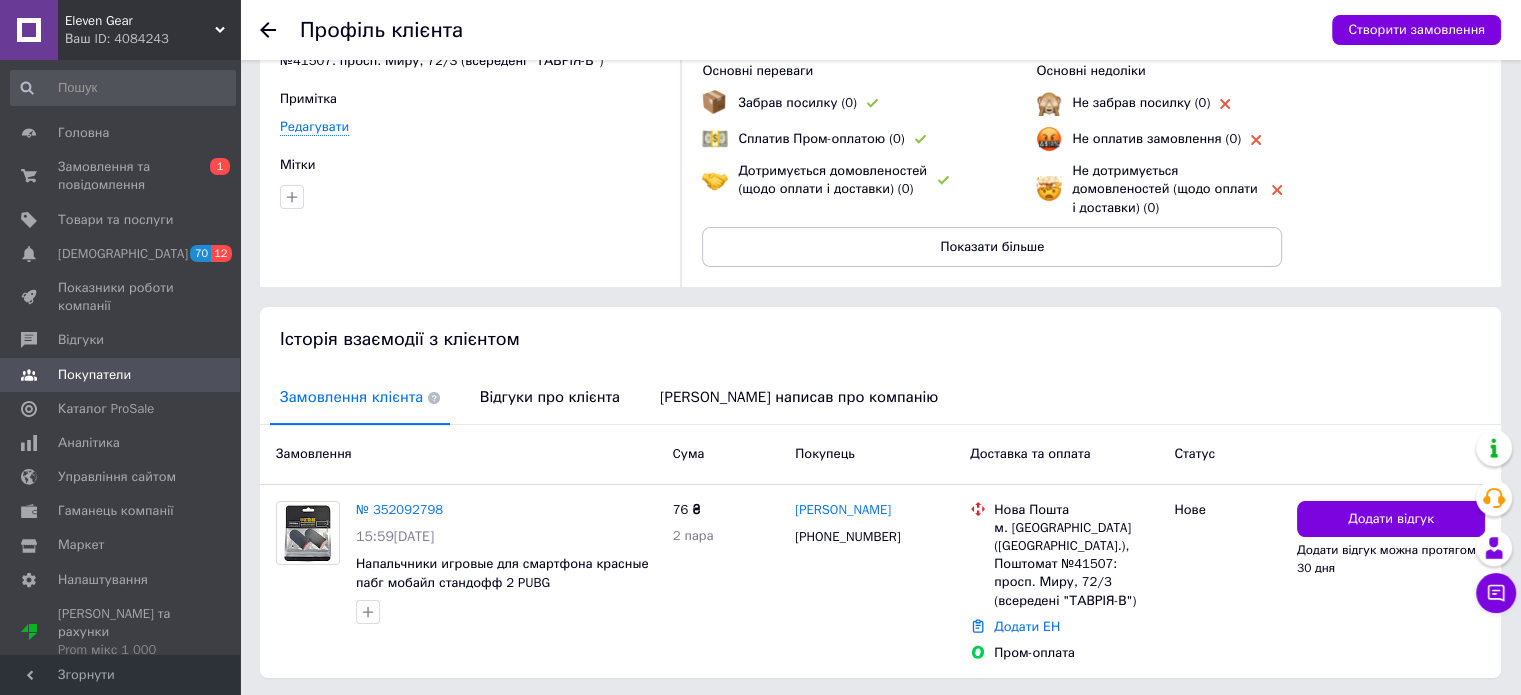 scroll, scrollTop: 192, scrollLeft: 0, axis: vertical 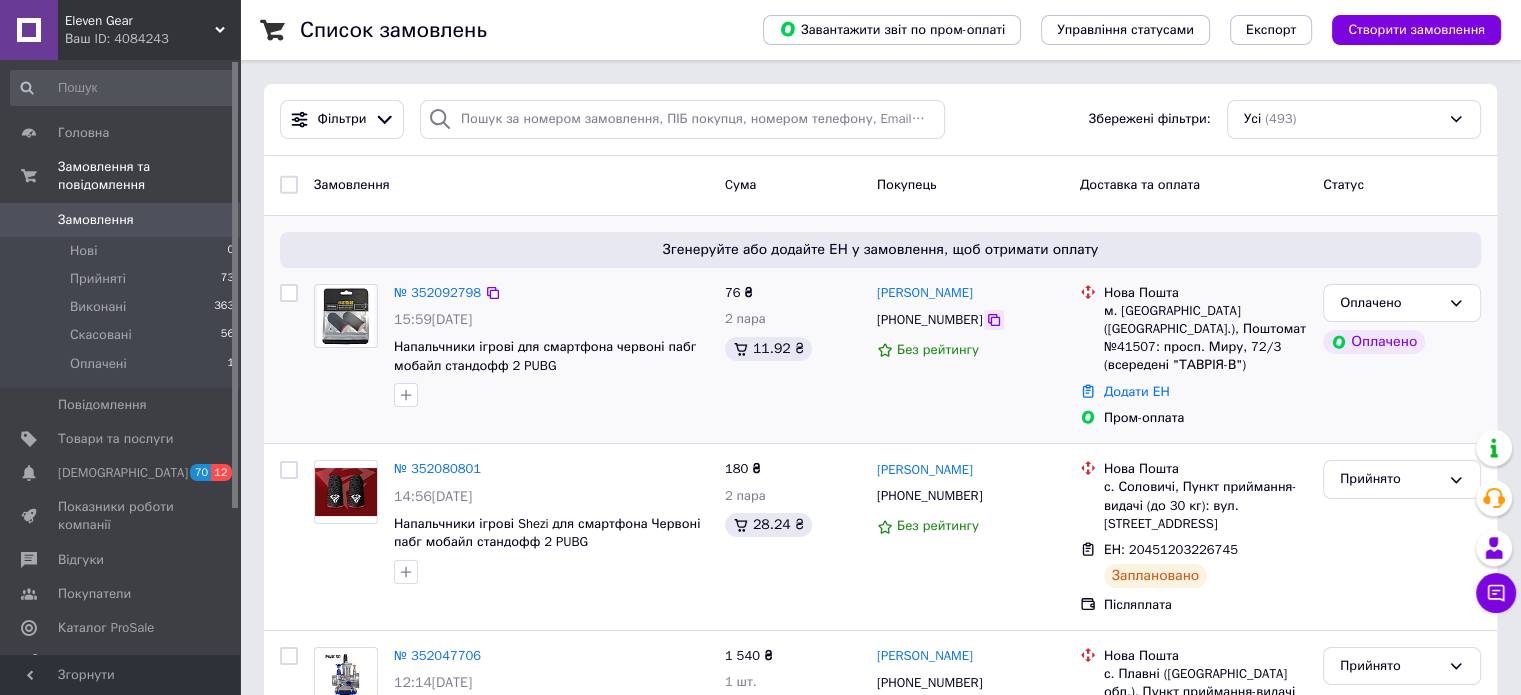click 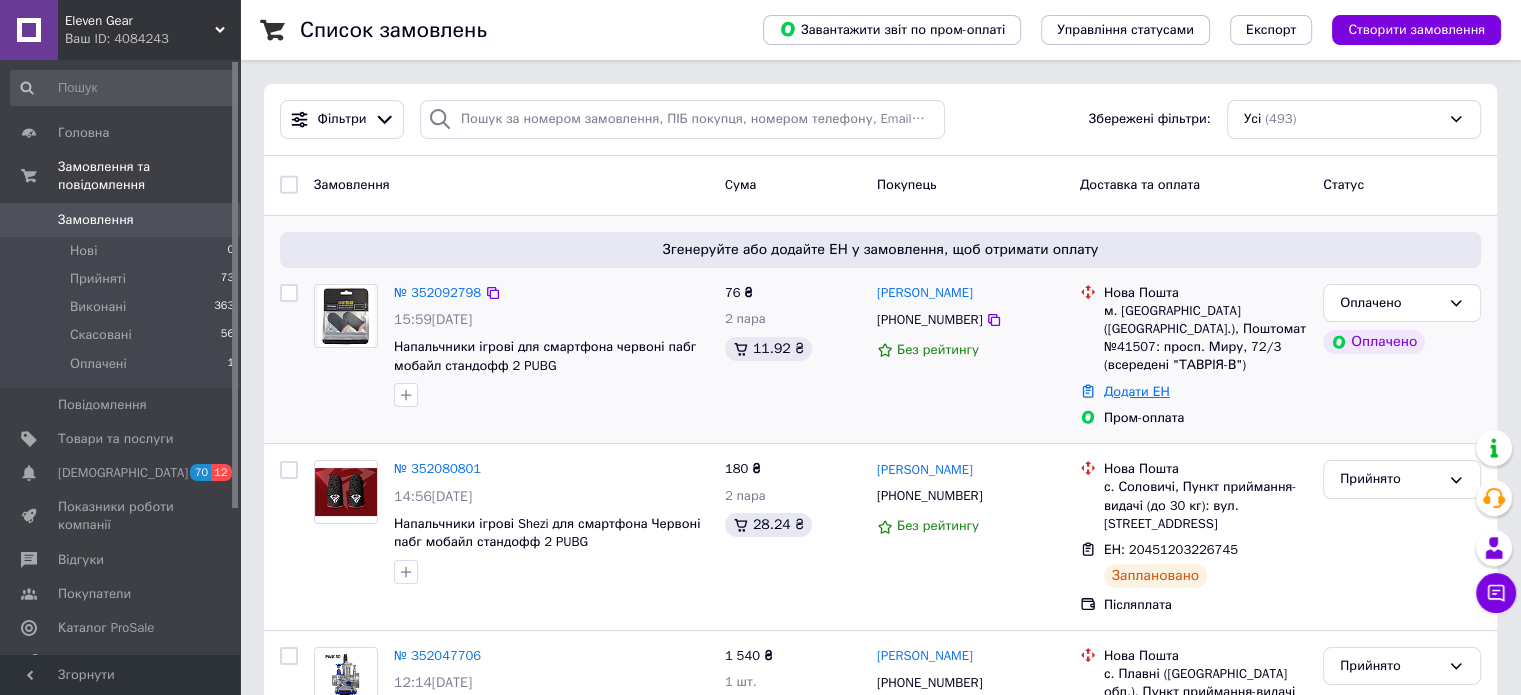 click on "Додати ЕН" at bounding box center (1137, 391) 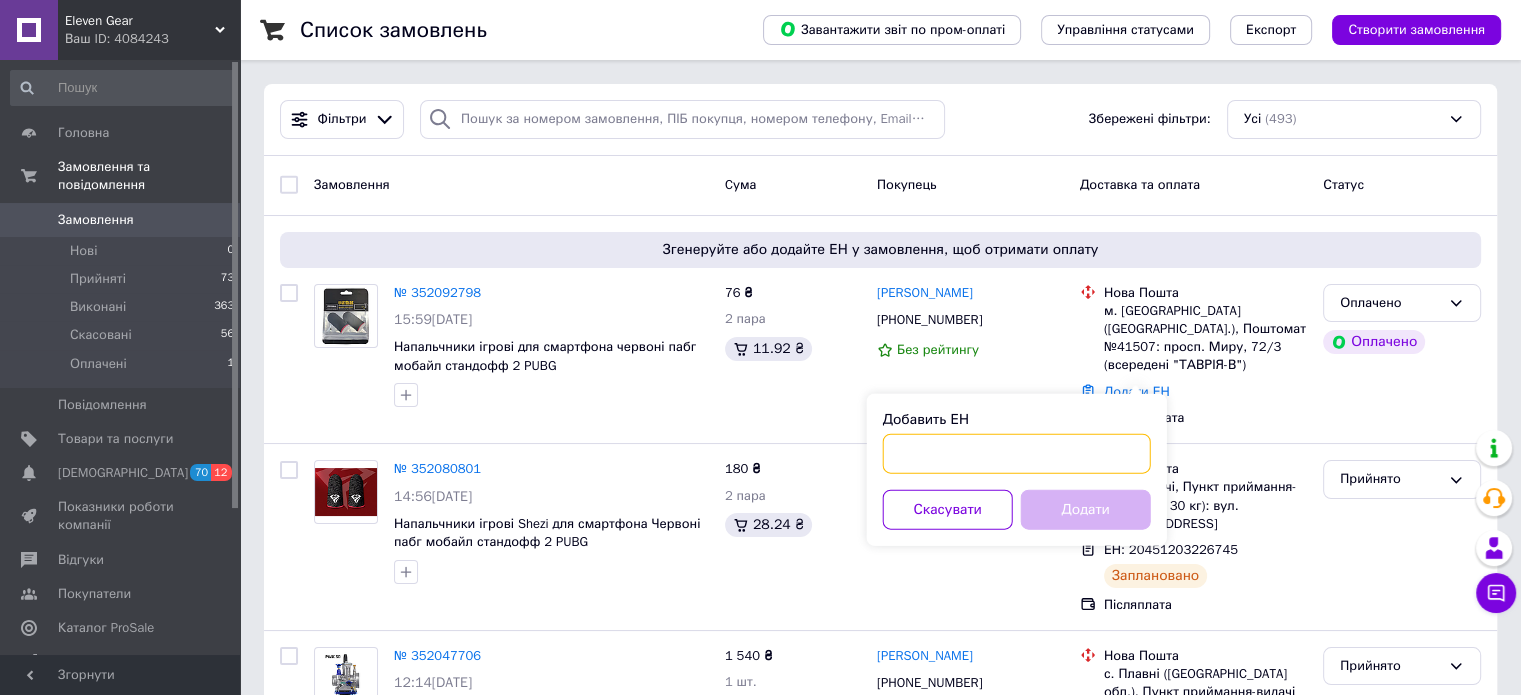 click on "Добавить ЕН" at bounding box center (1017, 454) 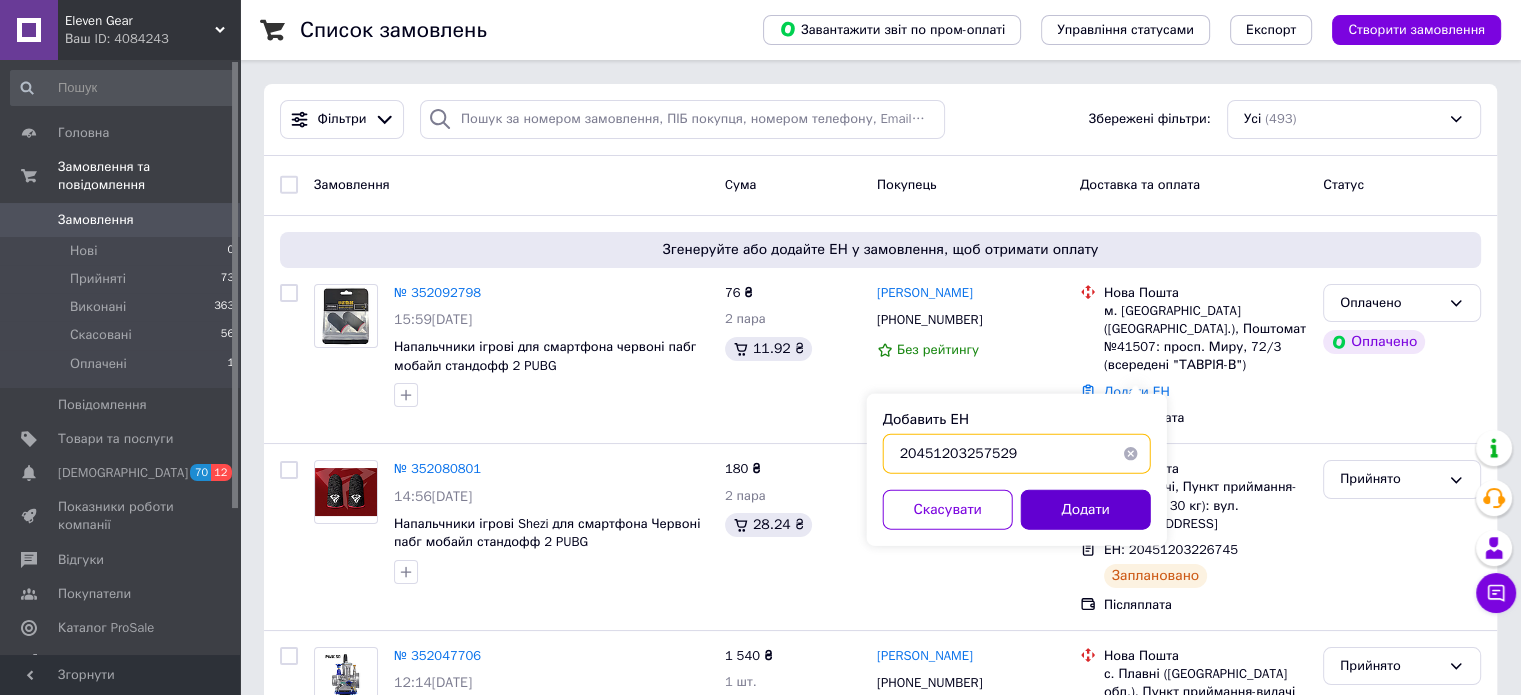 type on "20451203257529" 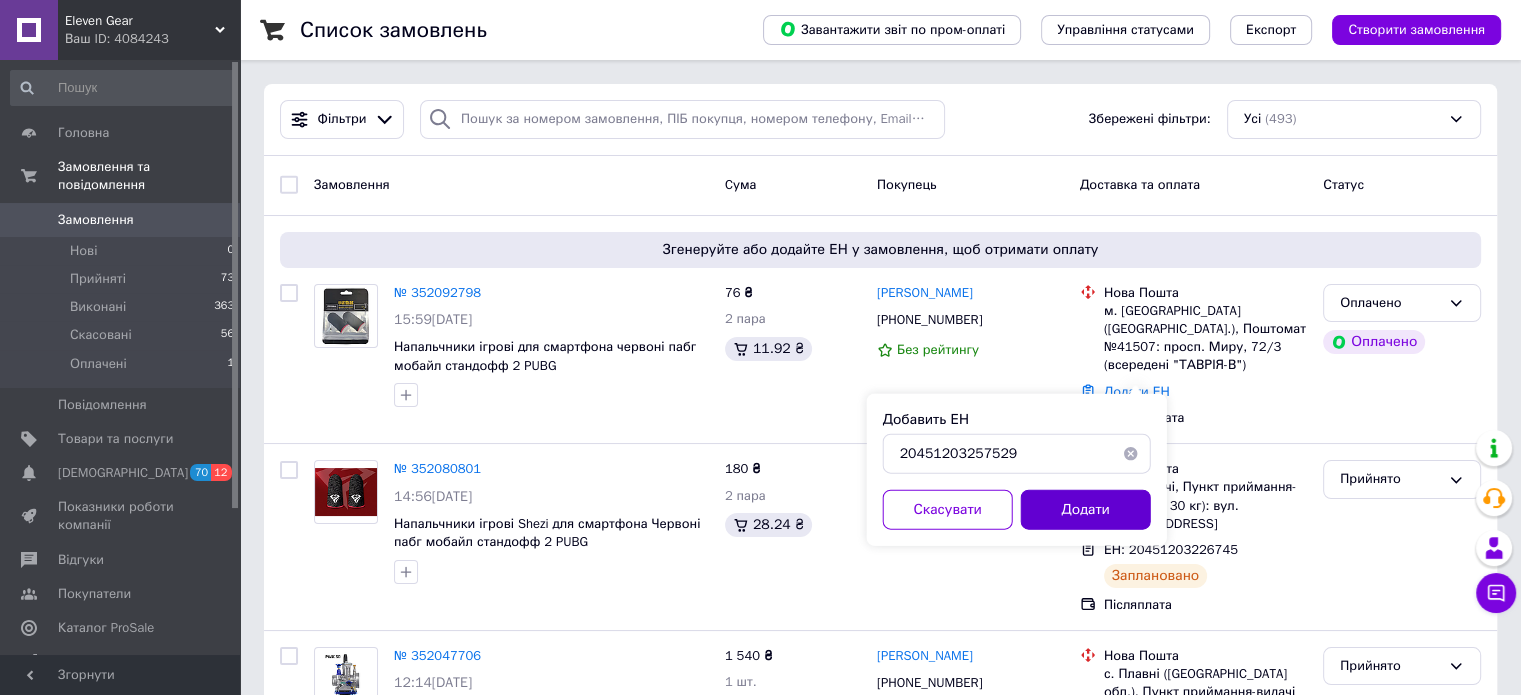 click on "Додати" at bounding box center (1086, 510) 